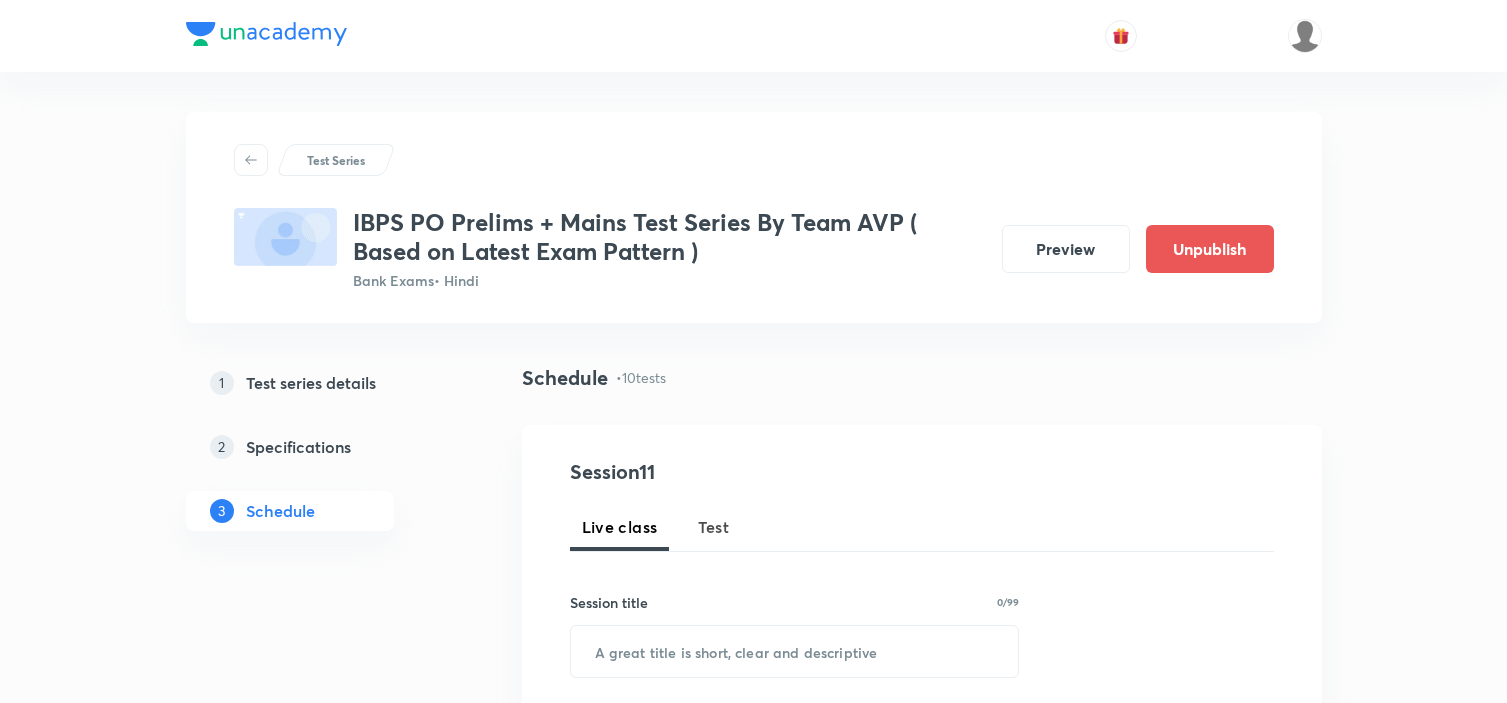 scroll, scrollTop: 1334, scrollLeft: 0, axis: vertical 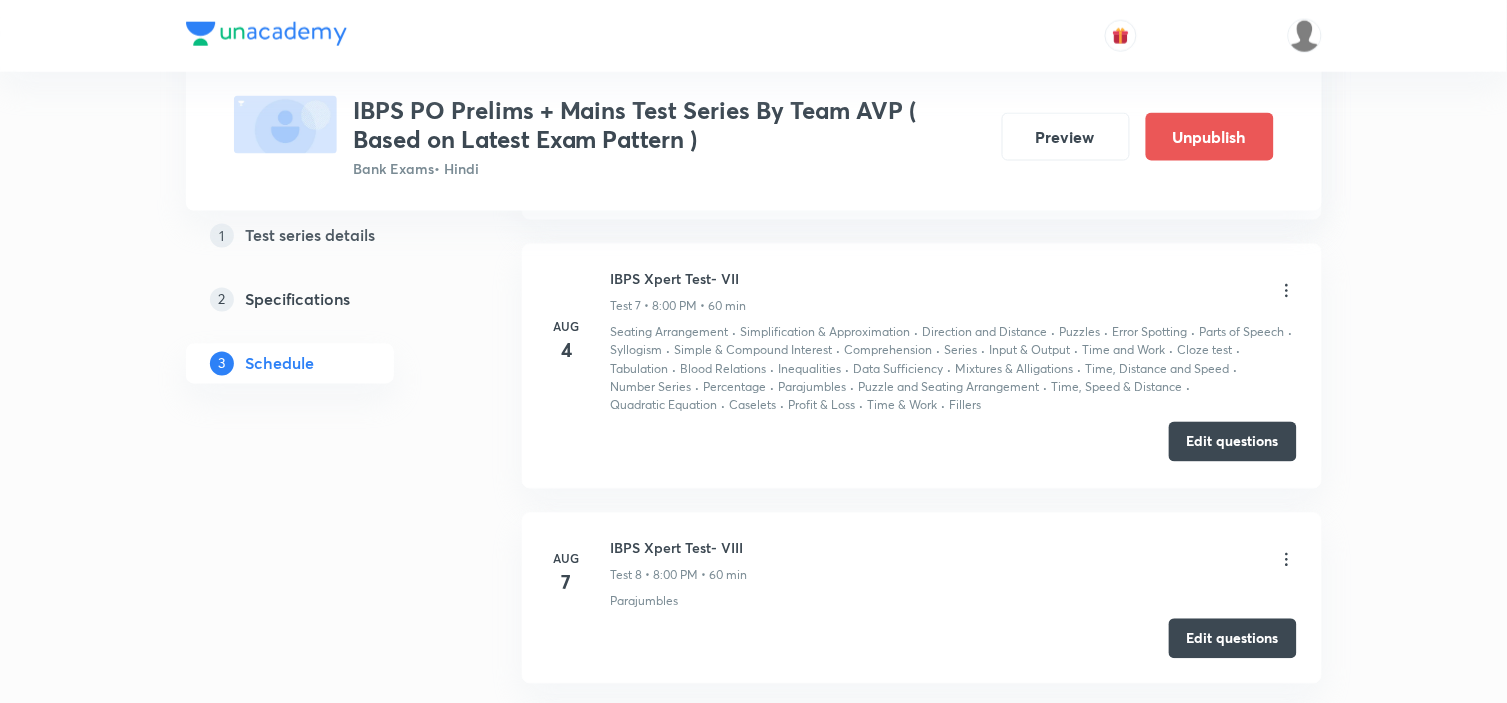 click on "Edit questions" at bounding box center (1233, 442) 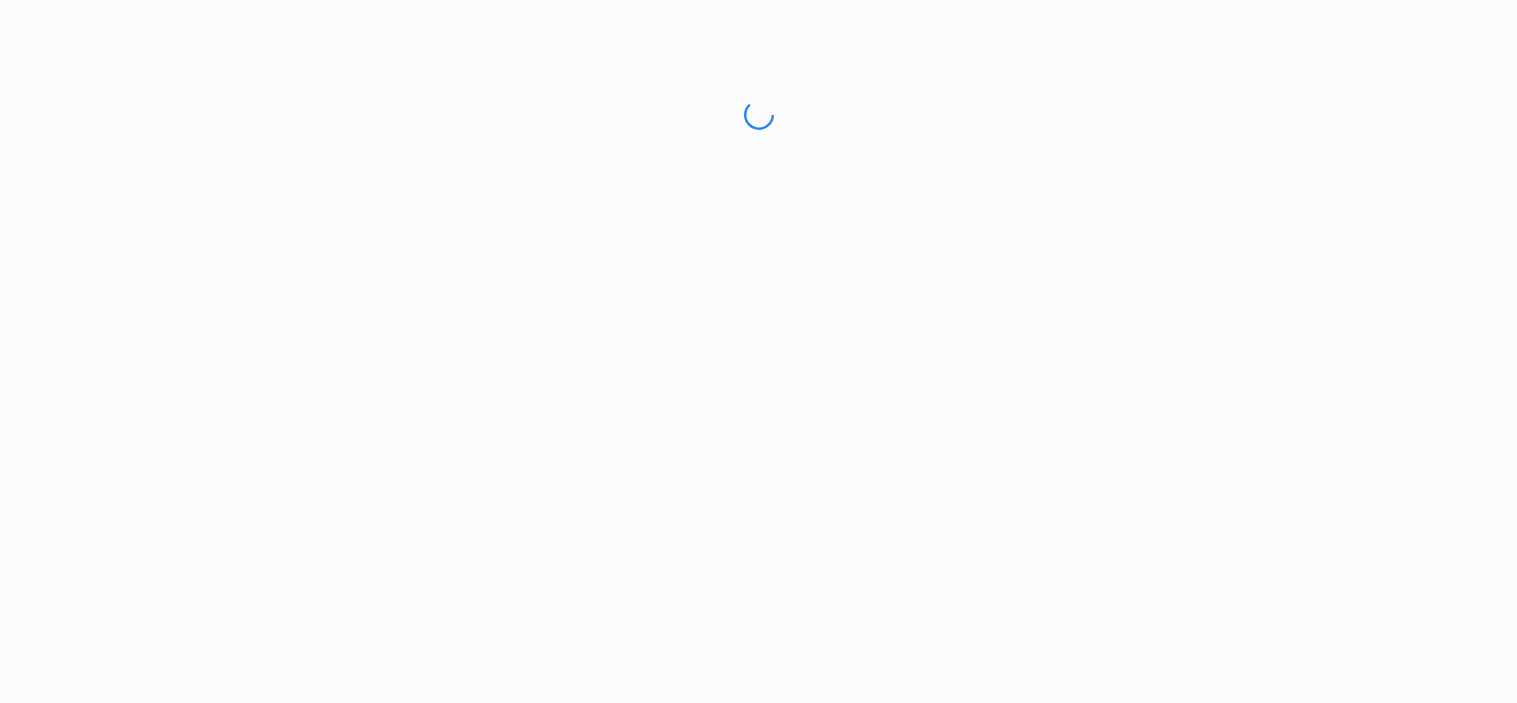 scroll, scrollTop: 0, scrollLeft: 0, axis: both 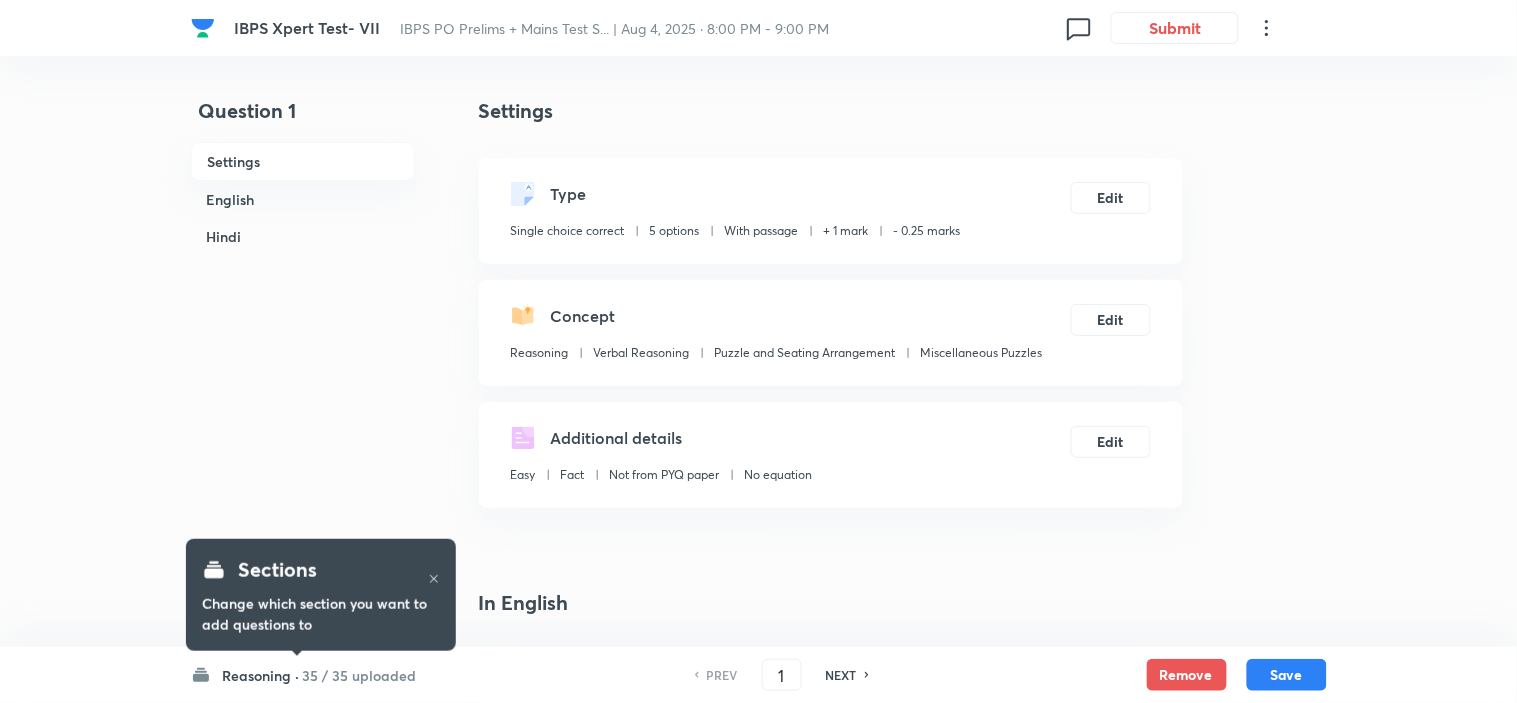 checkbox on "true" 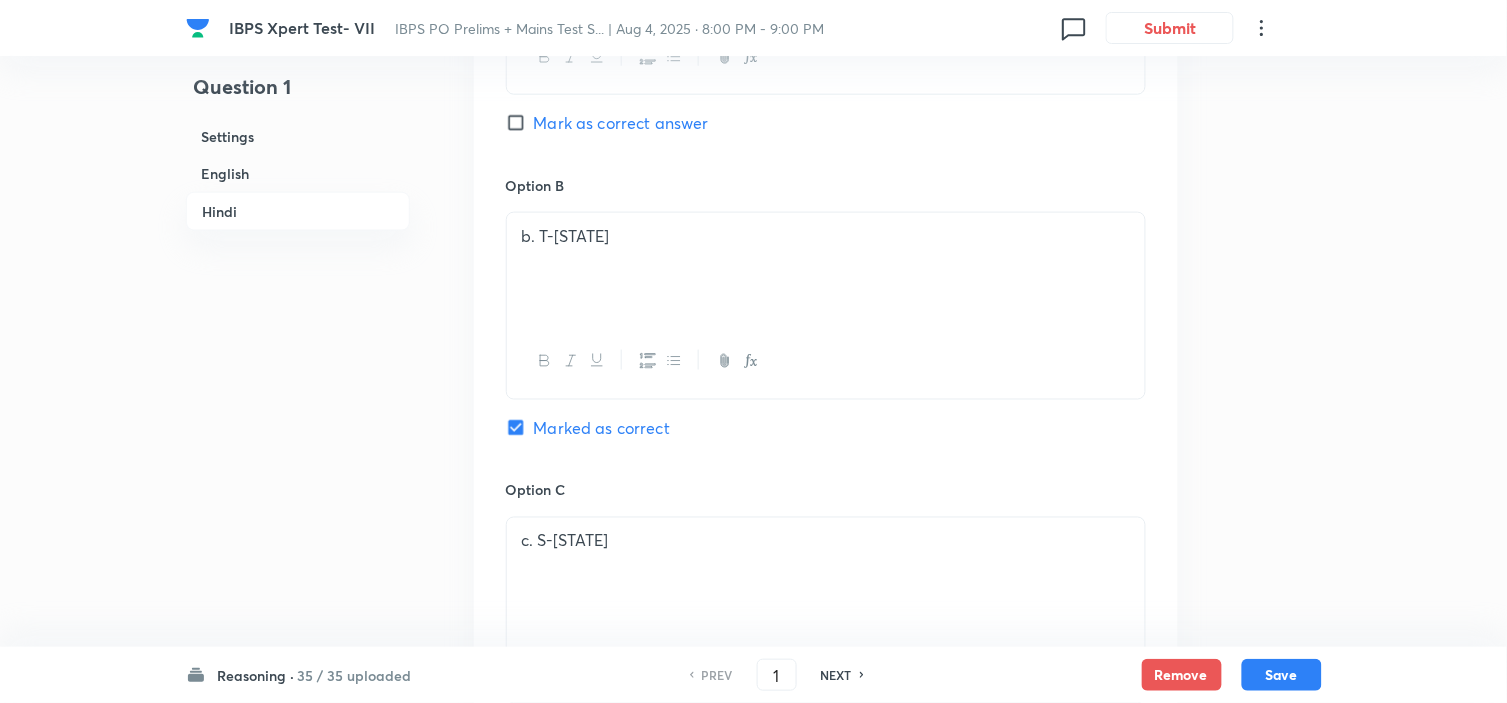 scroll, scrollTop: 4444, scrollLeft: 0, axis: vertical 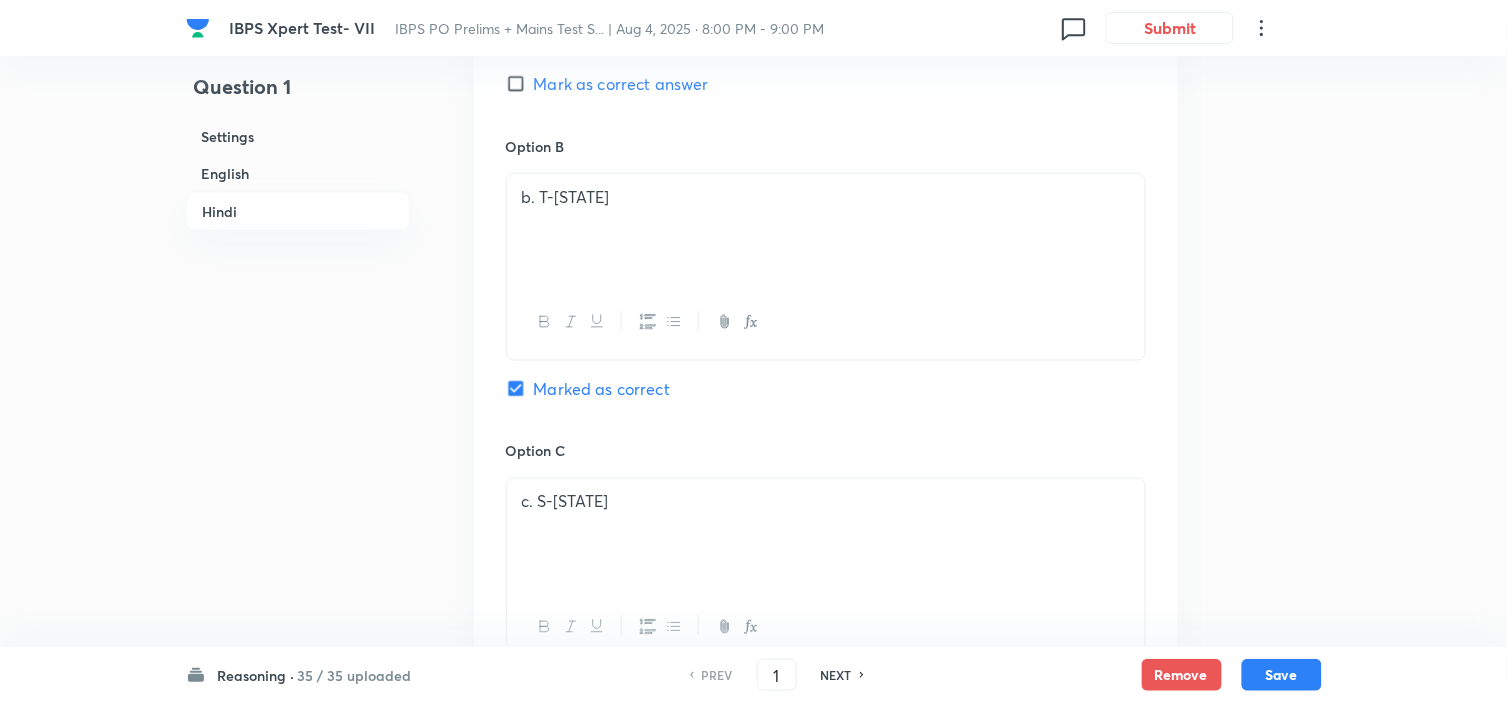click on "NEXT" at bounding box center (836, 675) 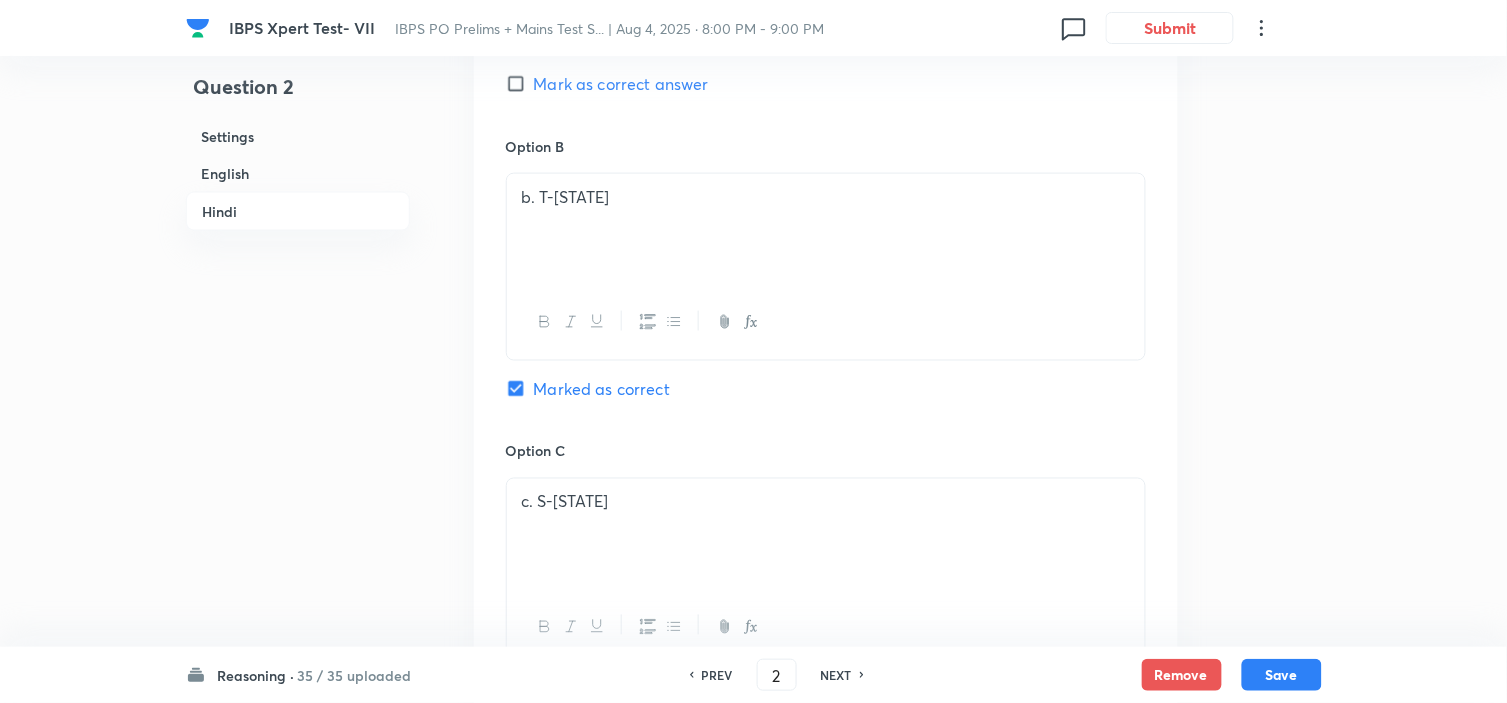 type on "2" 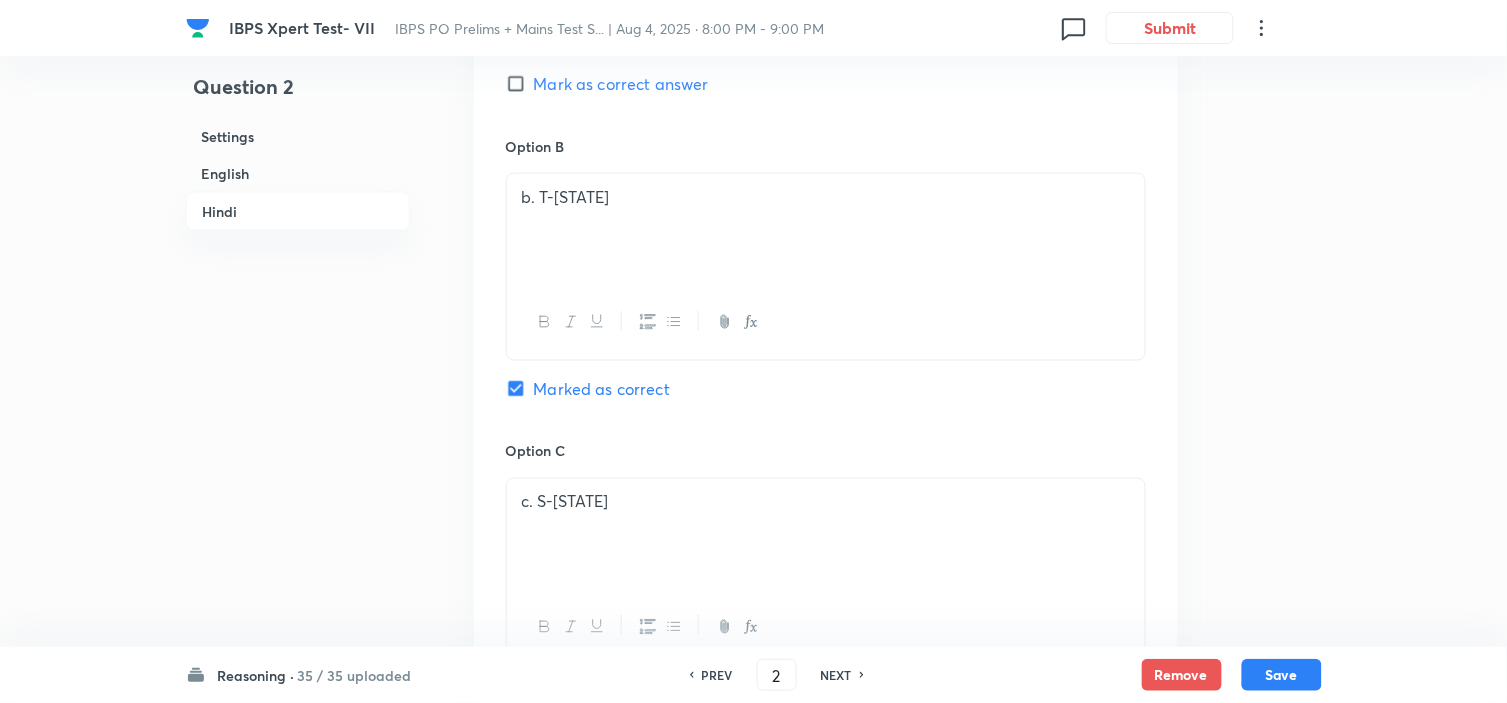 checkbox on "false" 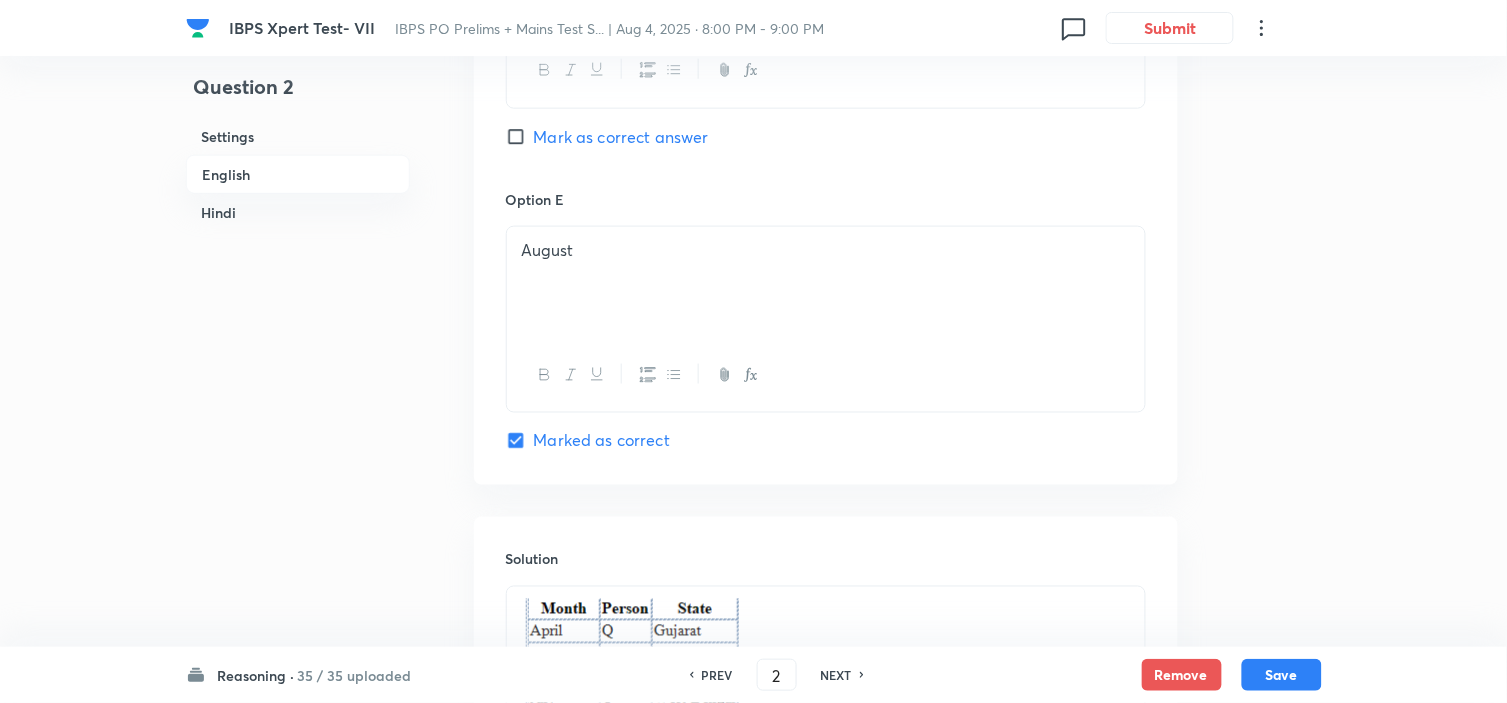 scroll, scrollTop: 2666, scrollLeft: 0, axis: vertical 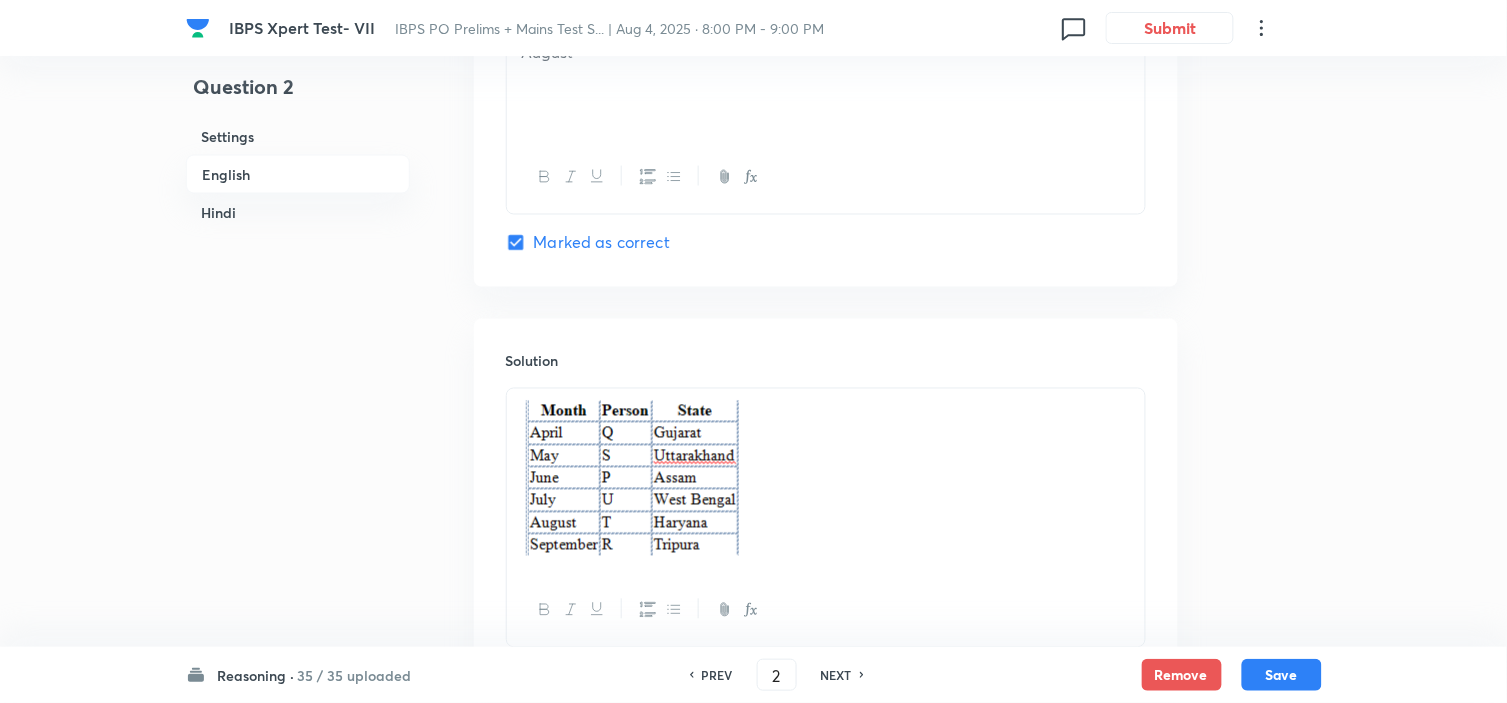 click on "NEXT" at bounding box center (836, 675) 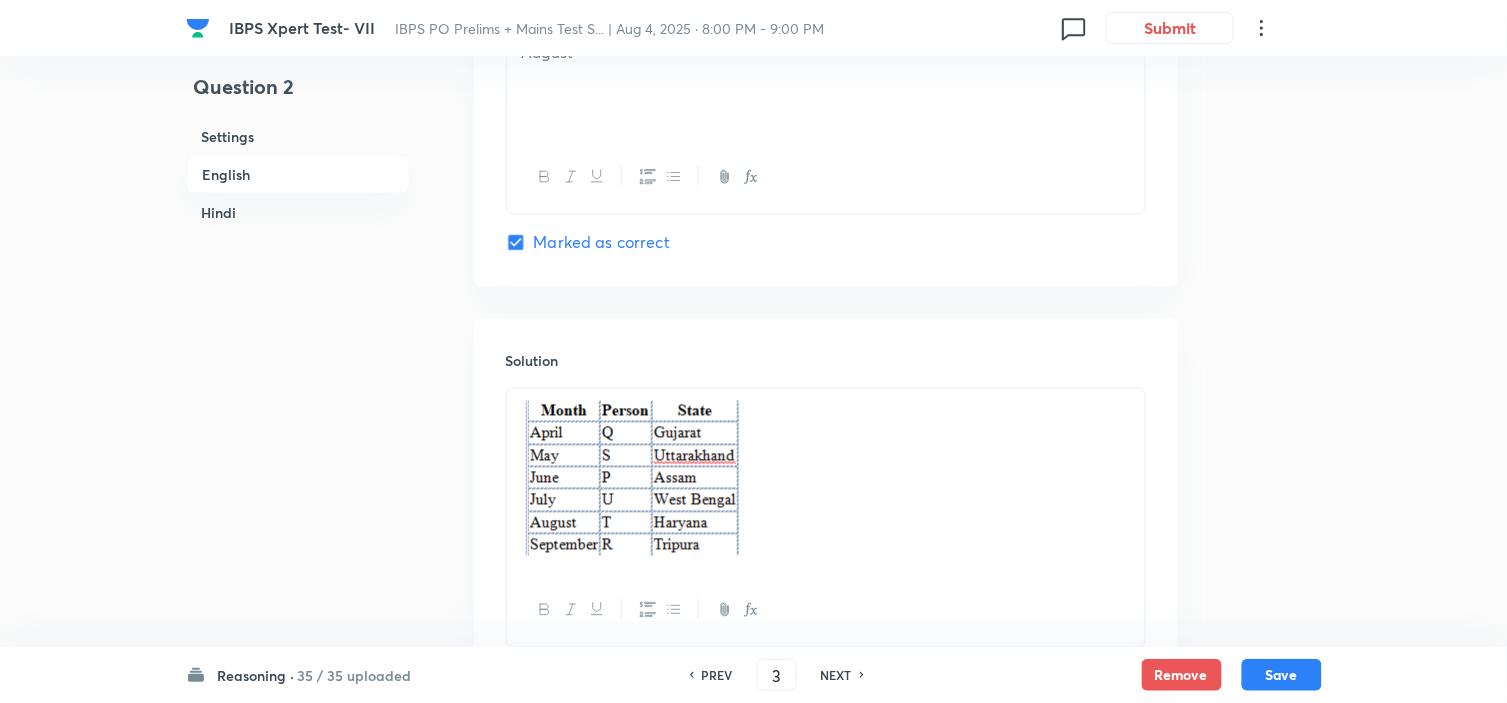 checkbox on "false" 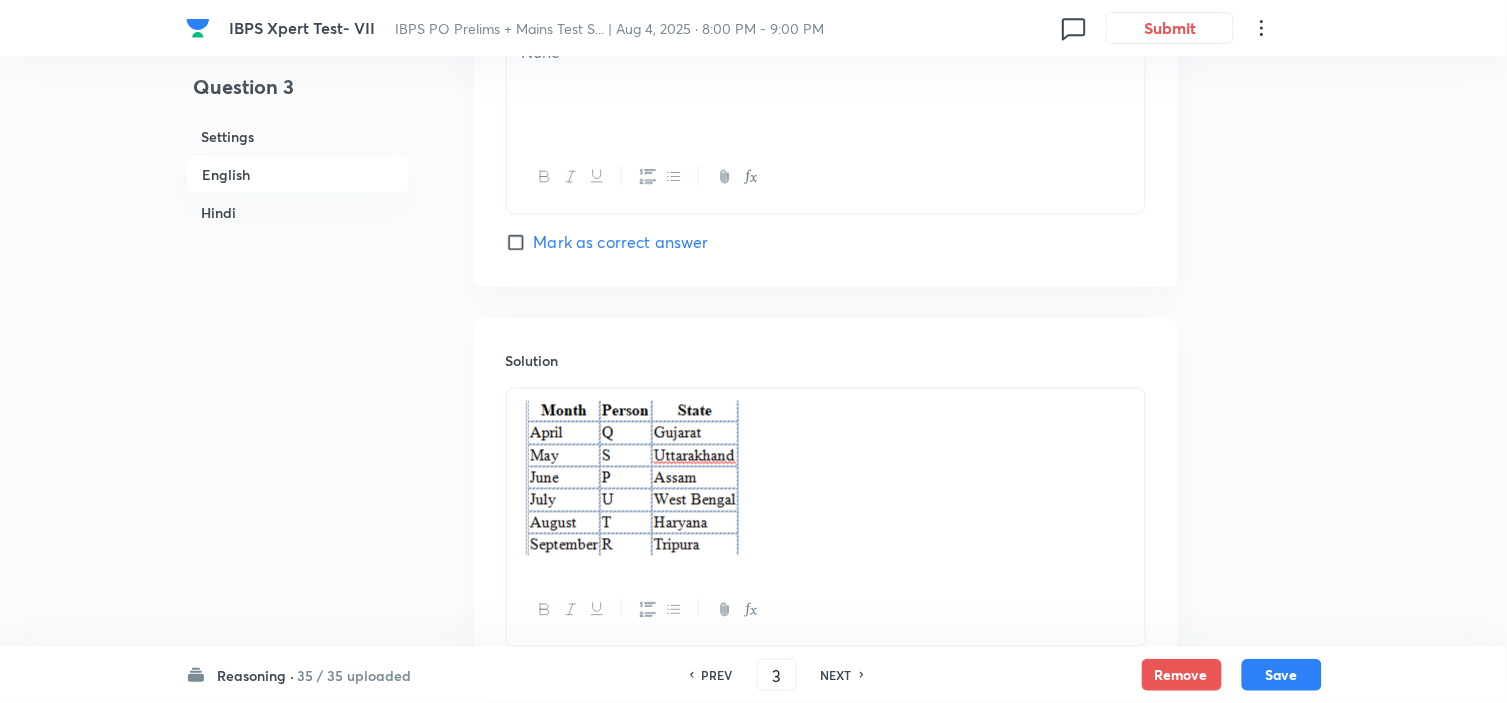 checkbox on "true" 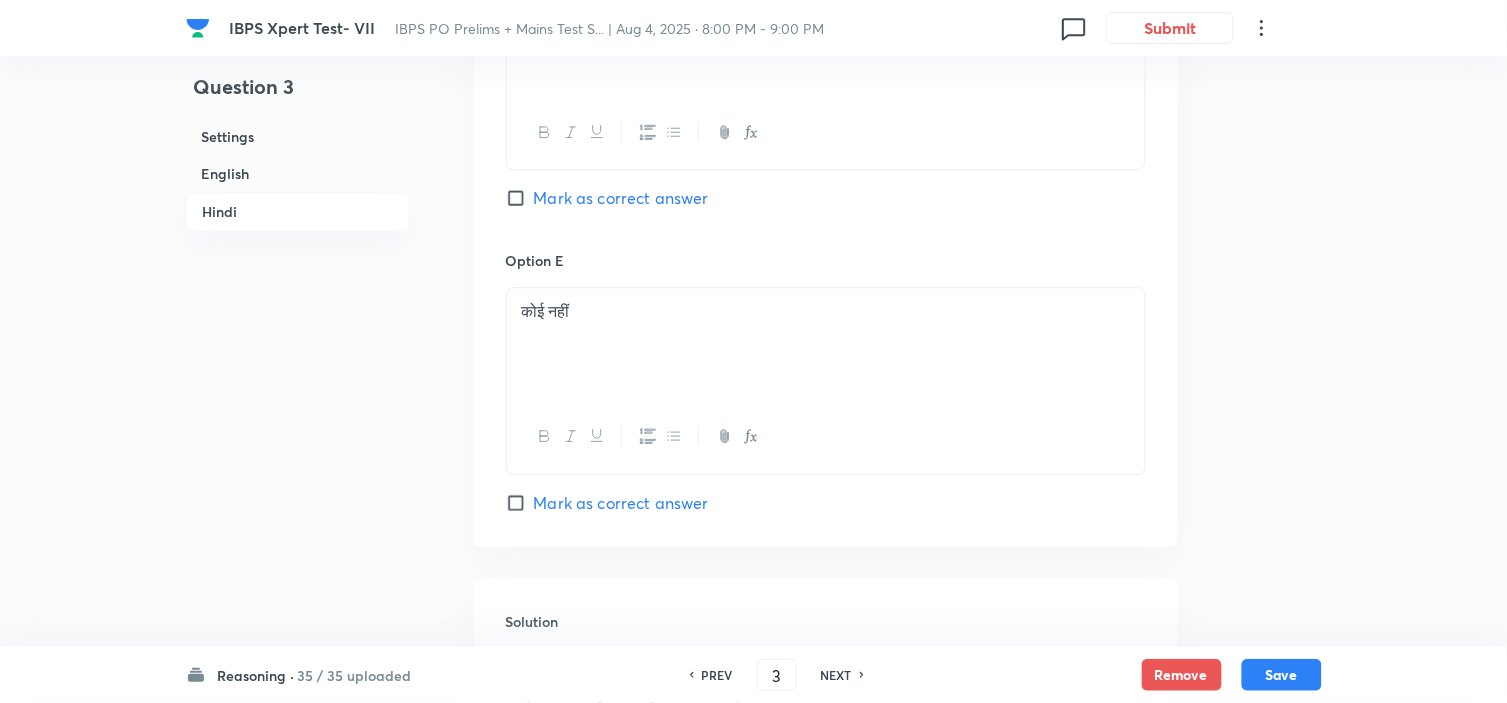 scroll, scrollTop: 5555, scrollLeft: 0, axis: vertical 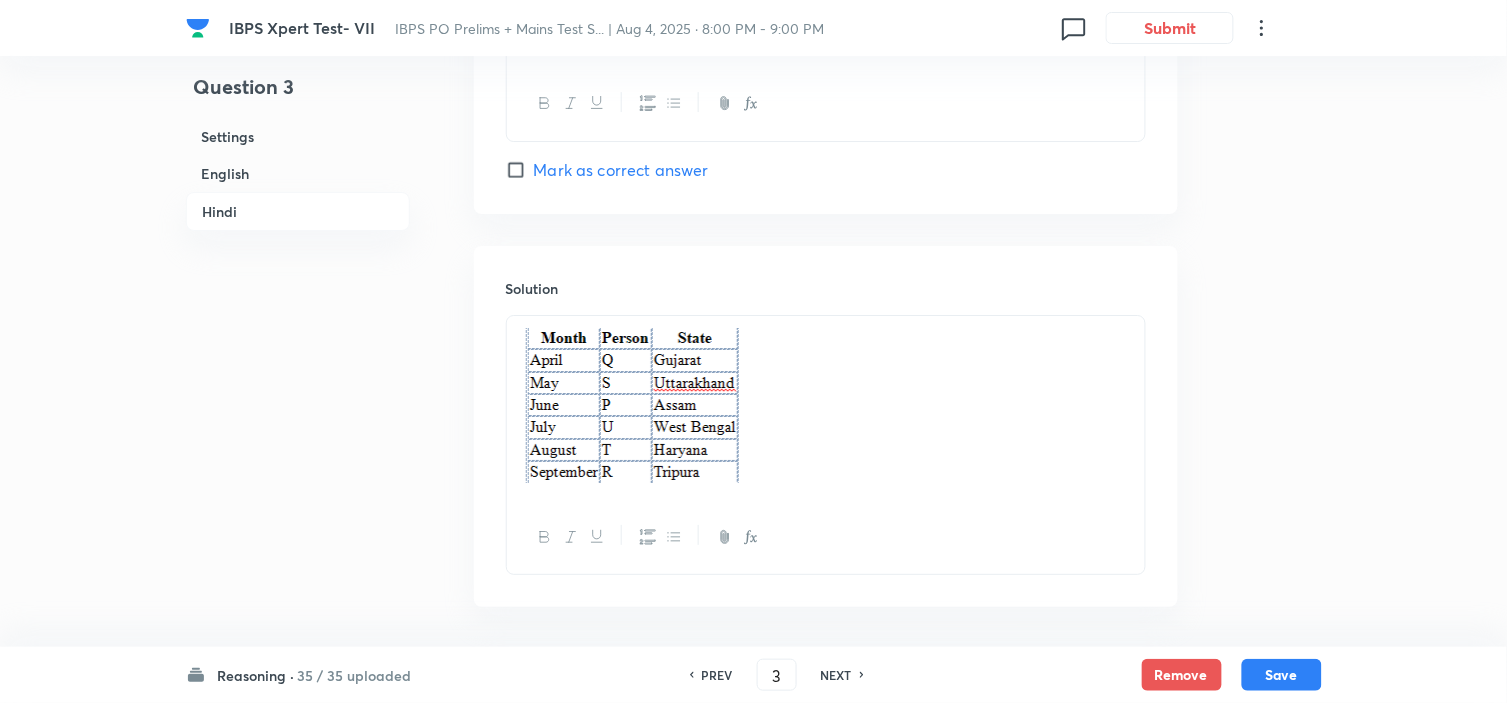 click on "NEXT" at bounding box center (836, 675) 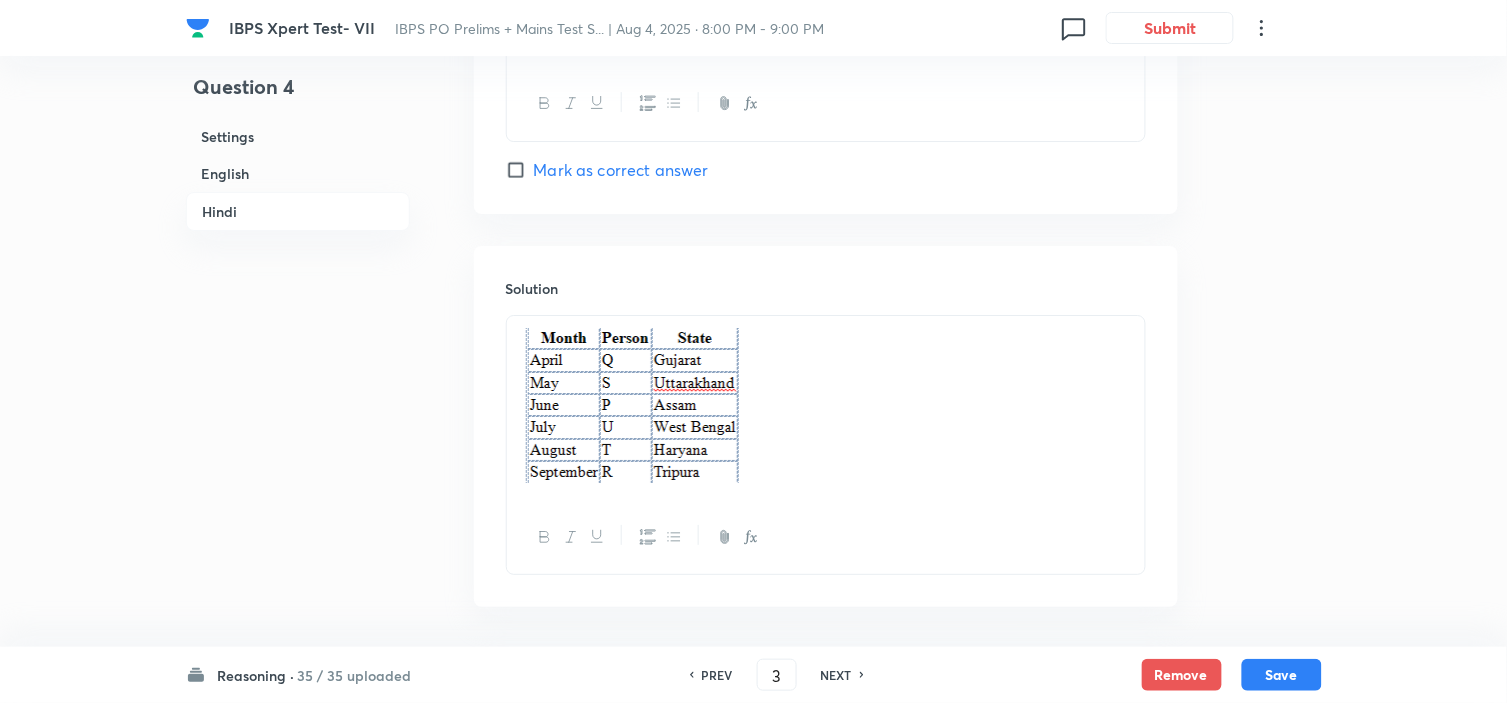 type on "4" 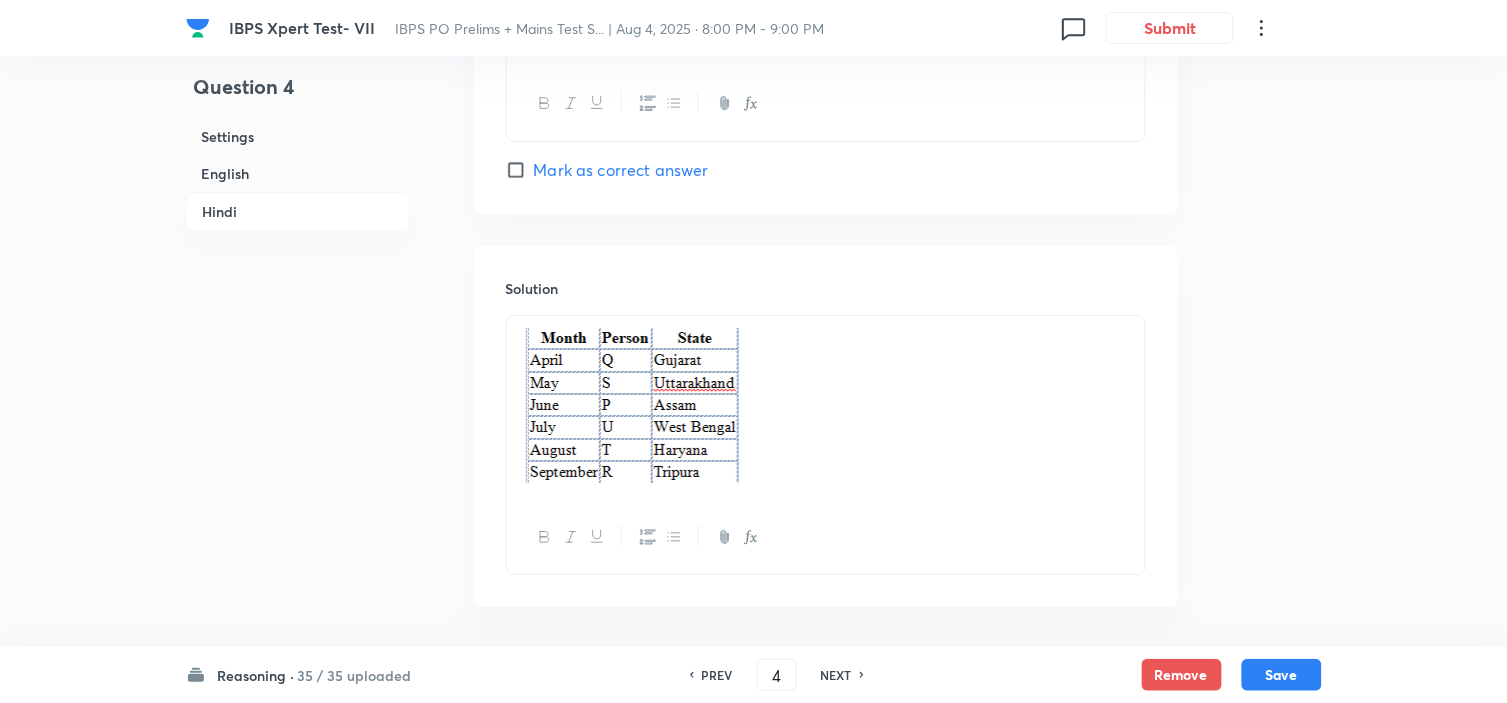 checkbox on "false" 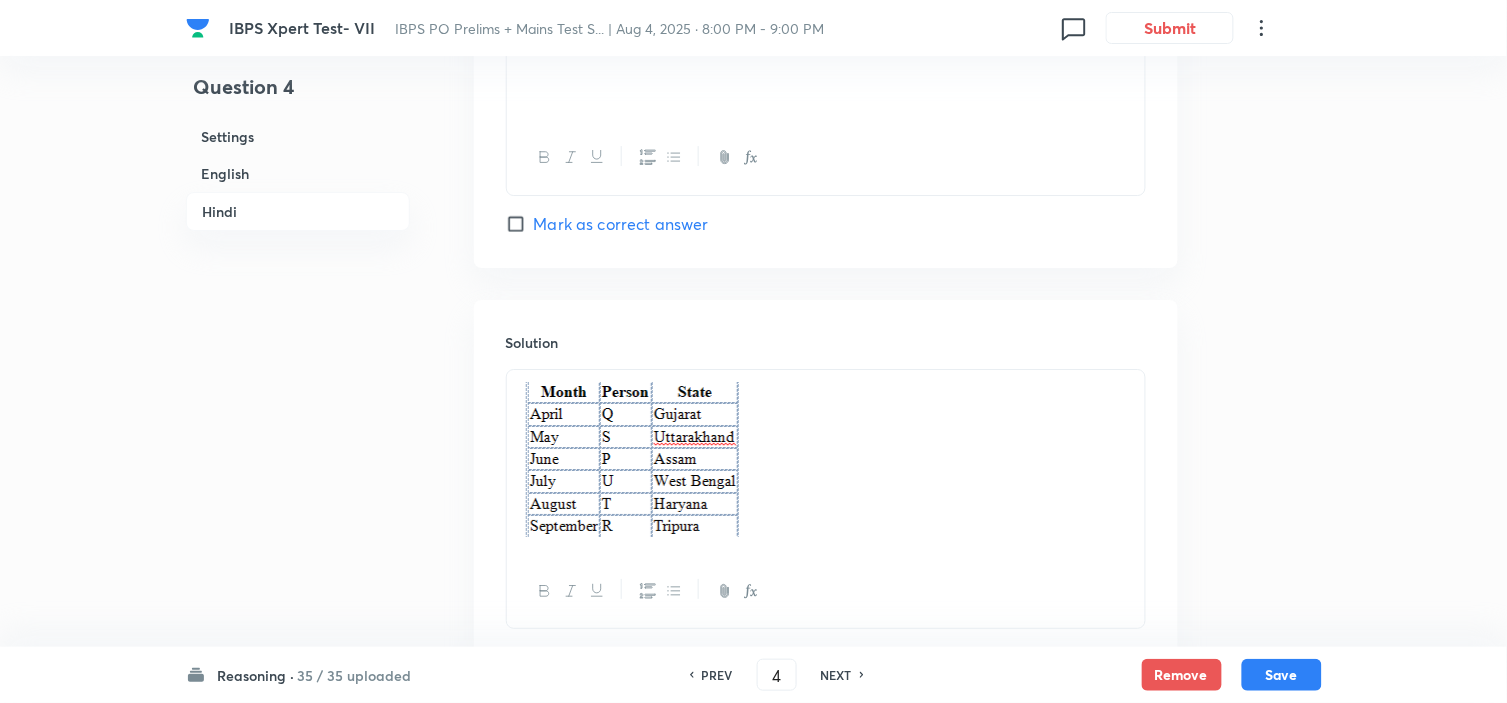 checkbox on "true" 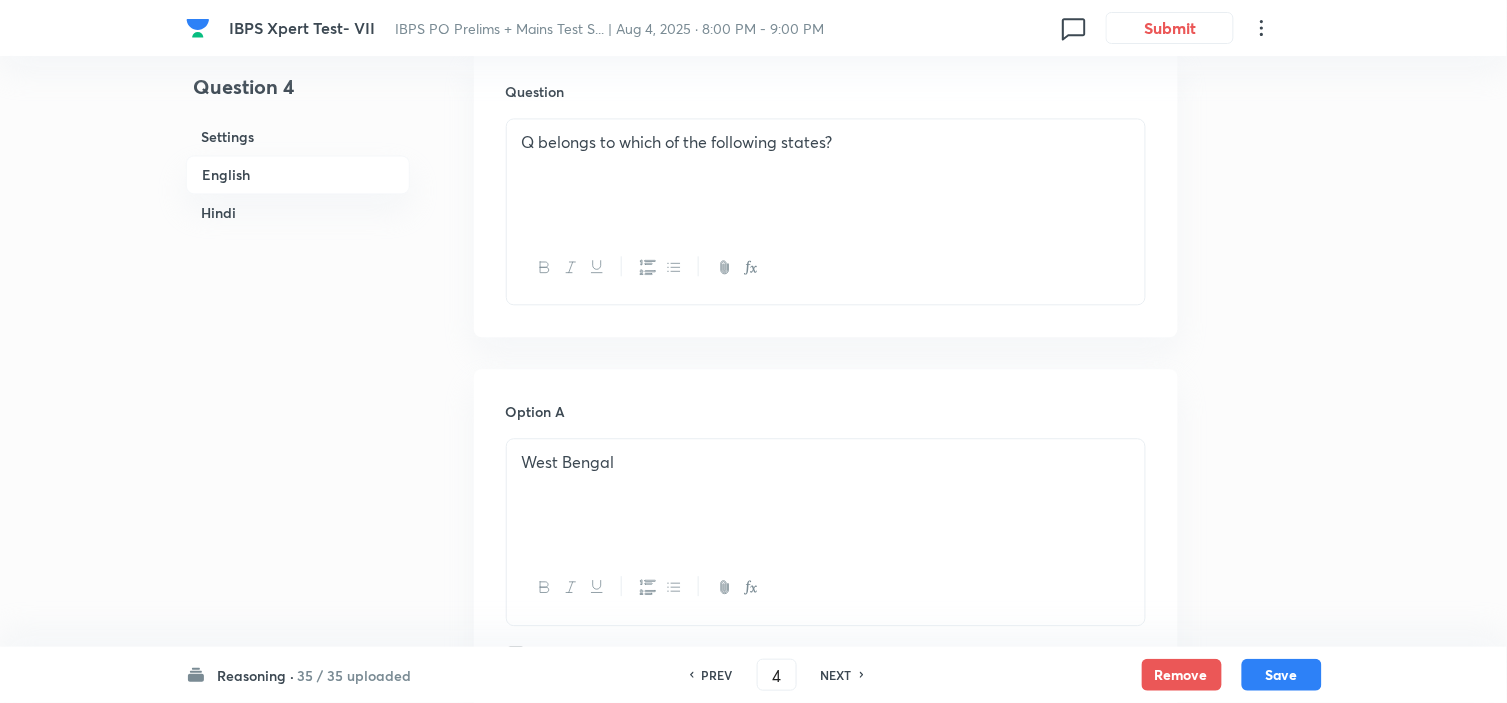 scroll, scrollTop: 1000, scrollLeft: 0, axis: vertical 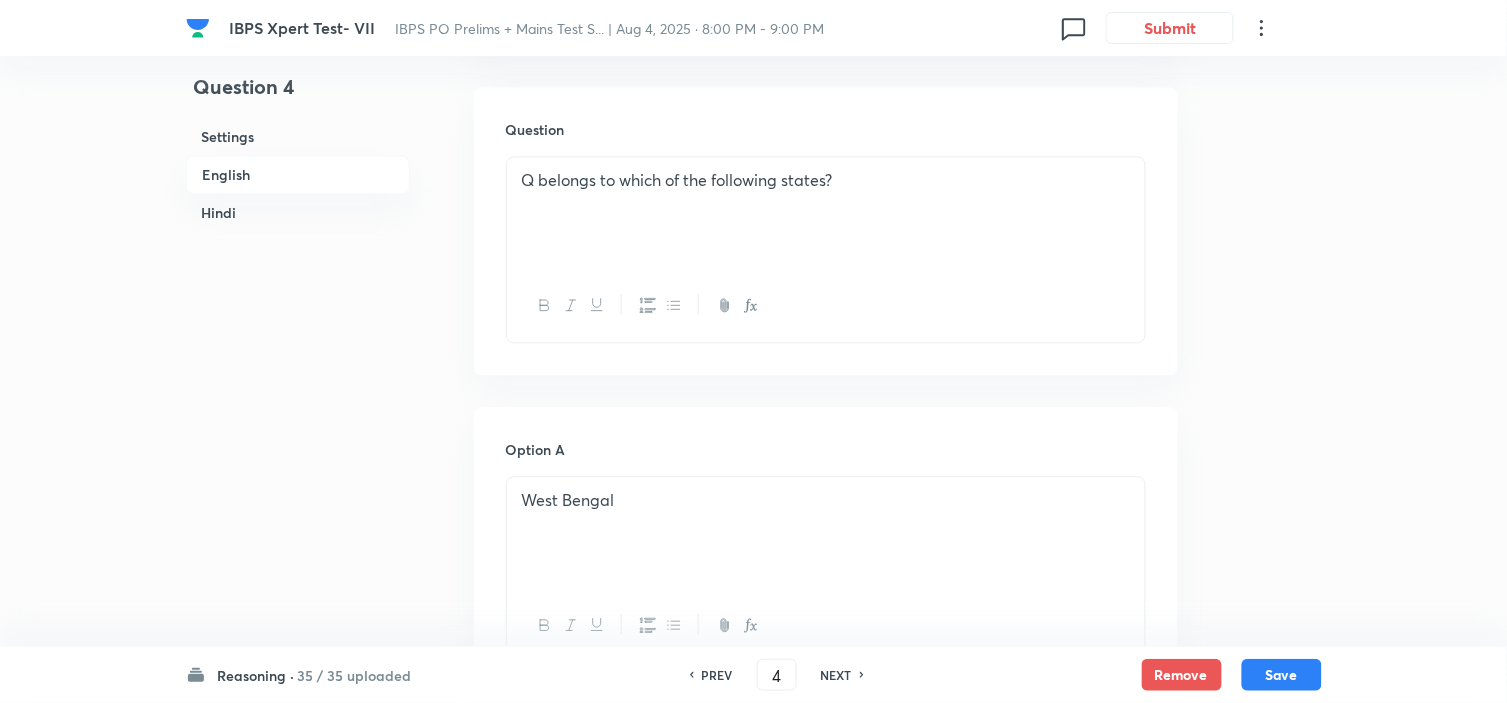 click on "NEXT" at bounding box center [836, 675] 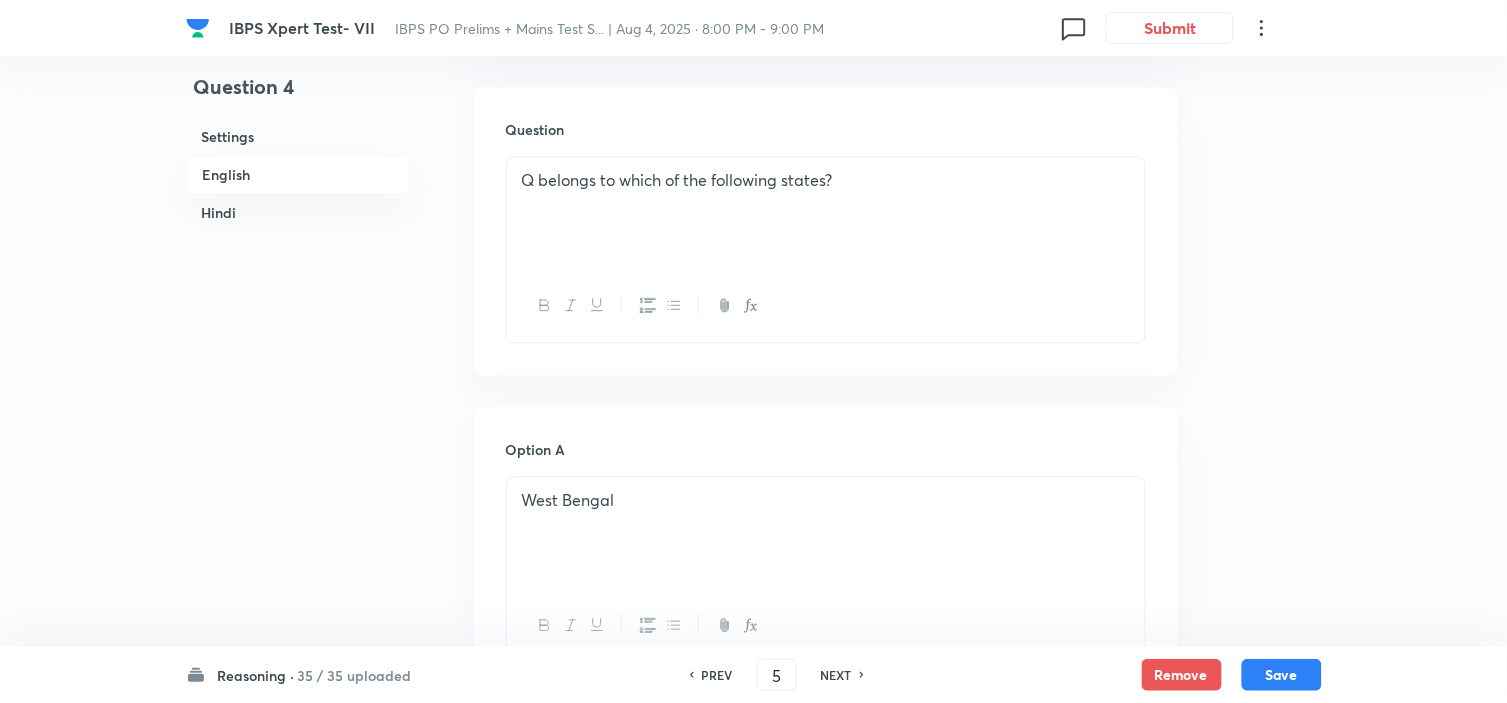 checkbox on "false" 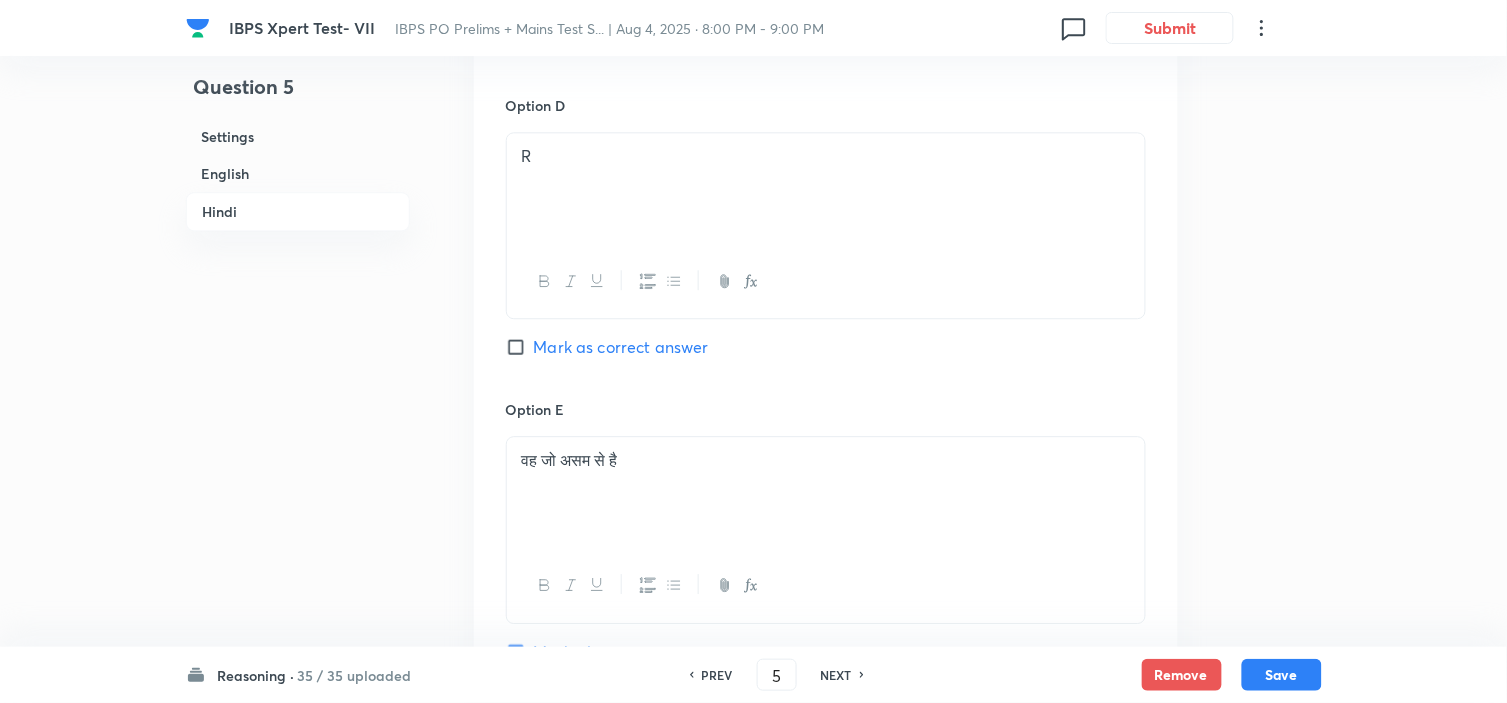 scroll, scrollTop: 5111, scrollLeft: 0, axis: vertical 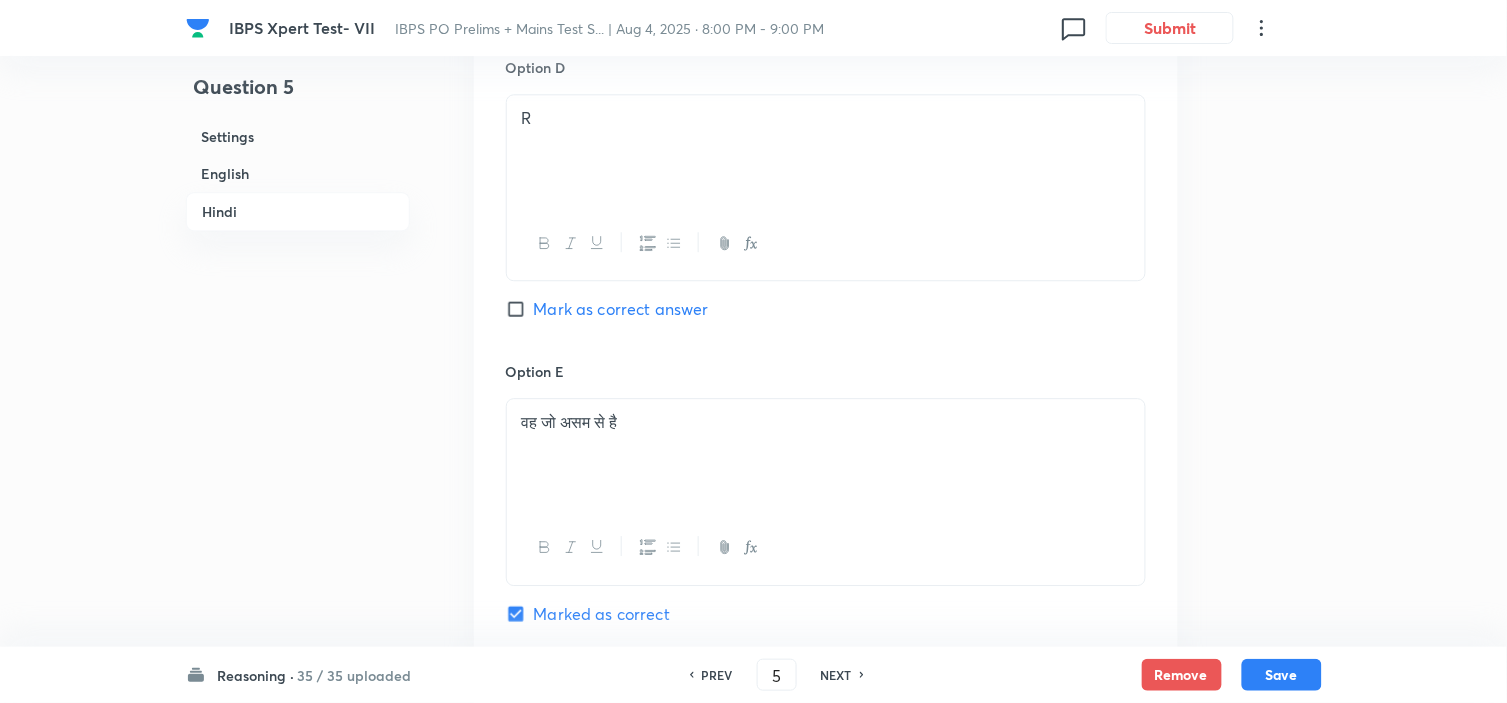 click on "NEXT" at bounding box center [836, 675] 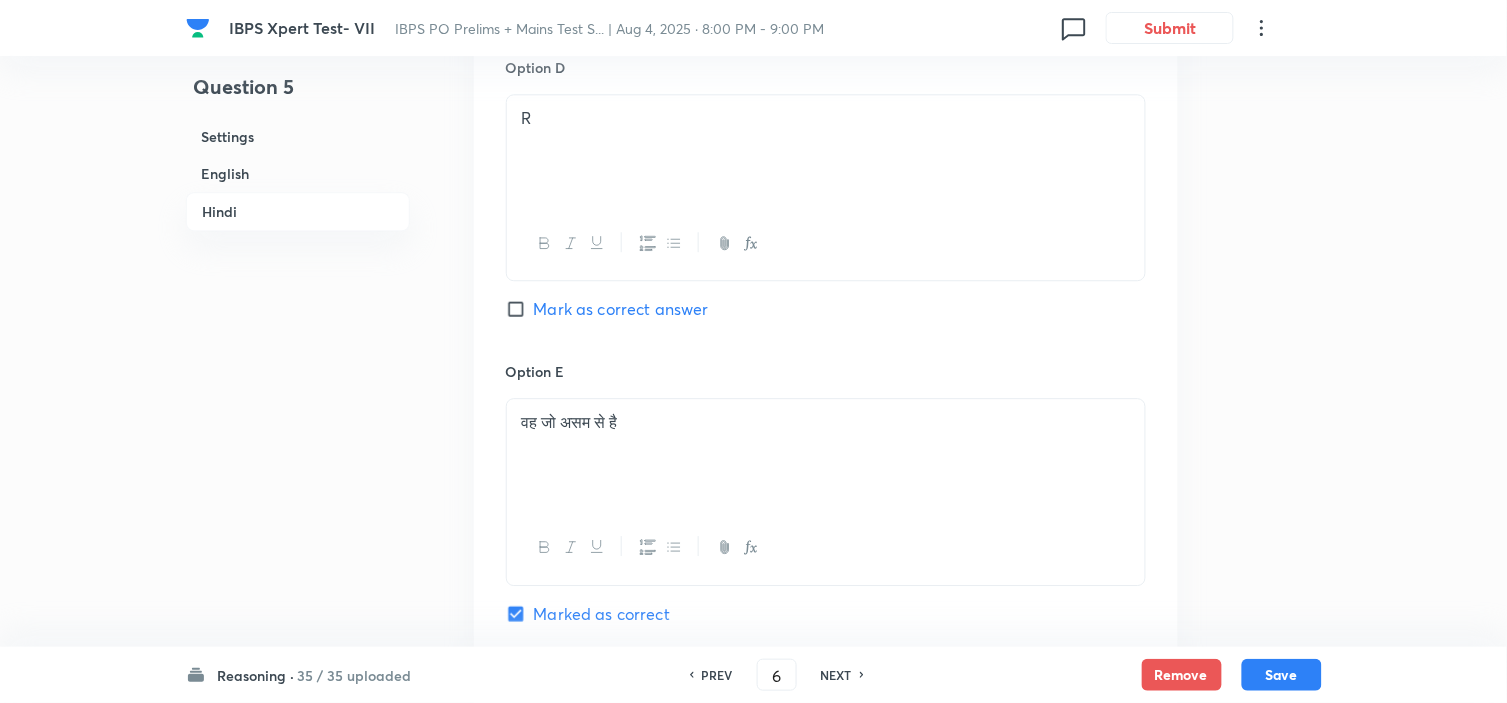 checkbox on "false" 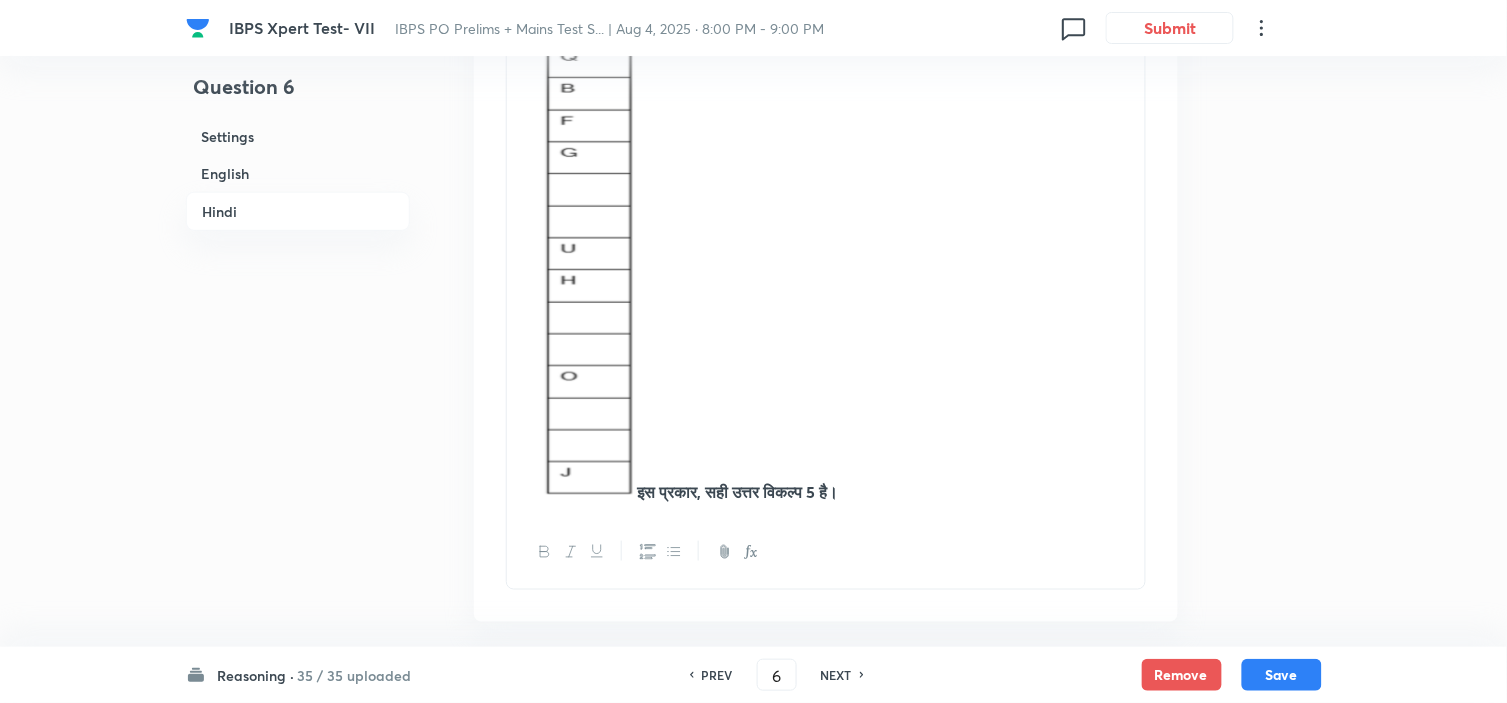 scroll, scrollTop: 6221, scrollLeft: 0, axis: vertical 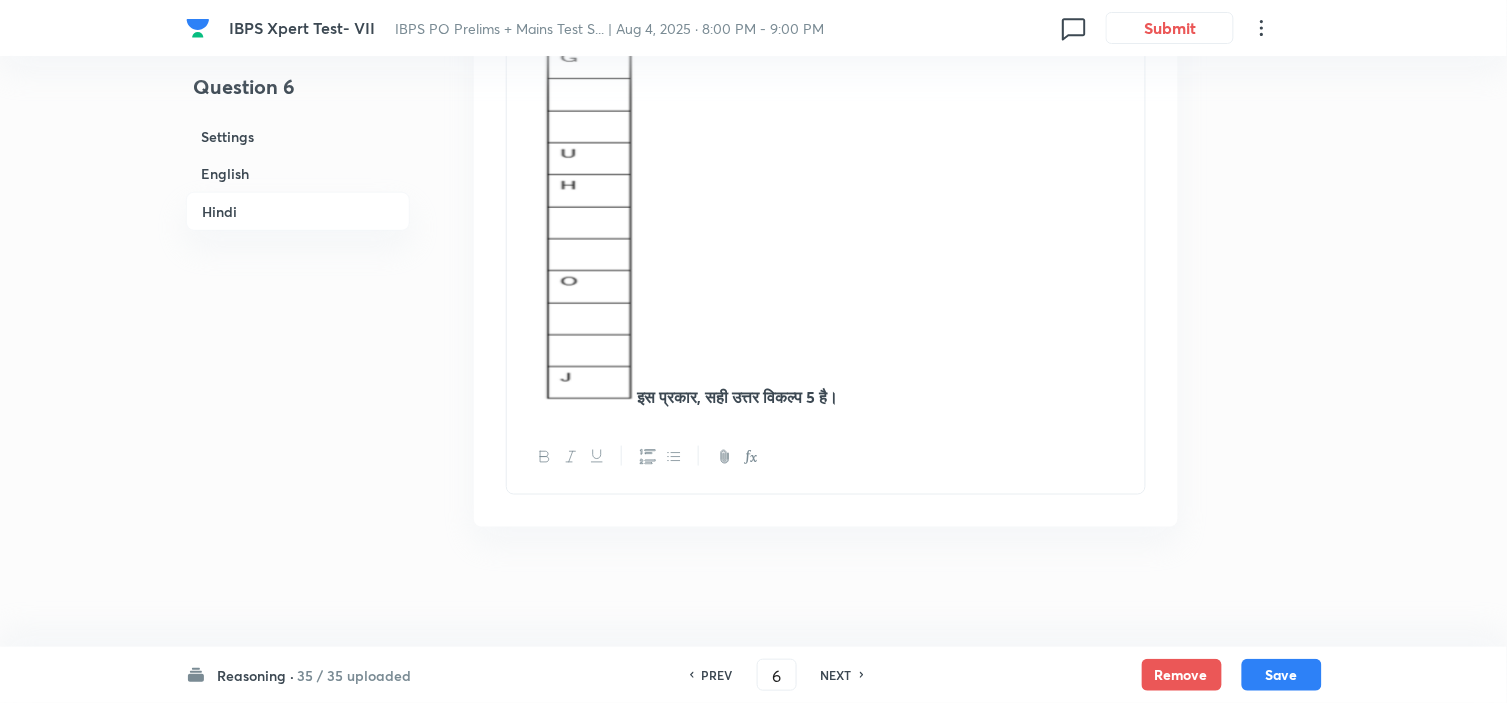 click at bounding box center (580, 170) 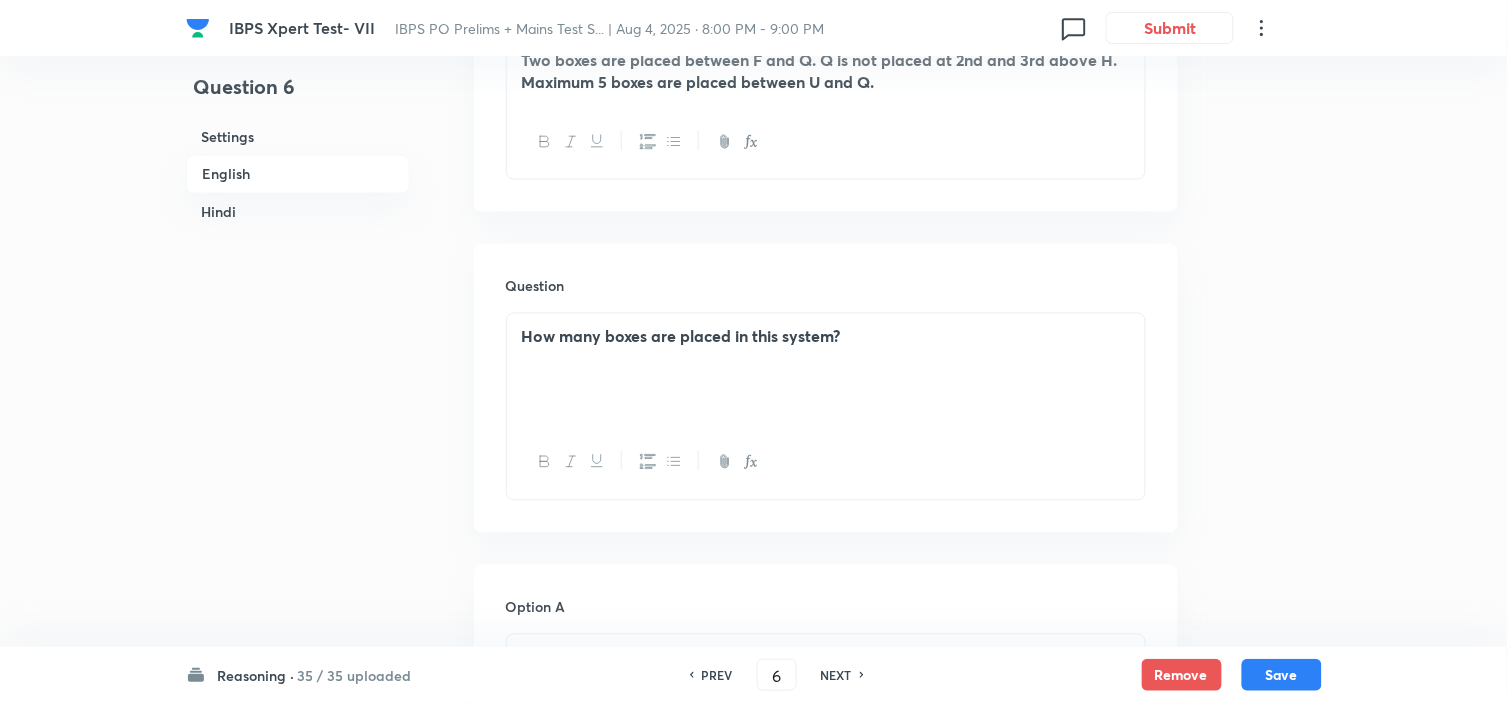 scroll, scrollTop: 776, scrollLeft: 0, axis: vertical 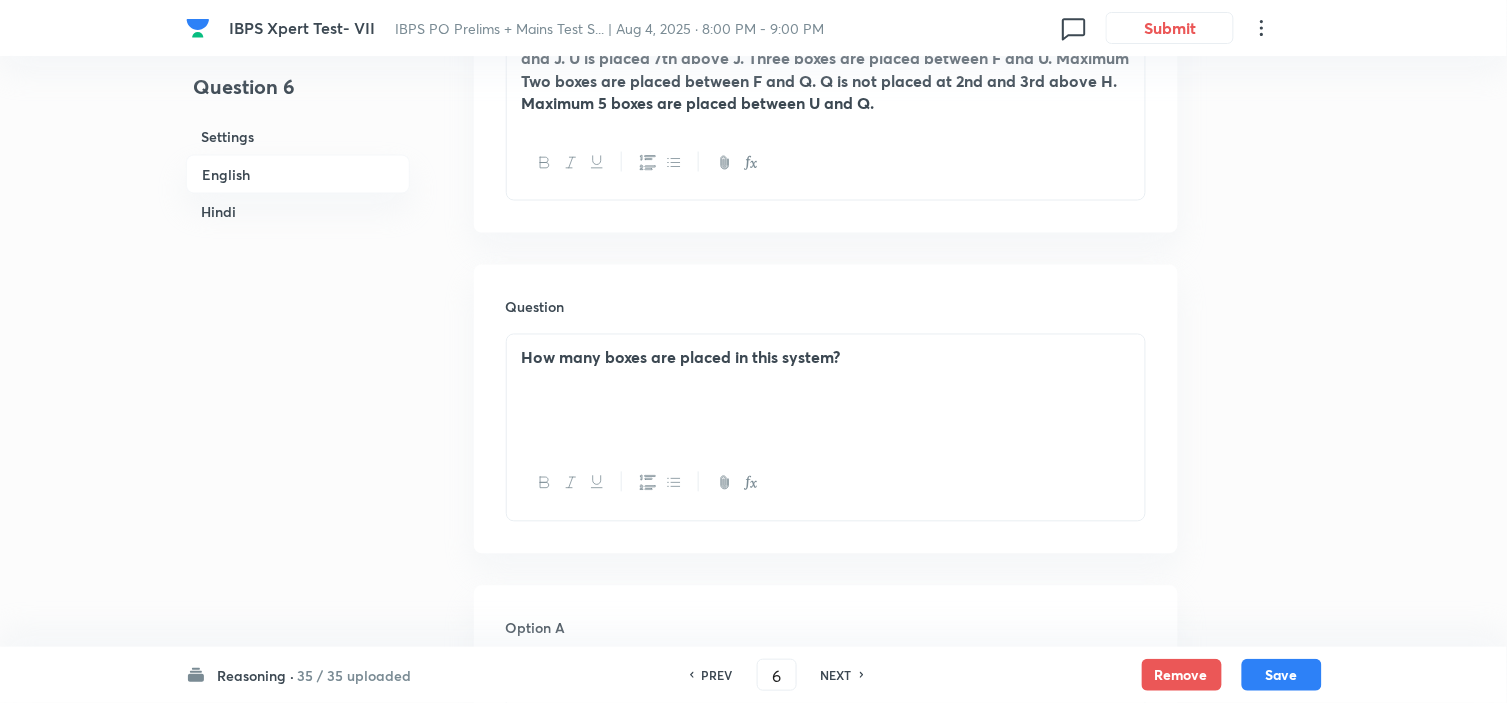 click on "NEXT" at bounding box center (836, 675) 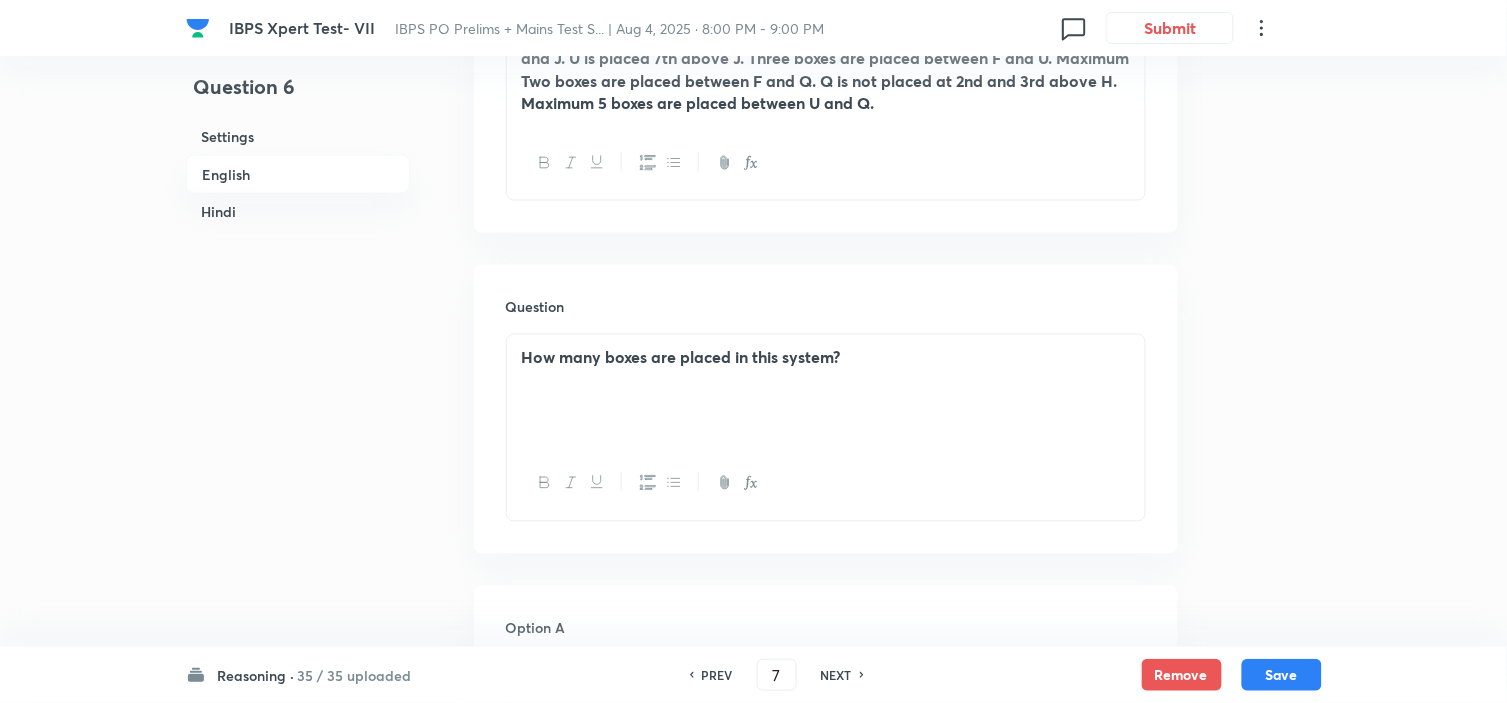 checkbox on "false" 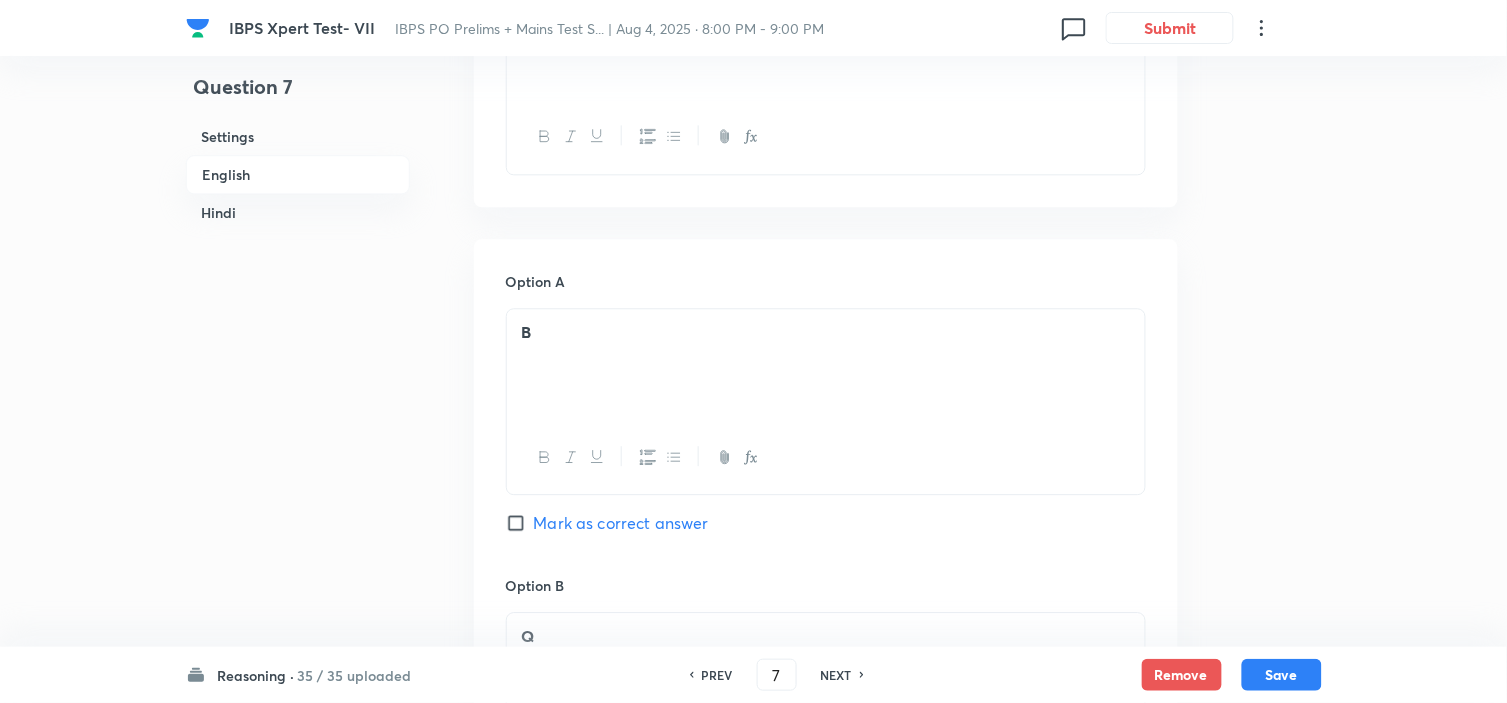 scroll, scrollTop: 1110, scrollLeft: 0, axis: vertical 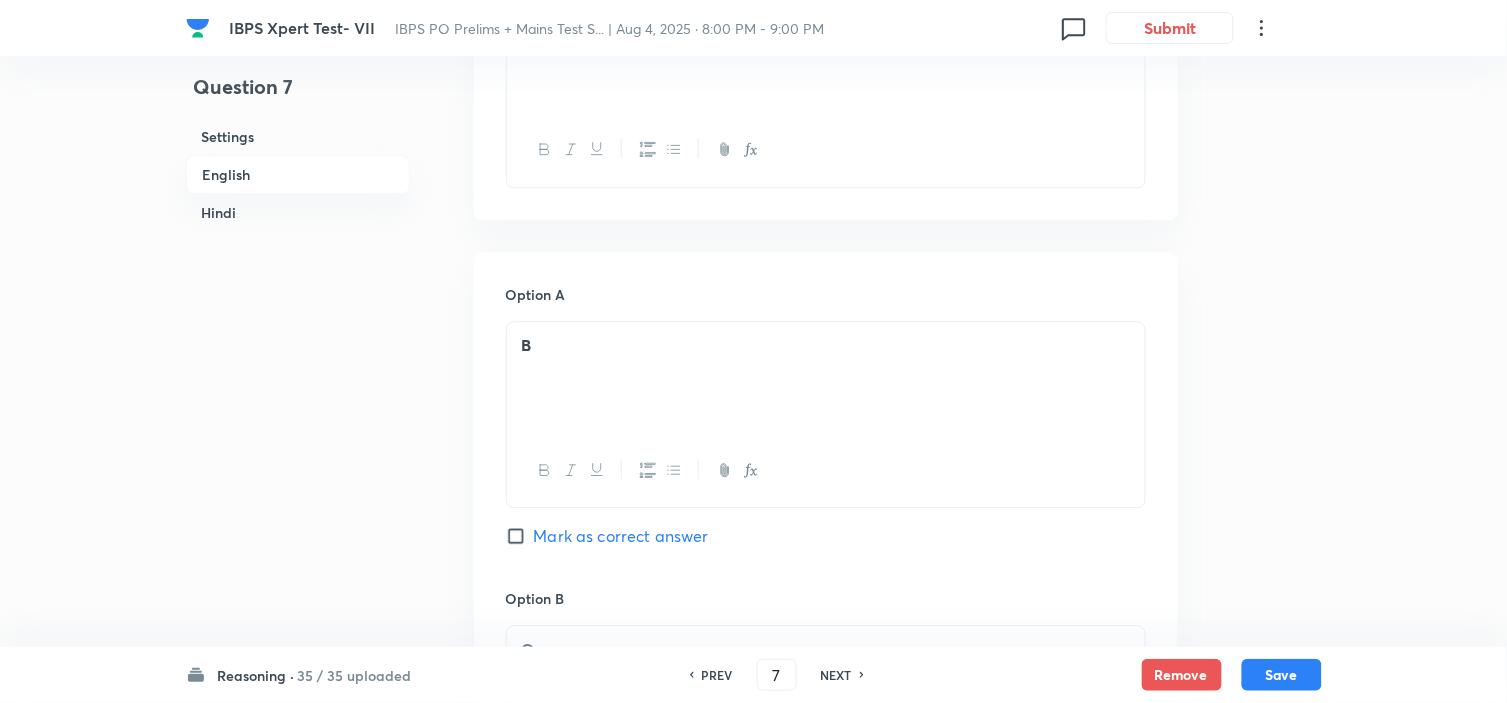 drag, startPoint x: 598, startPoint y: 356, endPoint x: 451, endPoint y: 368, distance: 147.48898 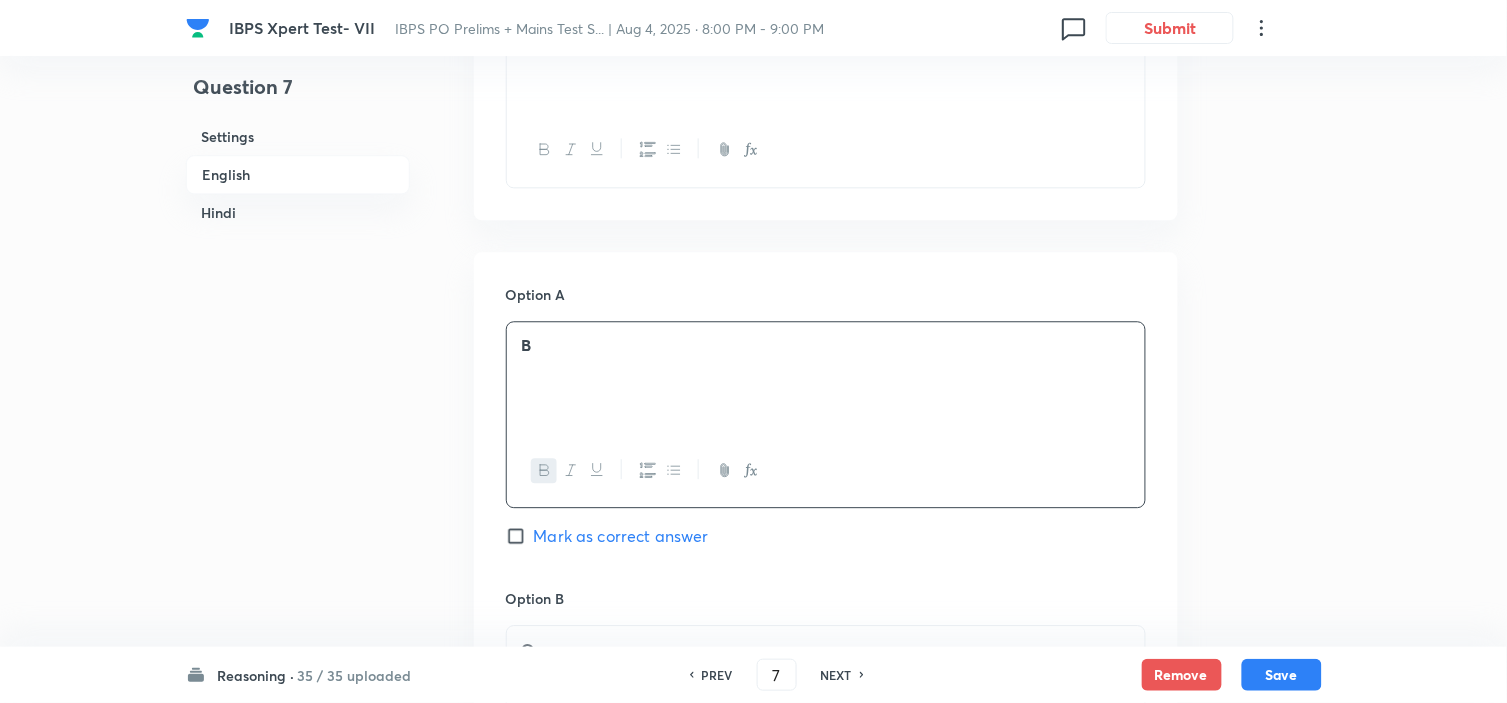 type 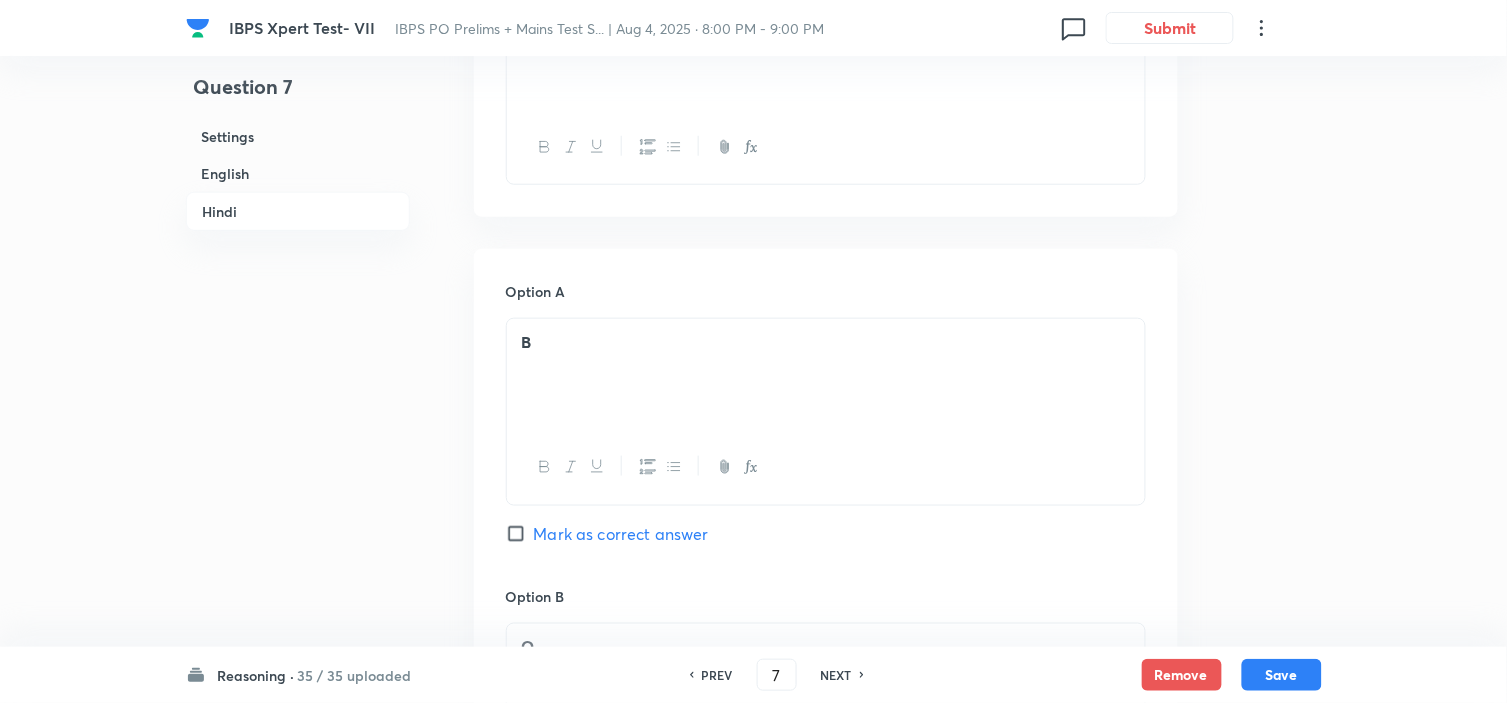 scroll, scrollTop: 4221, scrollLeft: 0, axis: vertical 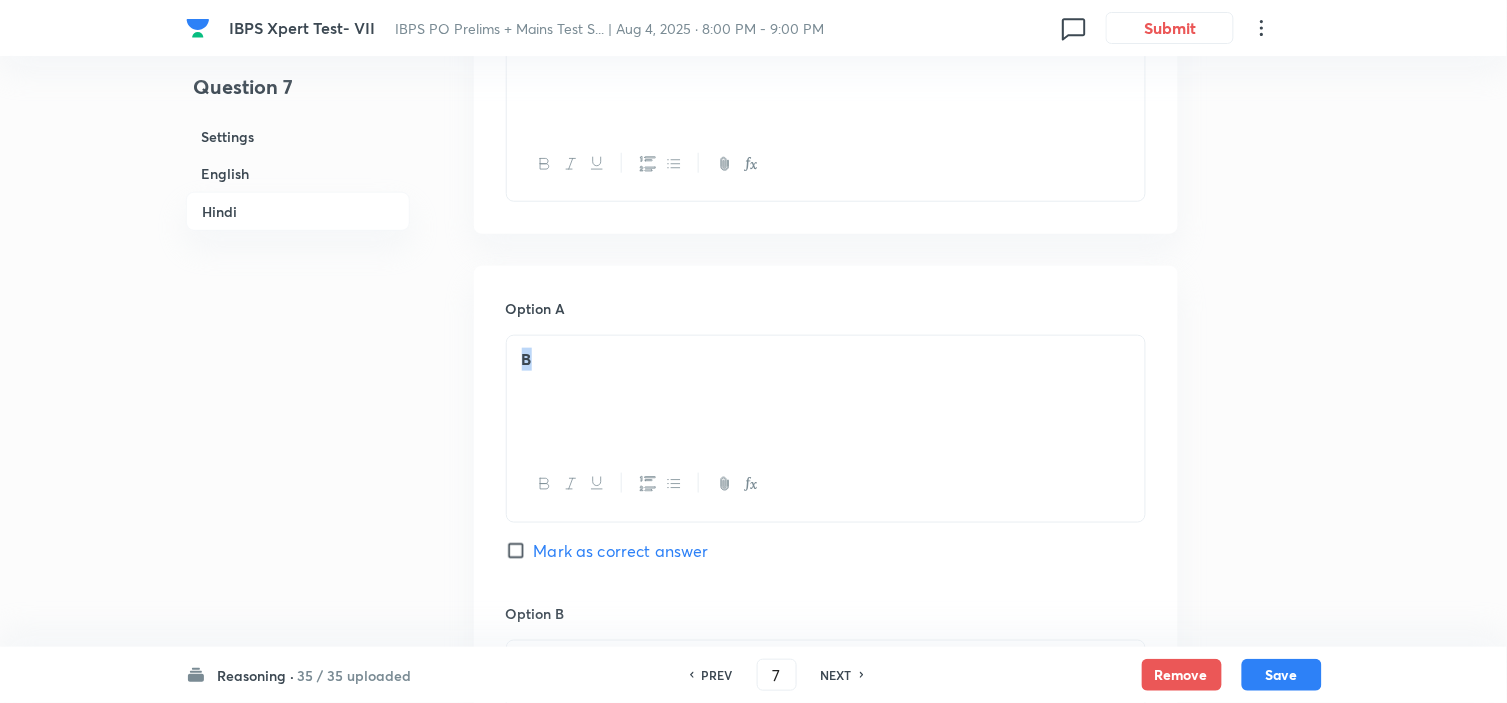 drag, startPoint x: 568, startPoint y: 365, endPoint x: 277, endPoint y: 367, distance: 291.00687 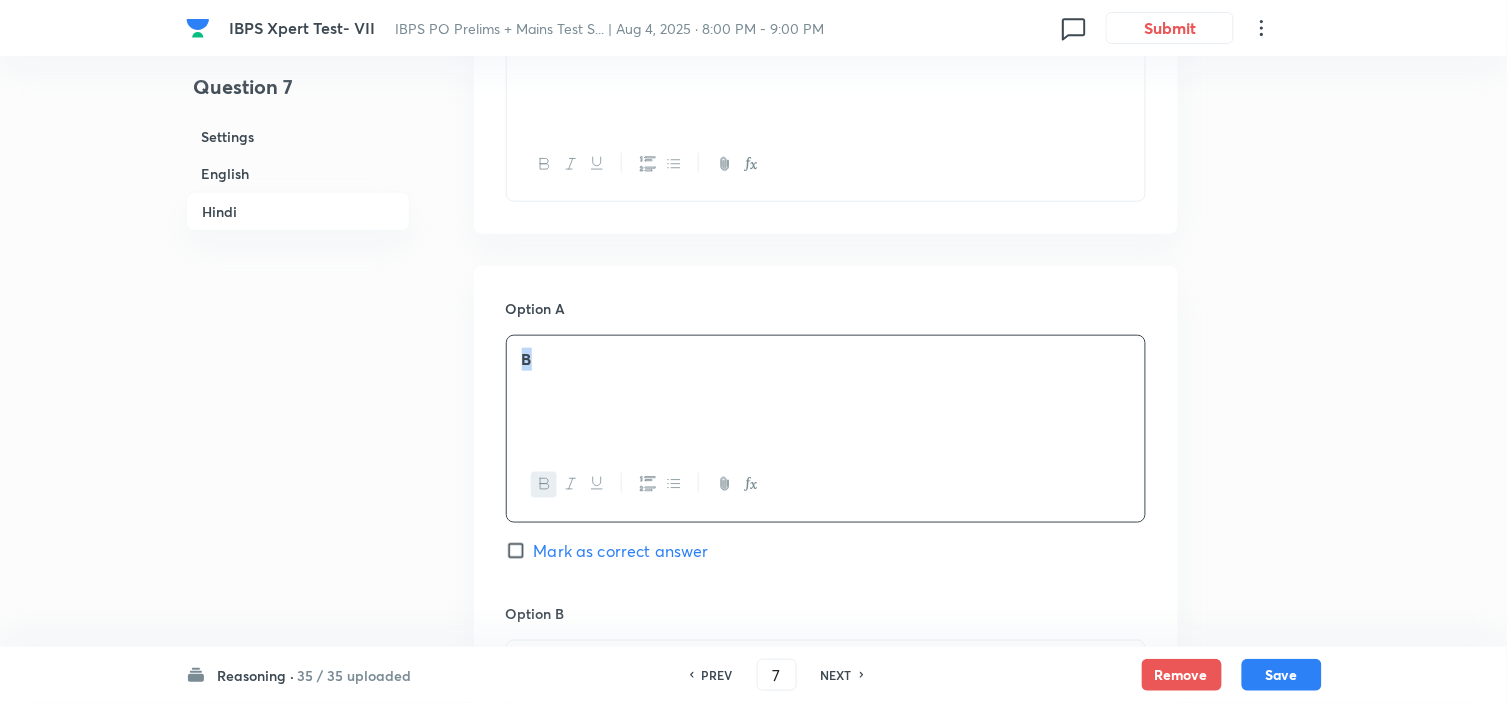 type 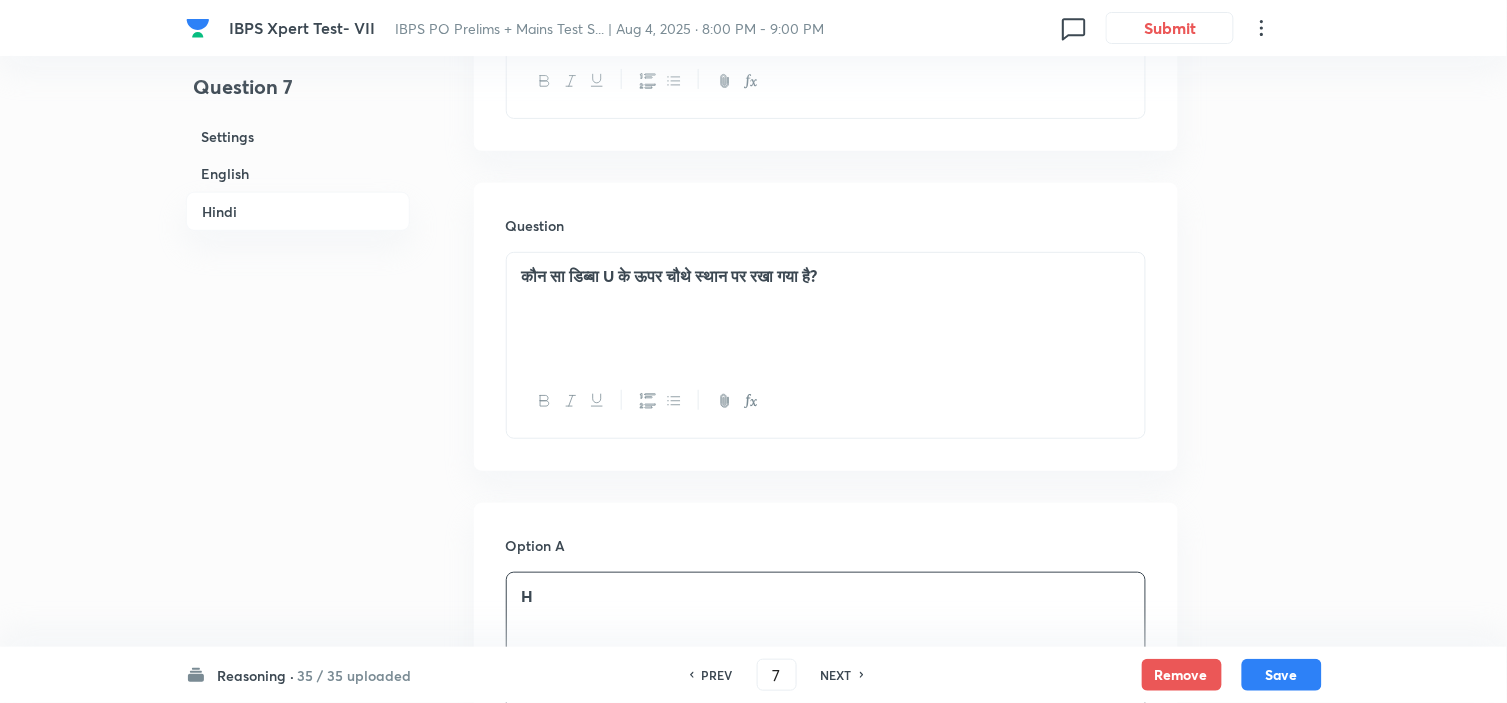 scroll, scrollTop: 3998, scrollLeft: 0, axis: vertical 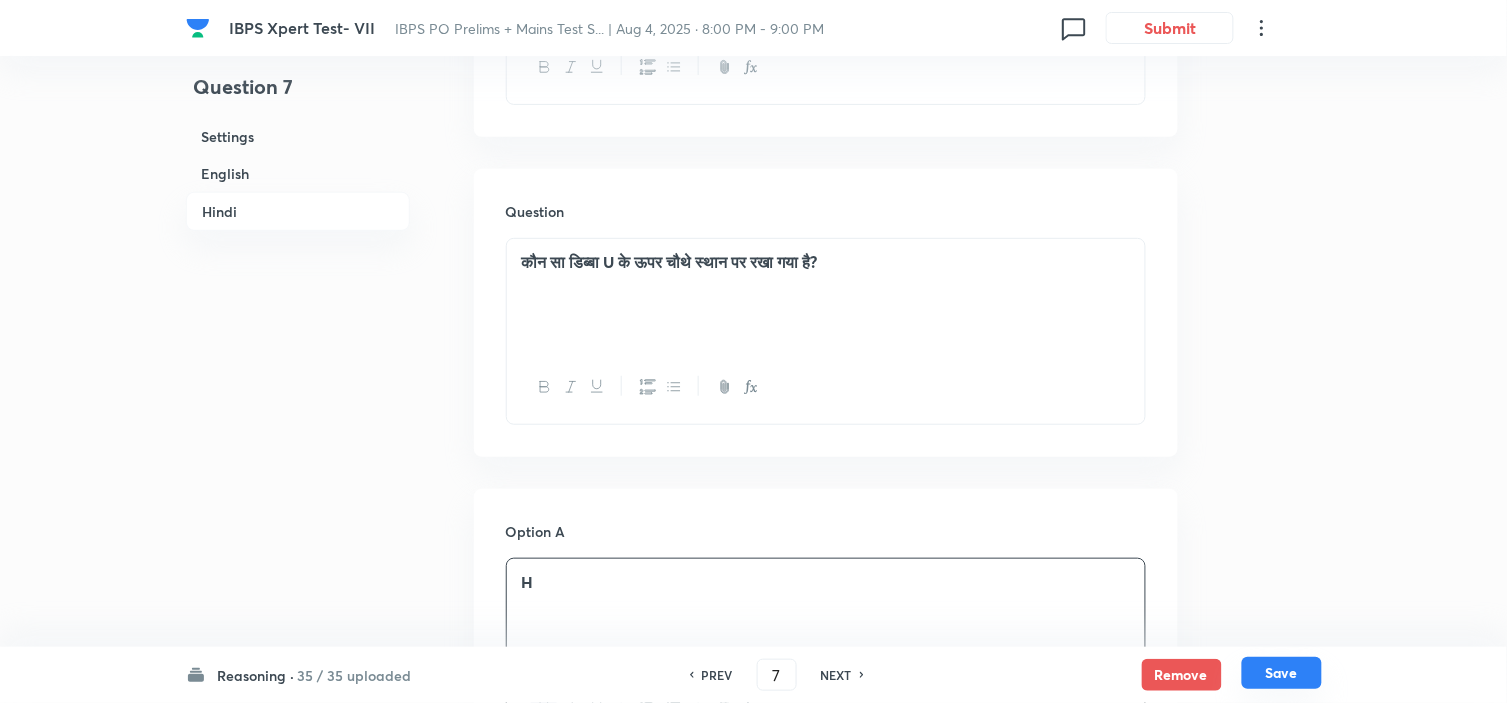 click on "Save" at bounding box center (1282, 673) 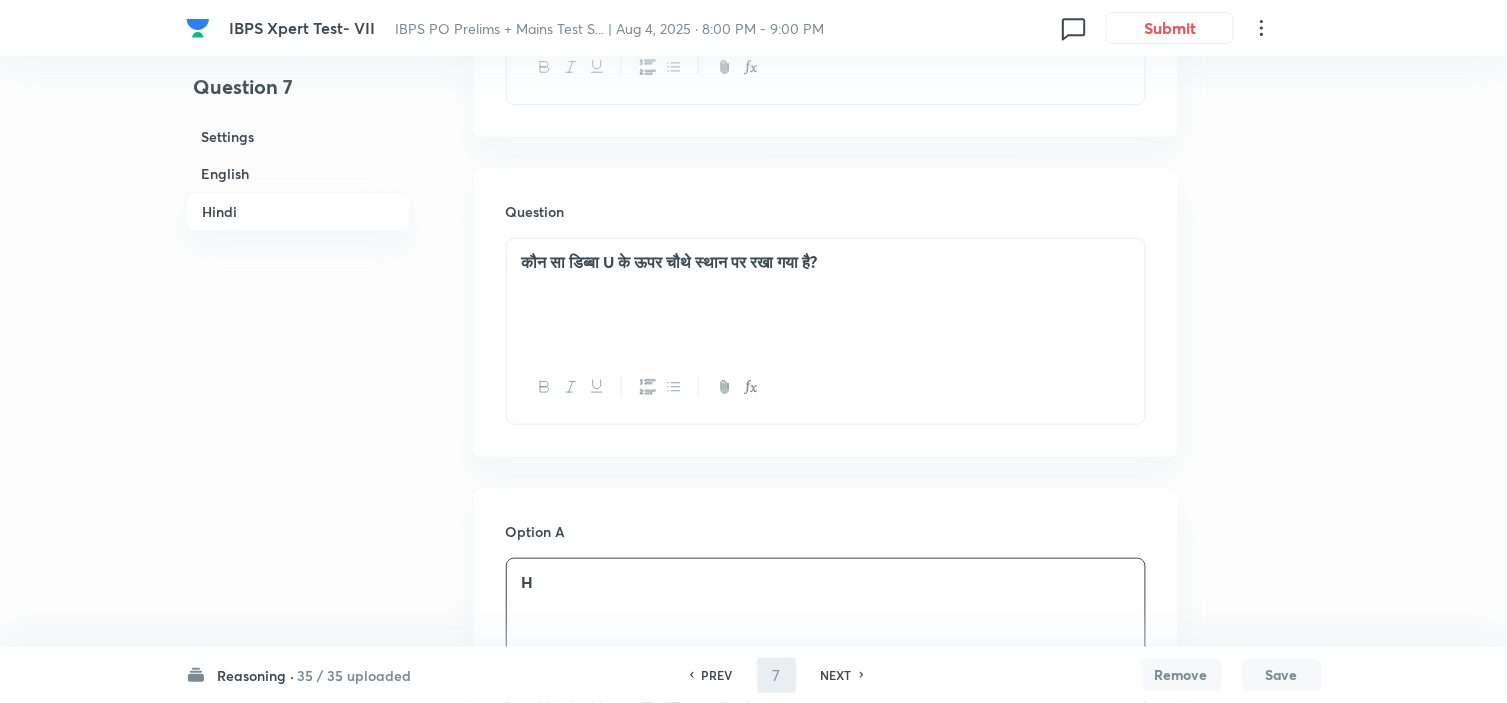 type on "8" 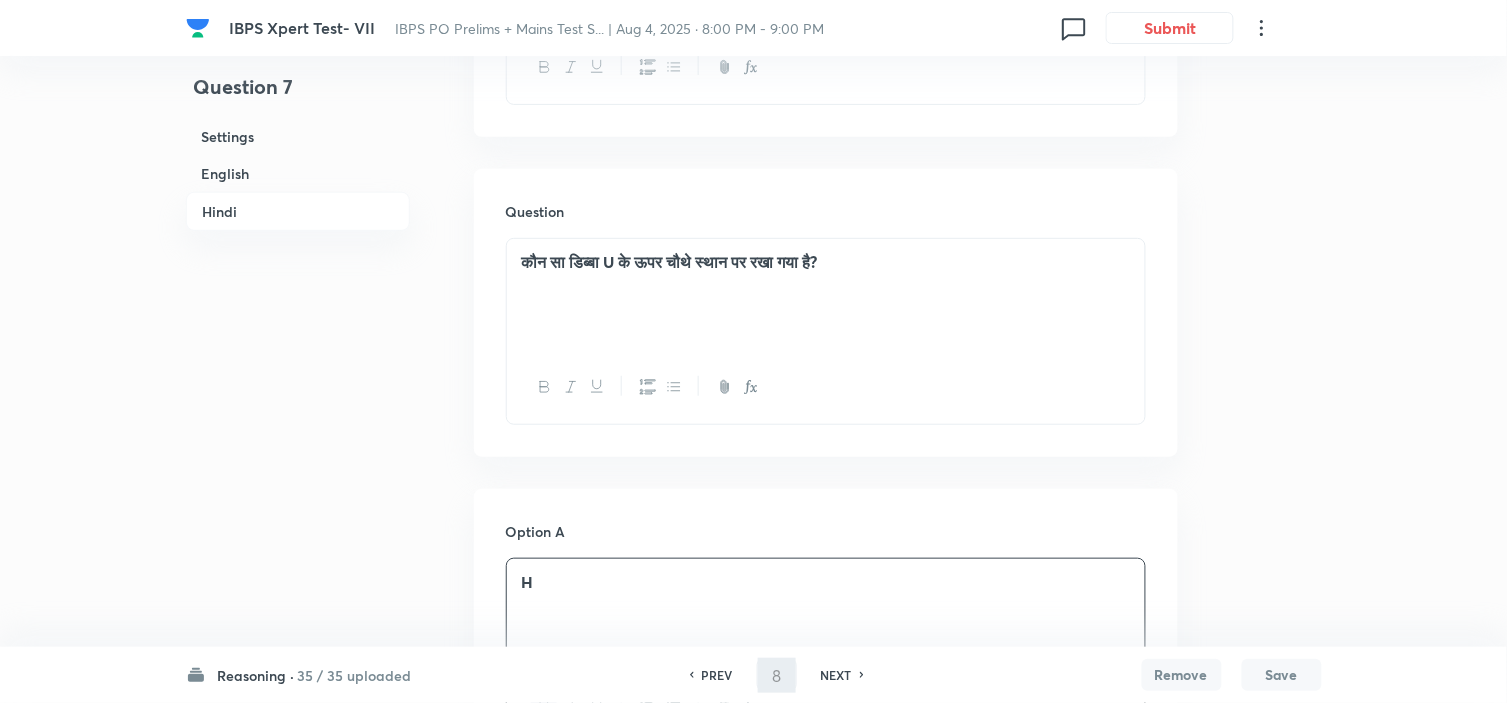 checkbox on "false" 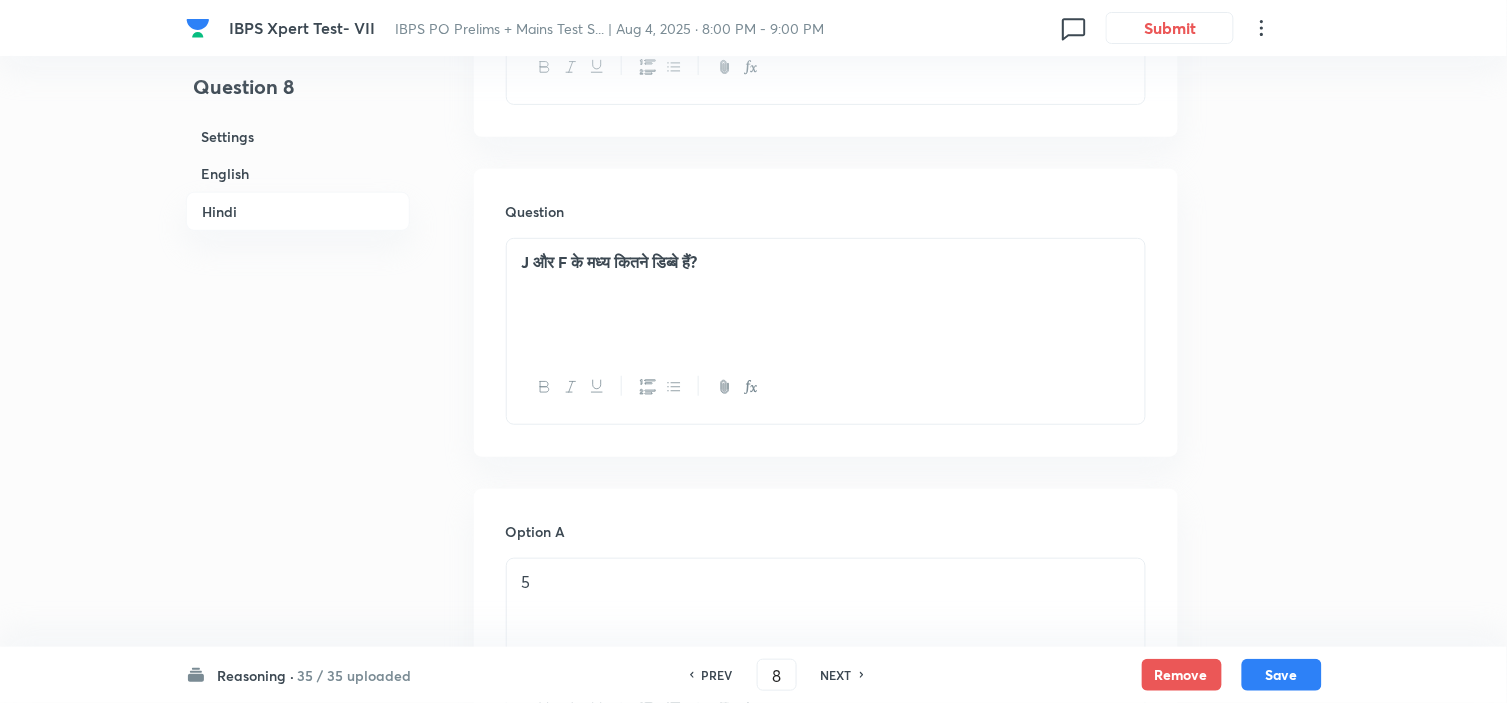 scroll, scrollTop: 4546, scrollLeft: 0, axis: vertical 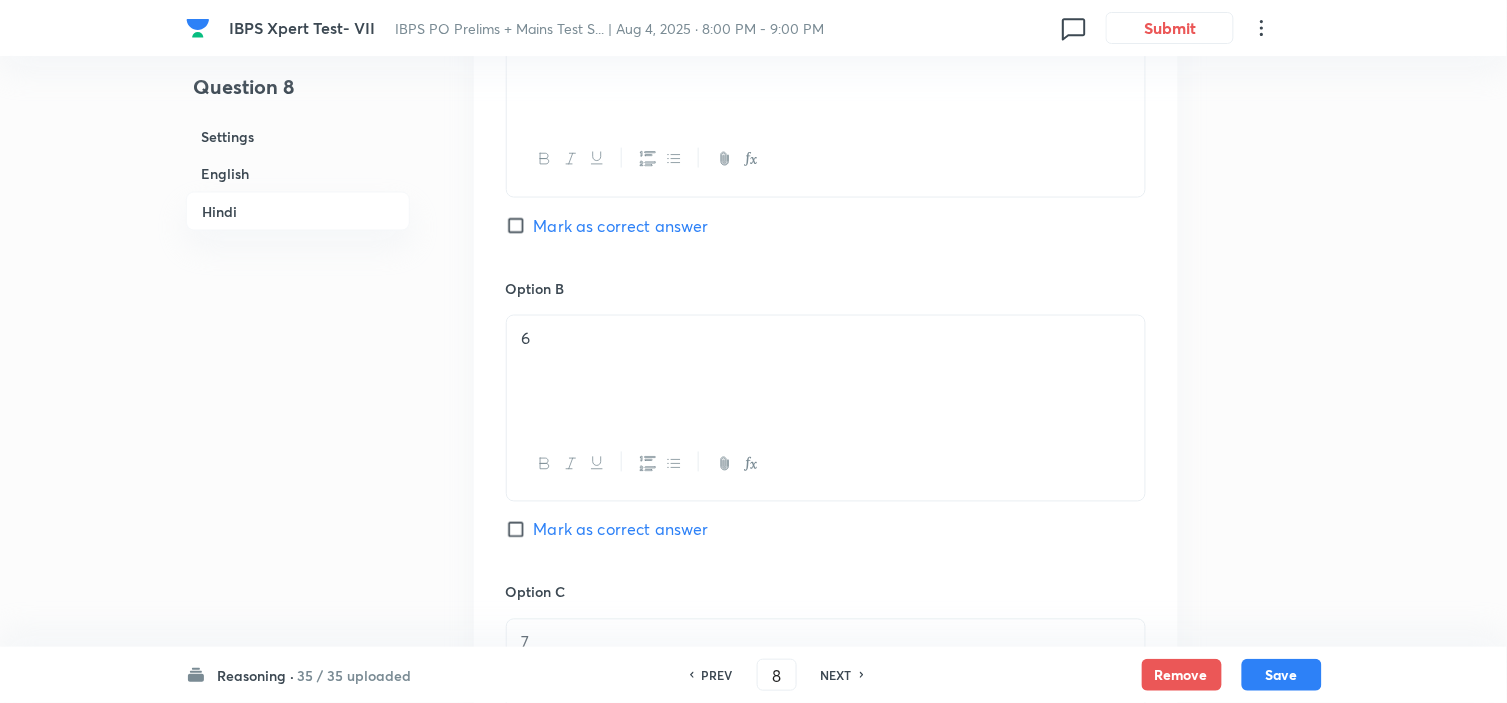click on "PREV" at bounding box center (717, 675) 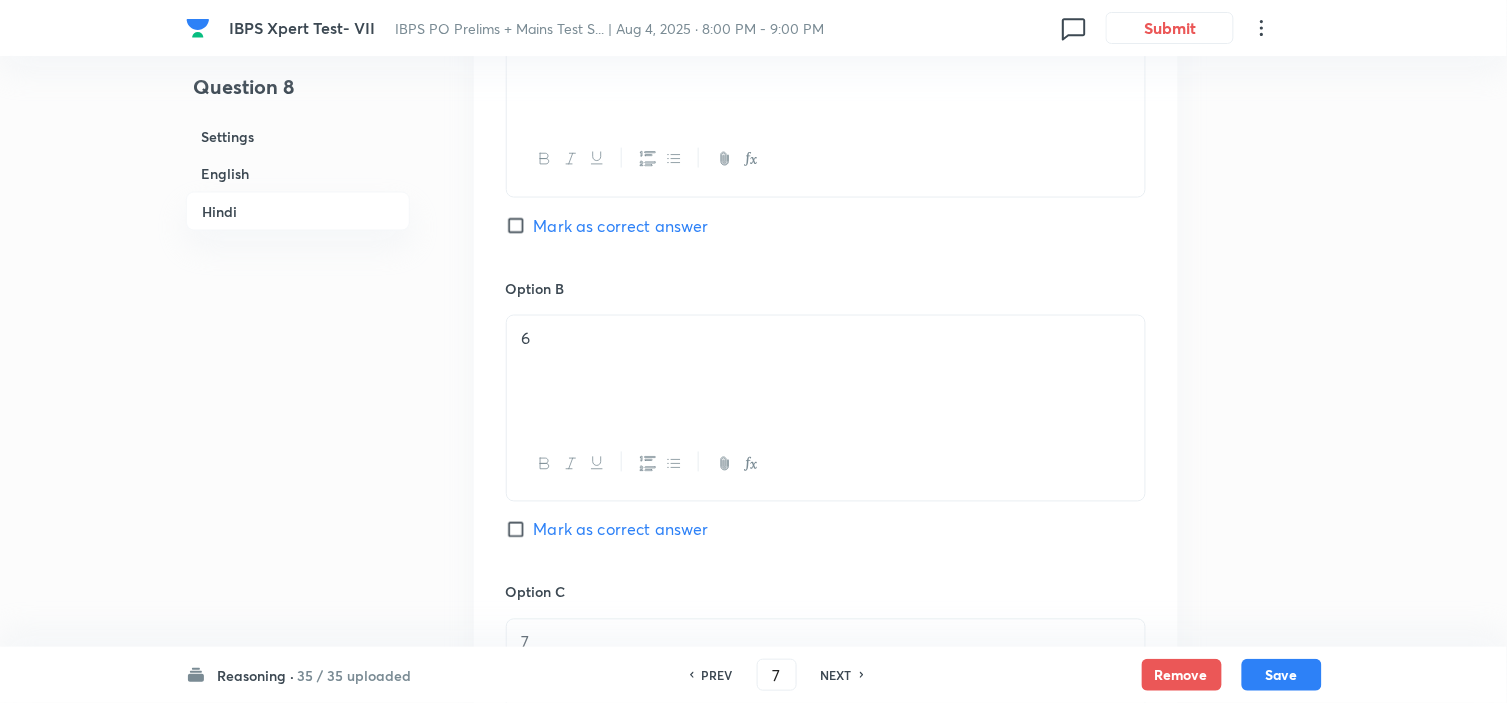 checkbox on "false" 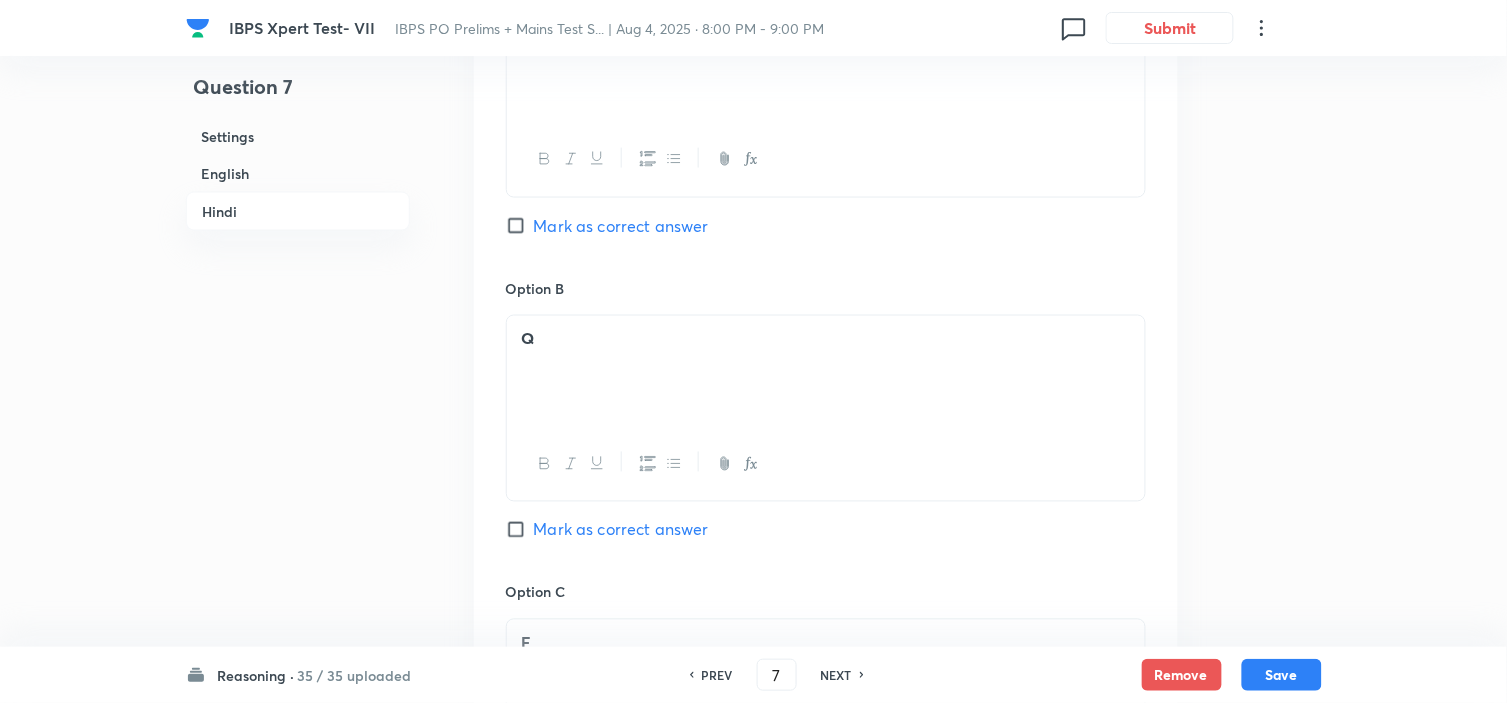 checkbox on "true" 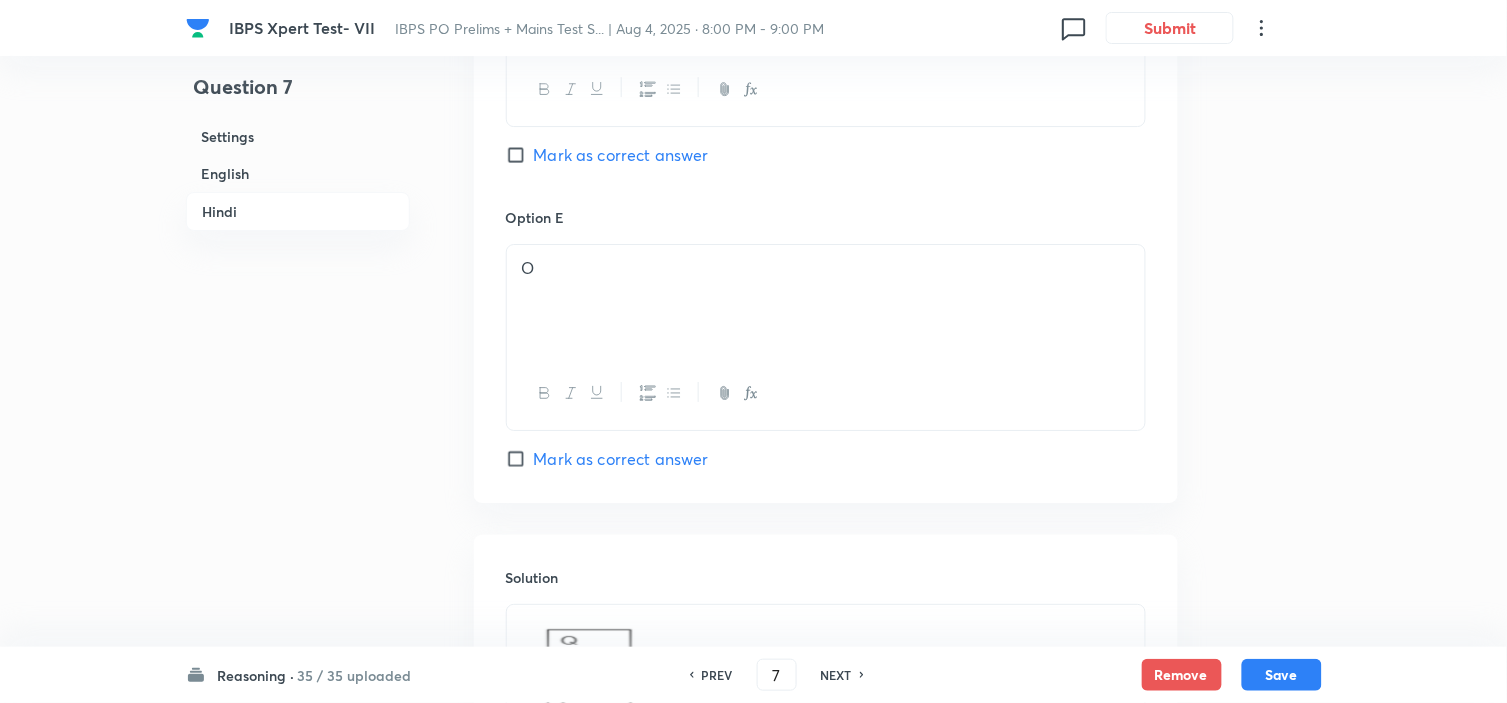 scroll, scrollTop: 5324, scrollLeft: 0, axis: vertical 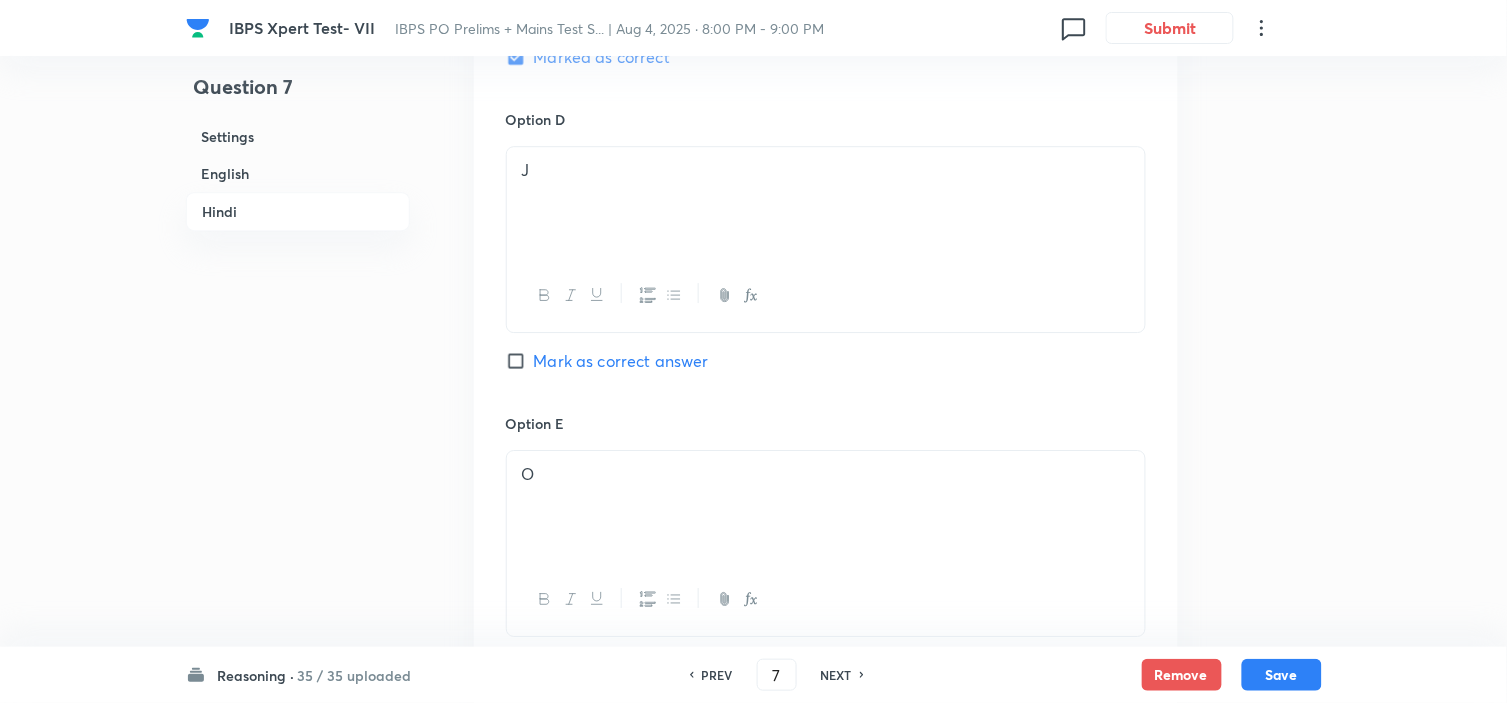 click on "NEXT" at bounding box center [836, 675] 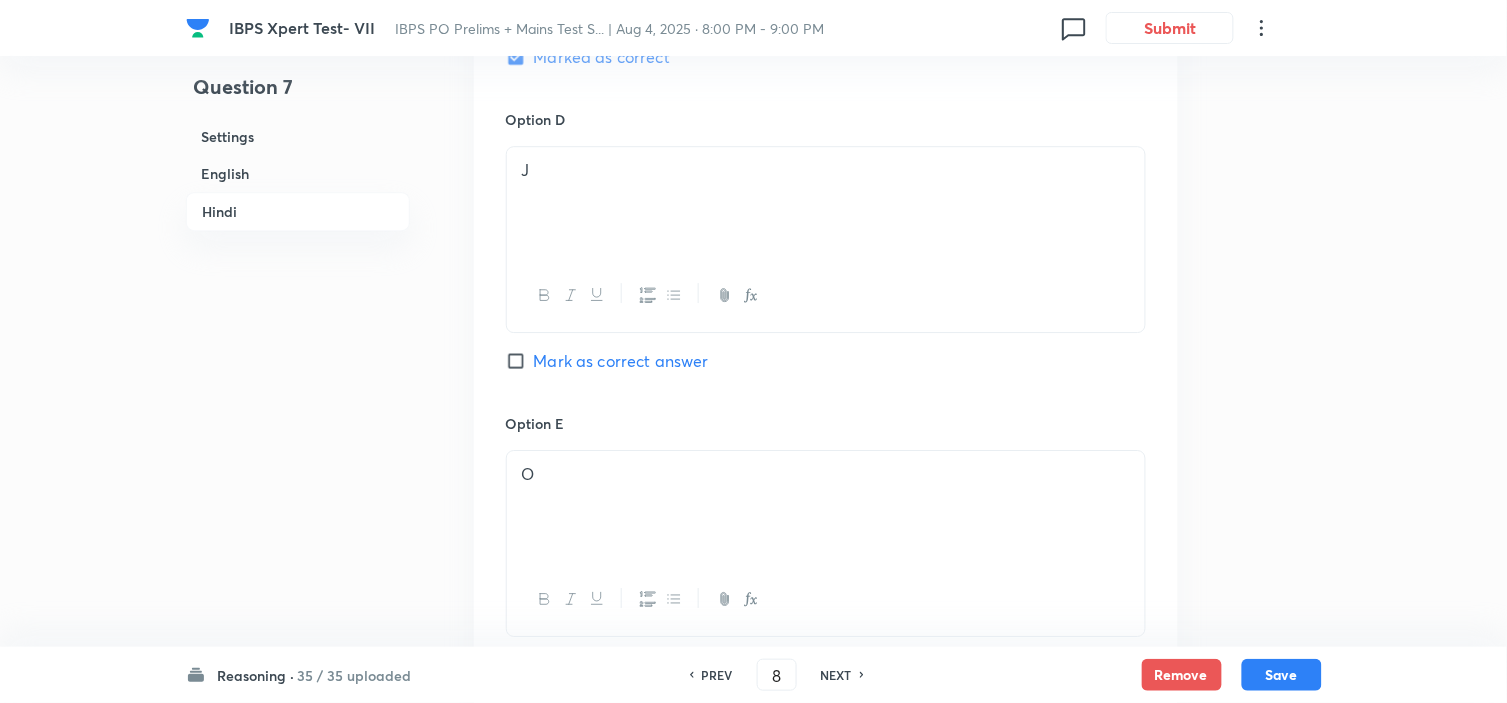 checkbox on "false" 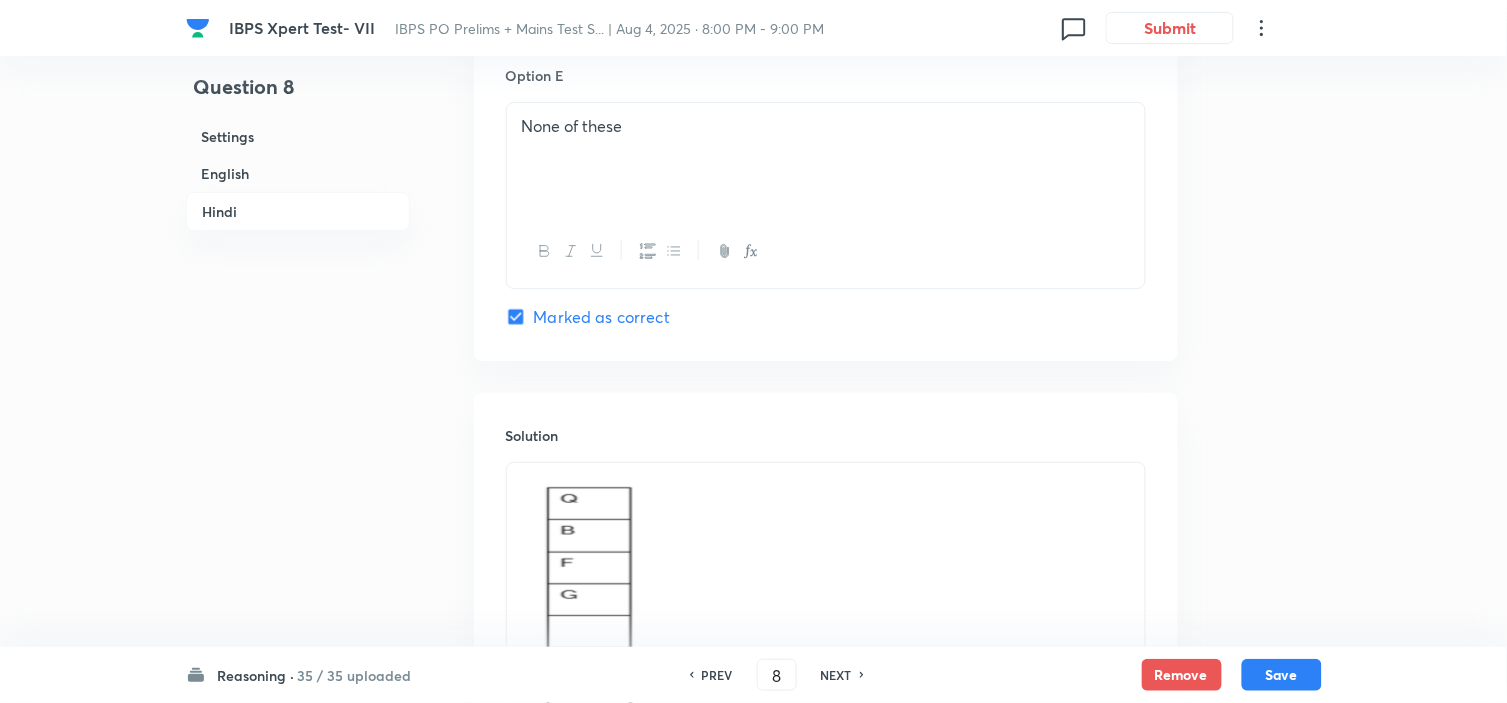 scroll, scrollTop: 5657, scrollLeft: 0, axis: vertical 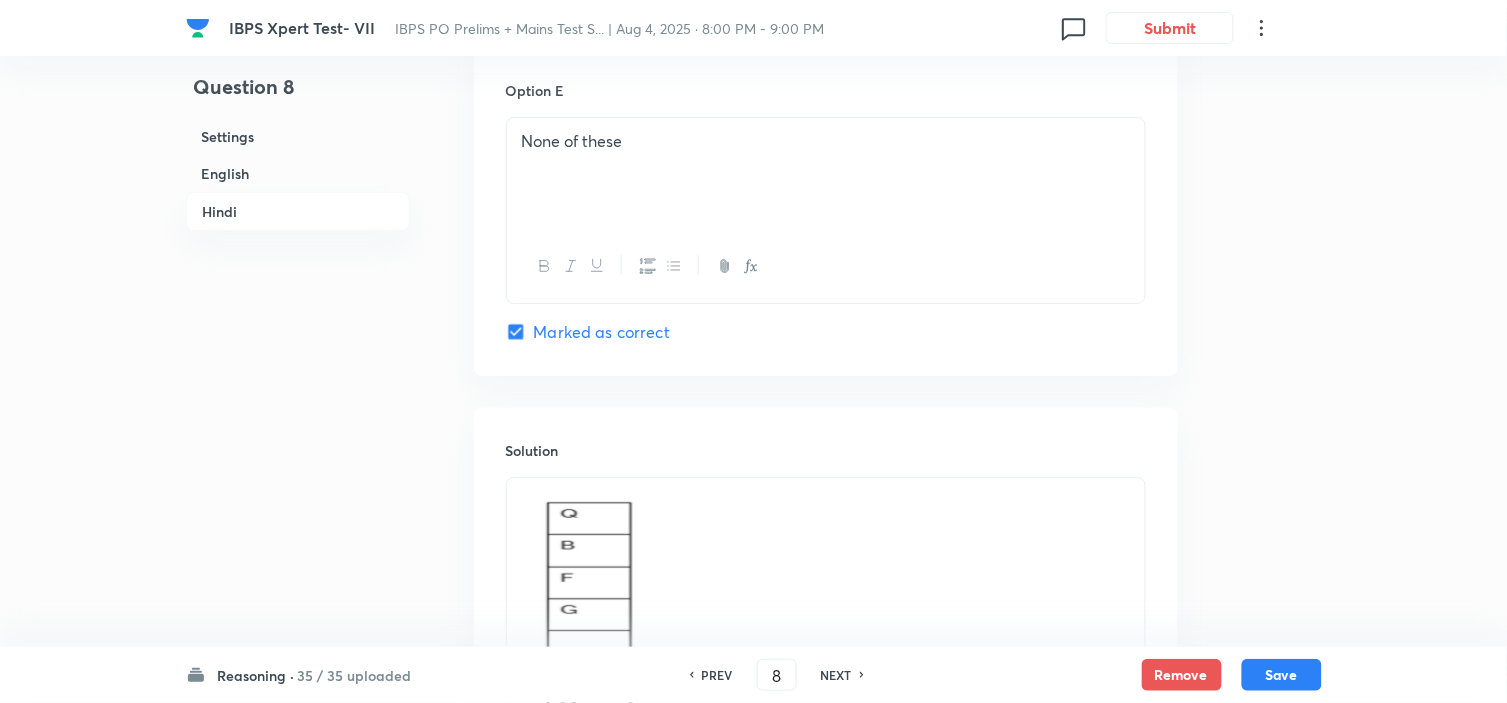 click on "NEXT" at bounding box center [836, 675] 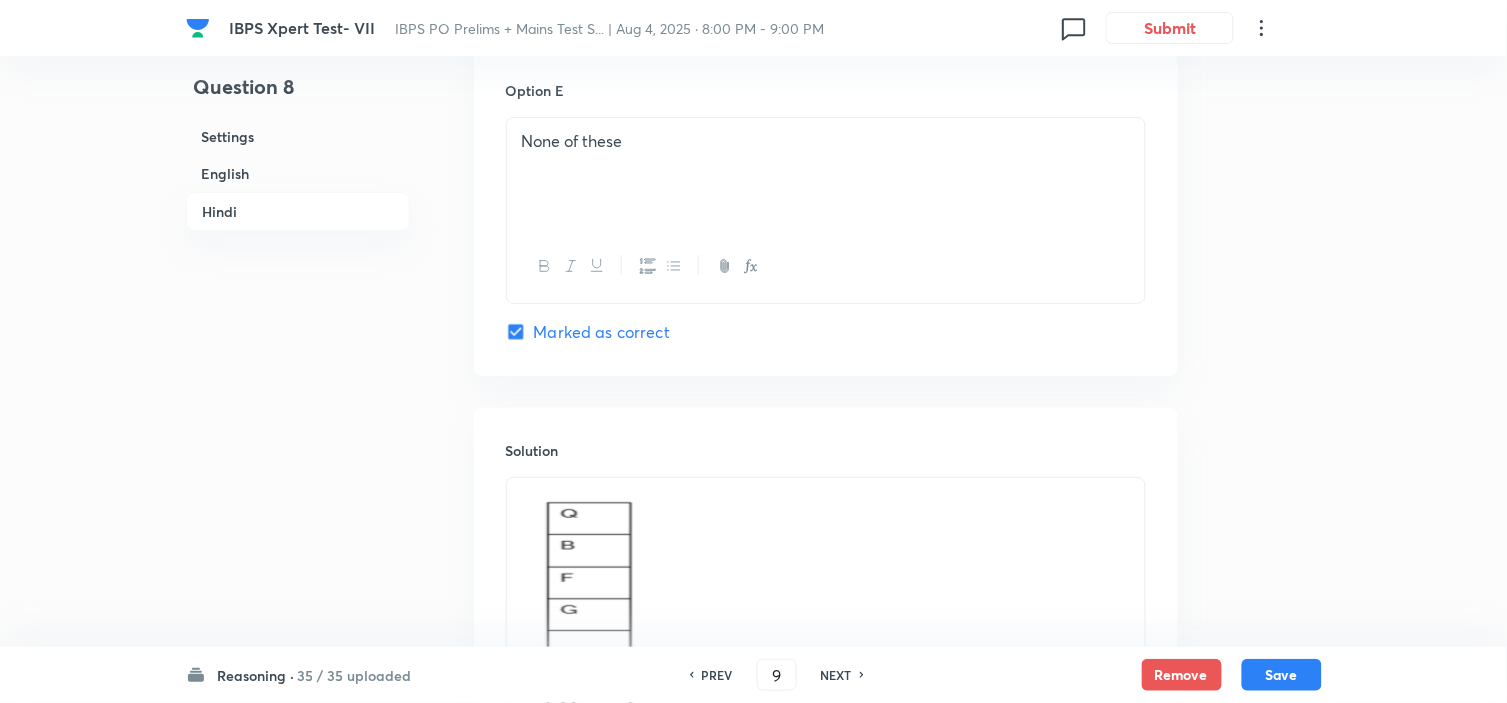 checkbox on "false" 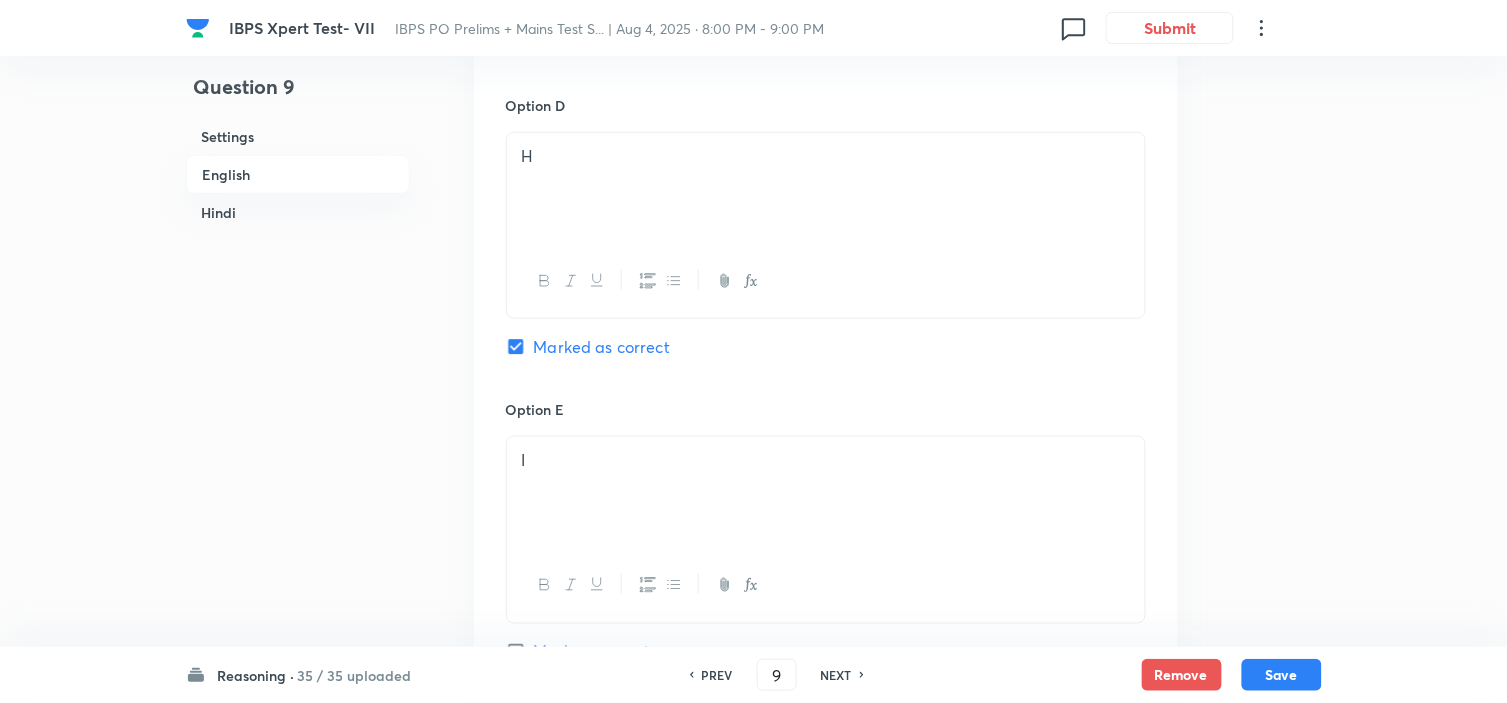 scroll, scrollTop: 2324, scrollLeft: 0, axis: vertical 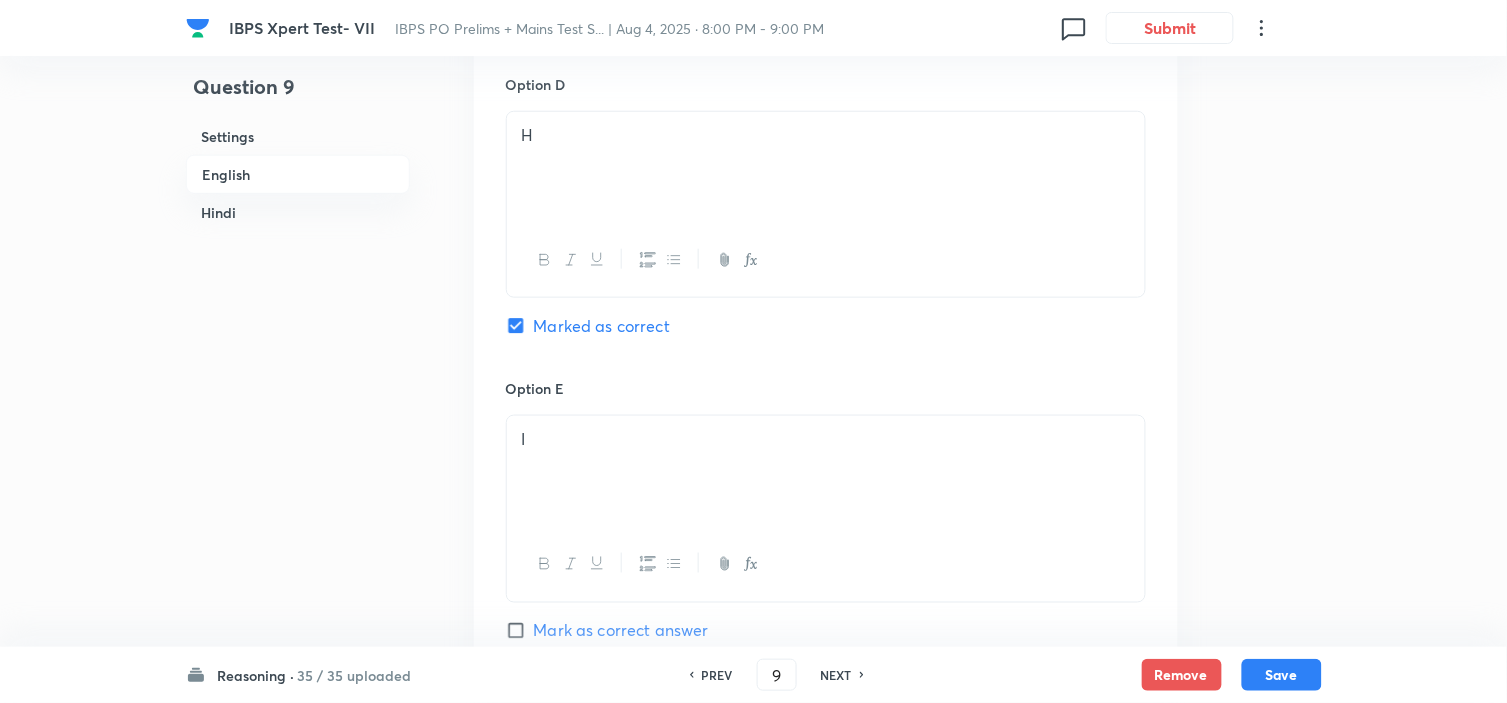 click on "NEXT" at bounding box center [836, 675] 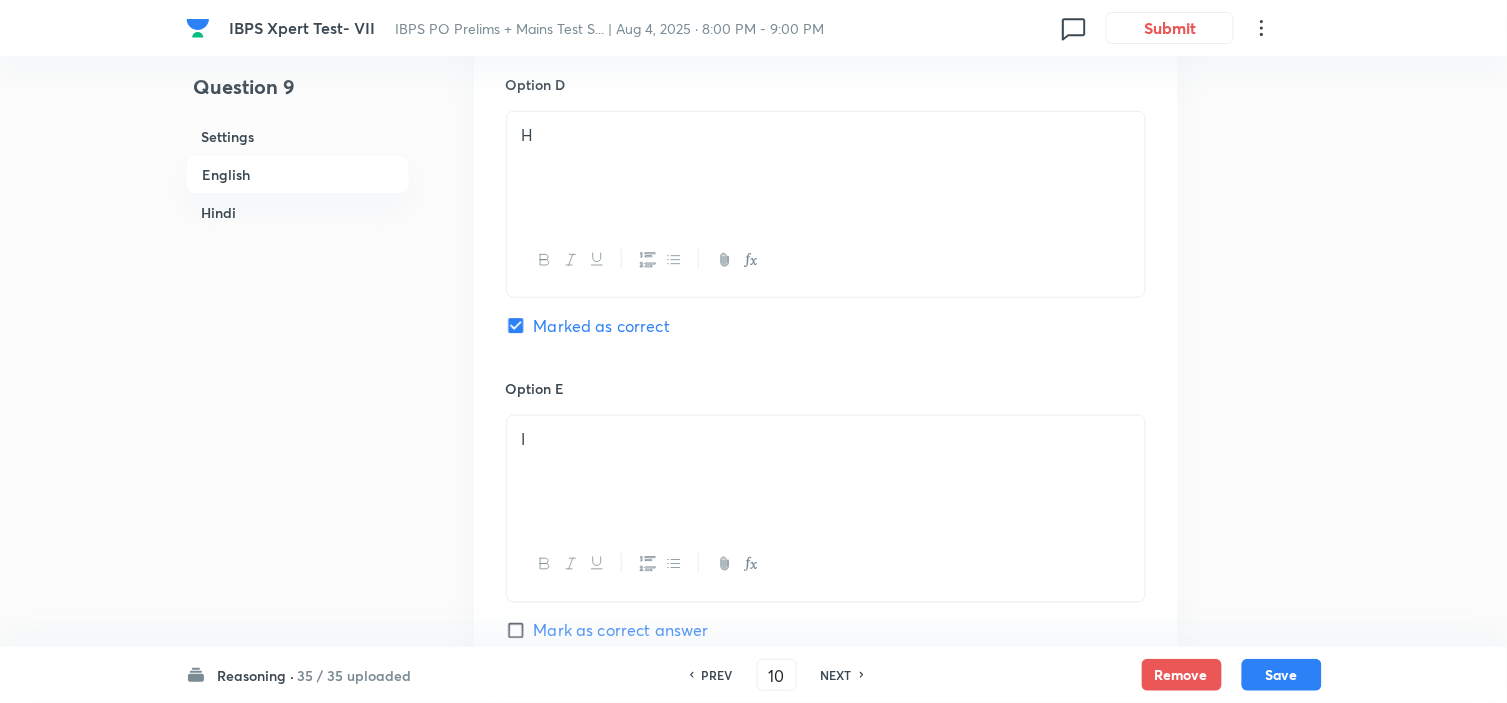 checkbox on "false" 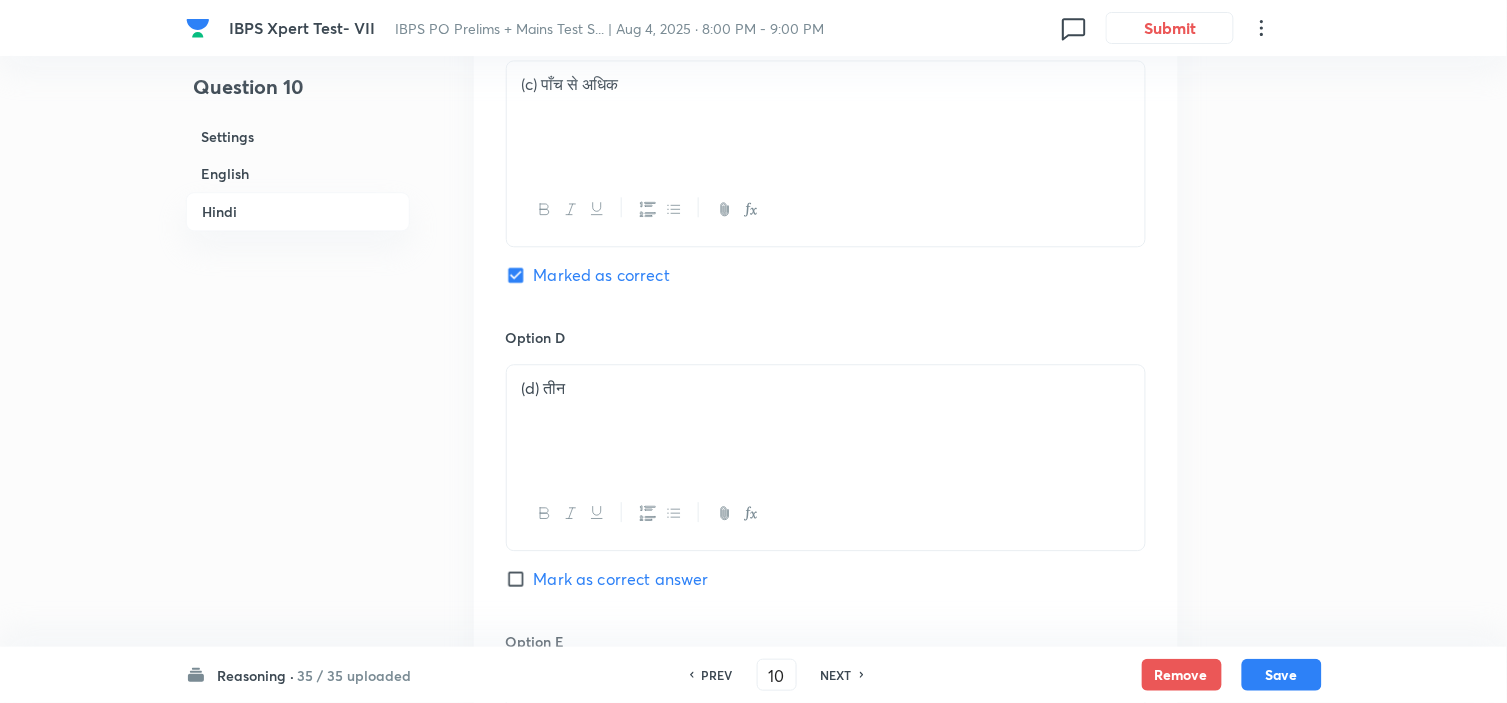 scroll, scrollTop: 5213, scrollLeft: 0, axis: vertical 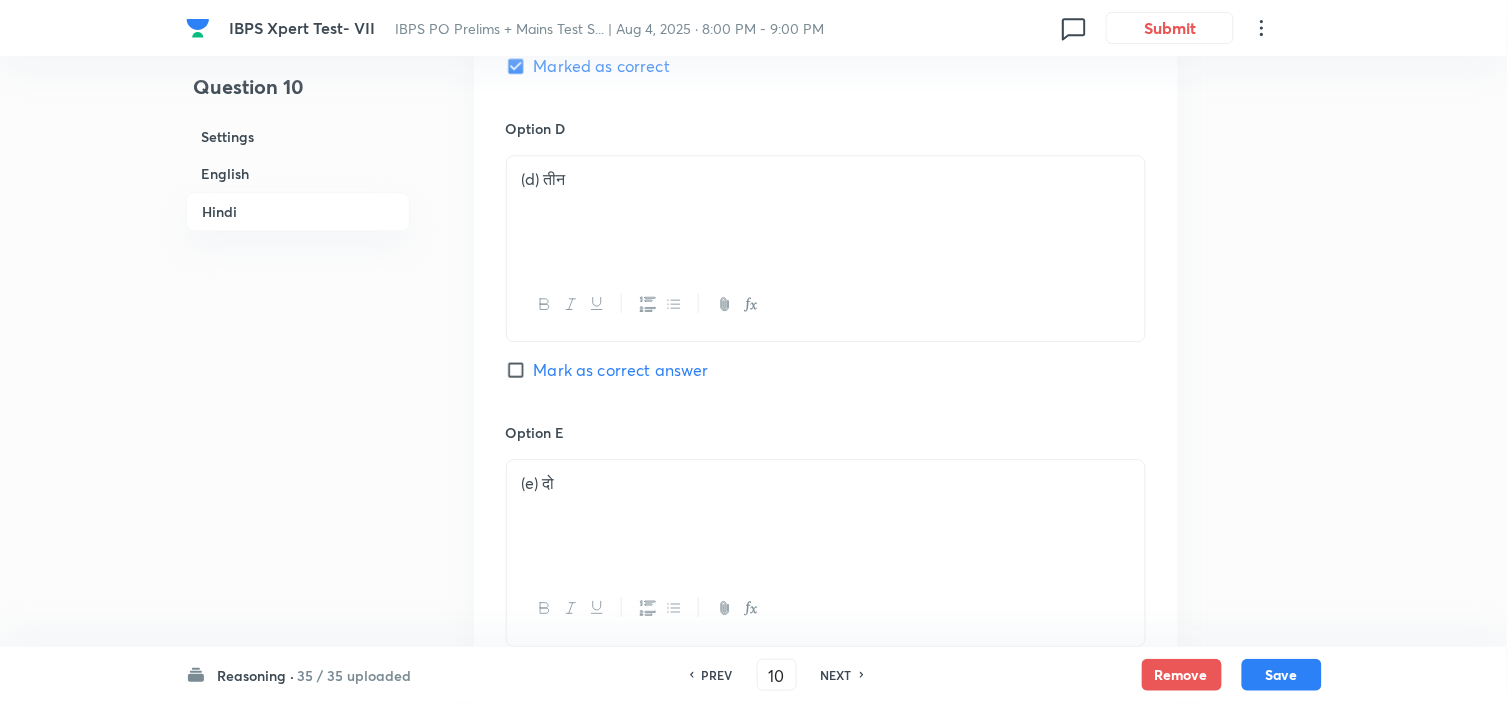 click on "NEXT" at bounding box center [836, 675] 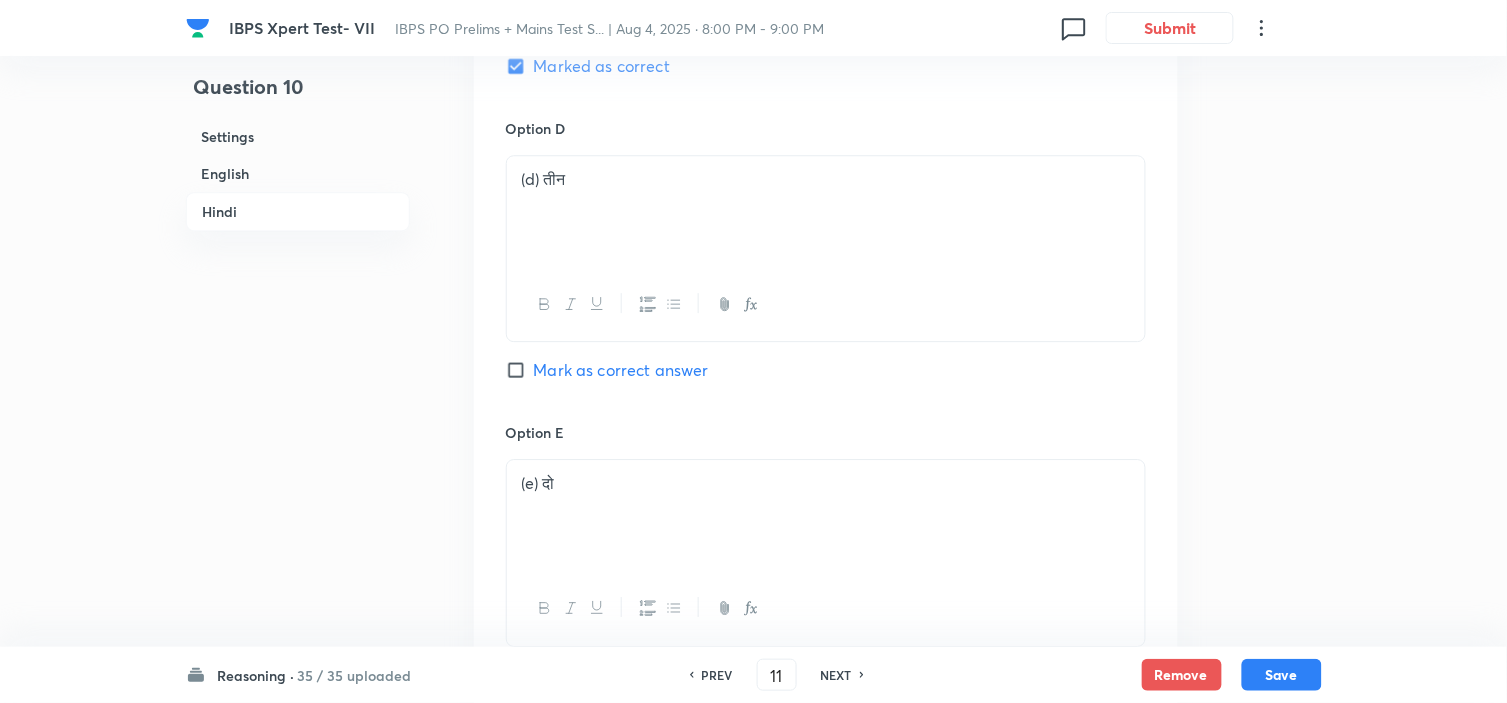 checkbox on "false" 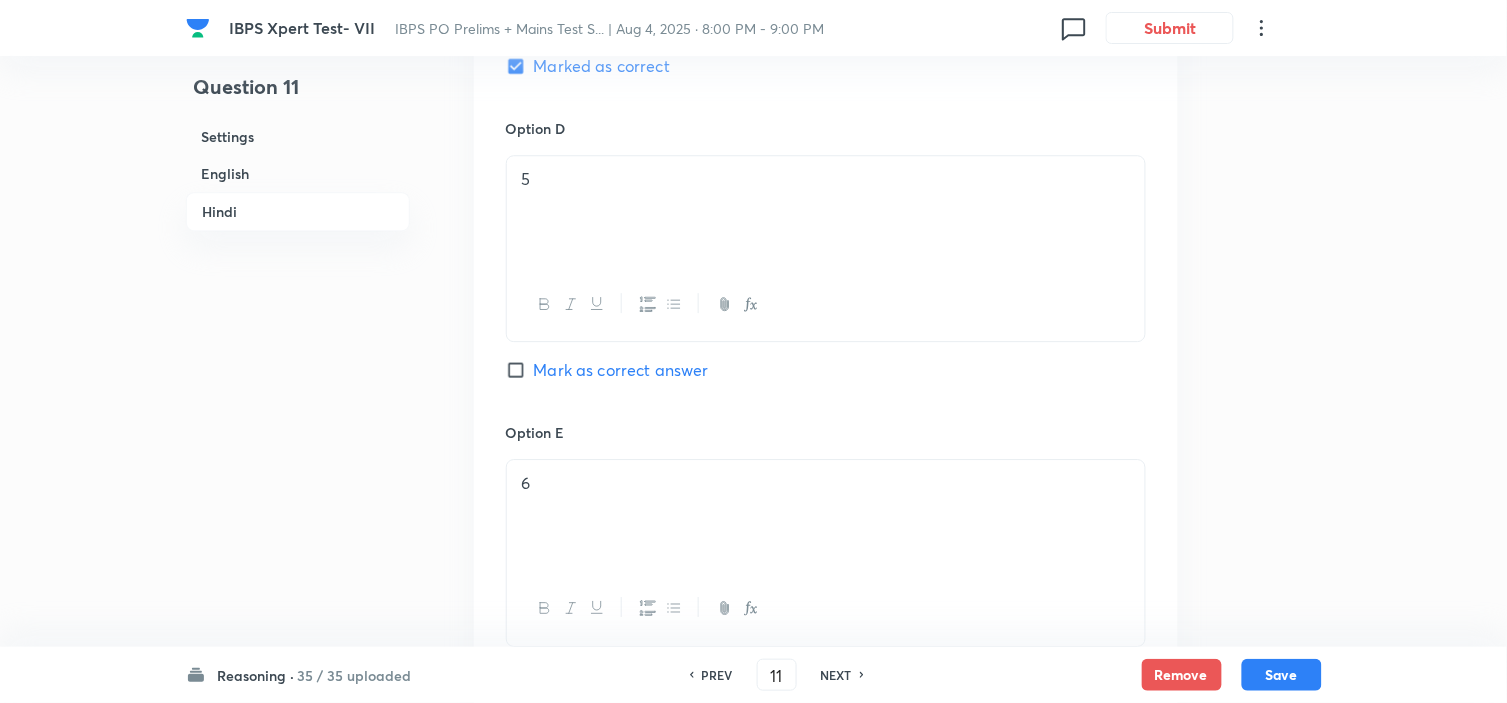 checkbox on "true" 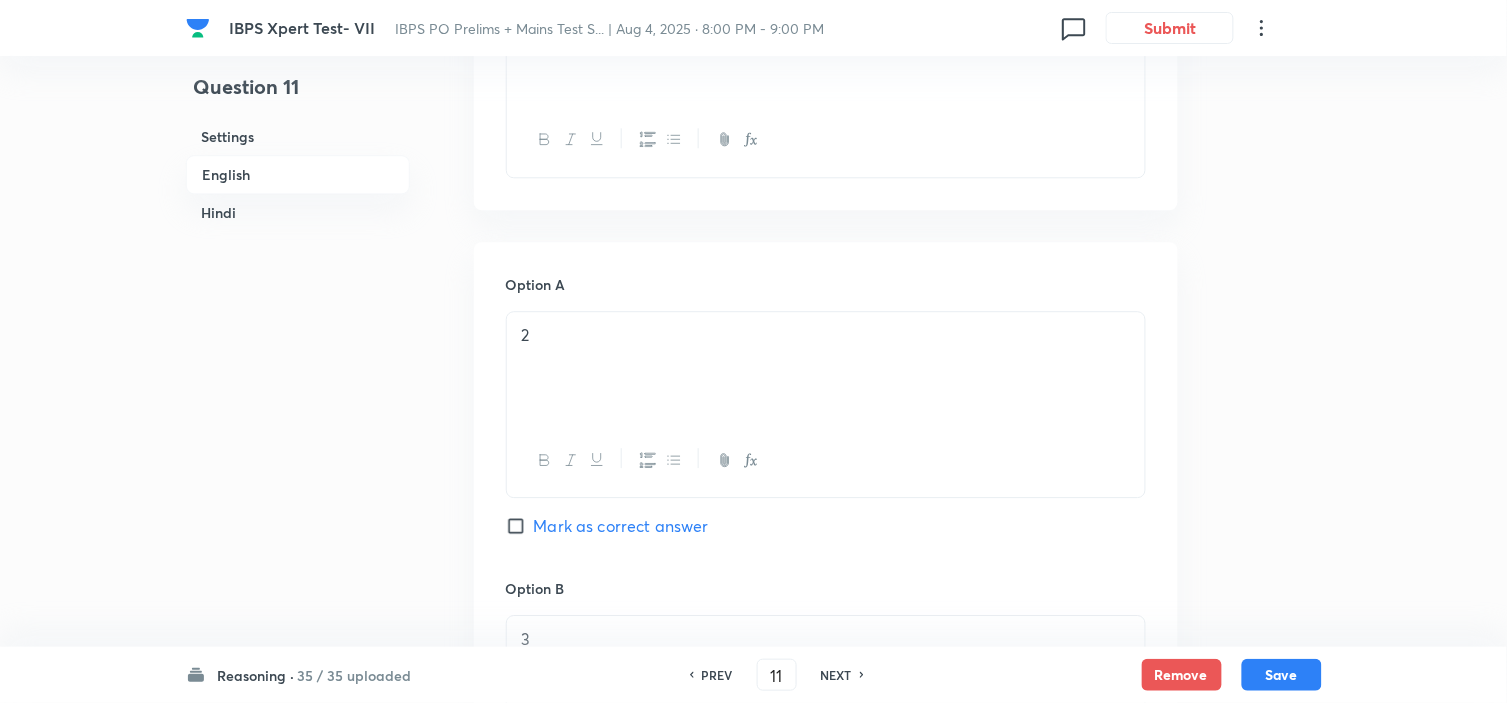 scroll, scrollTop: 1546, scrollLeft: 0, axis: vertical 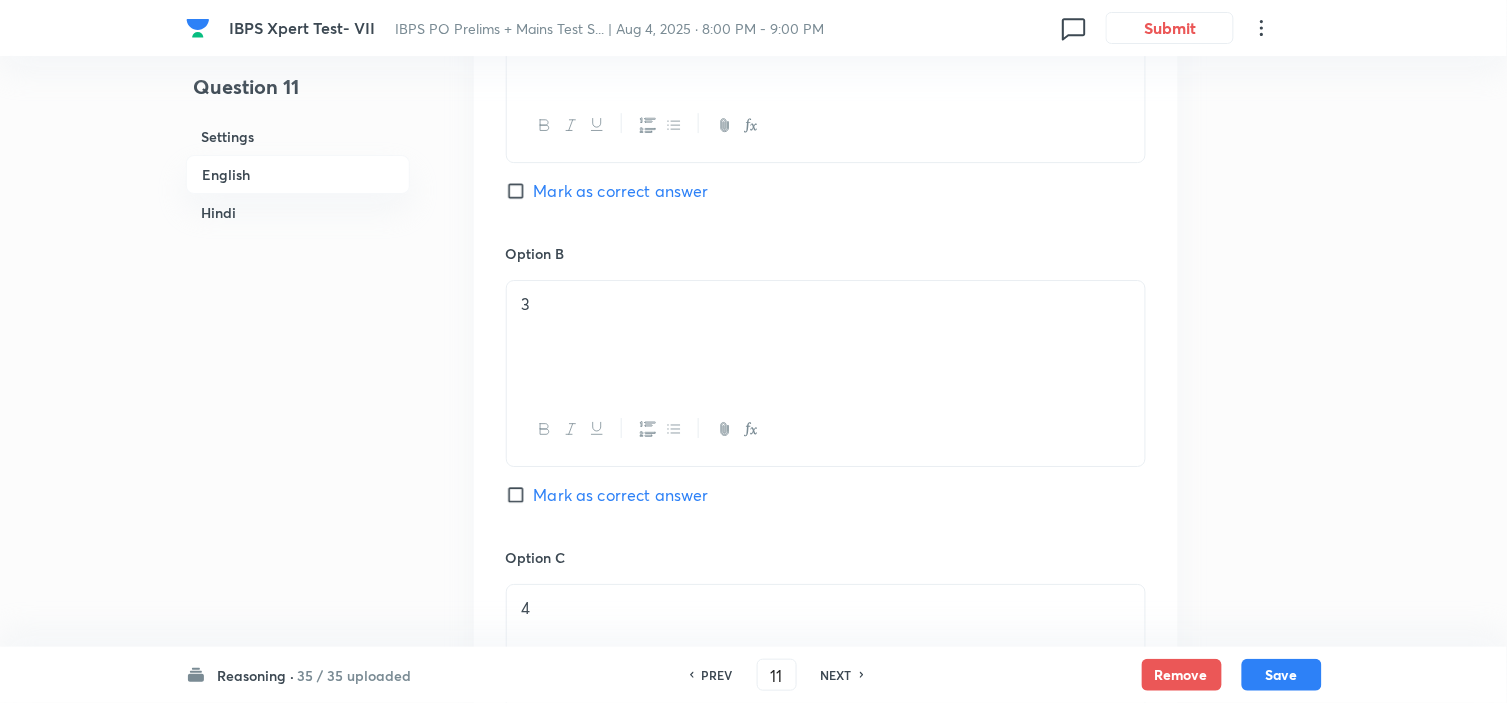 click on "NEXT" at bounding box center [836, 675] 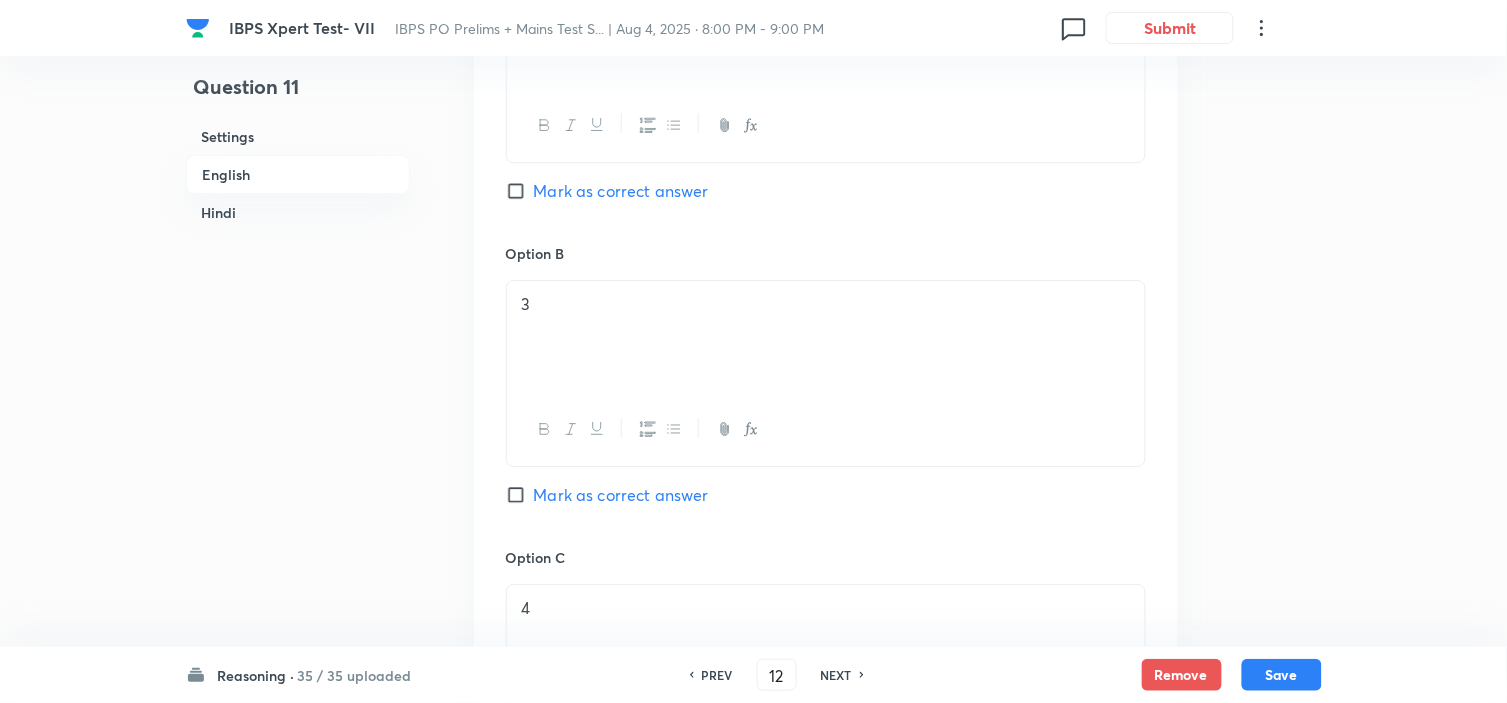 checkbox on "false" 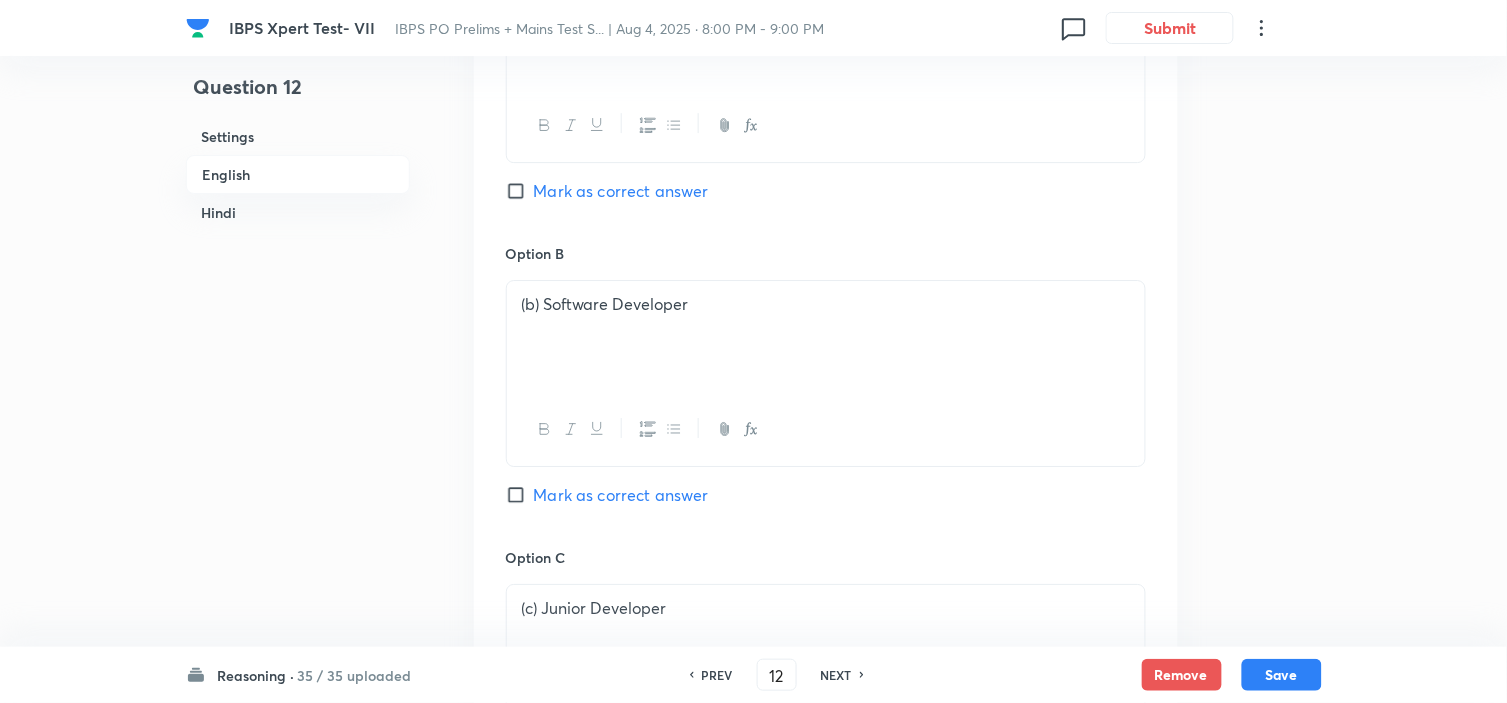 checkbox on "true" 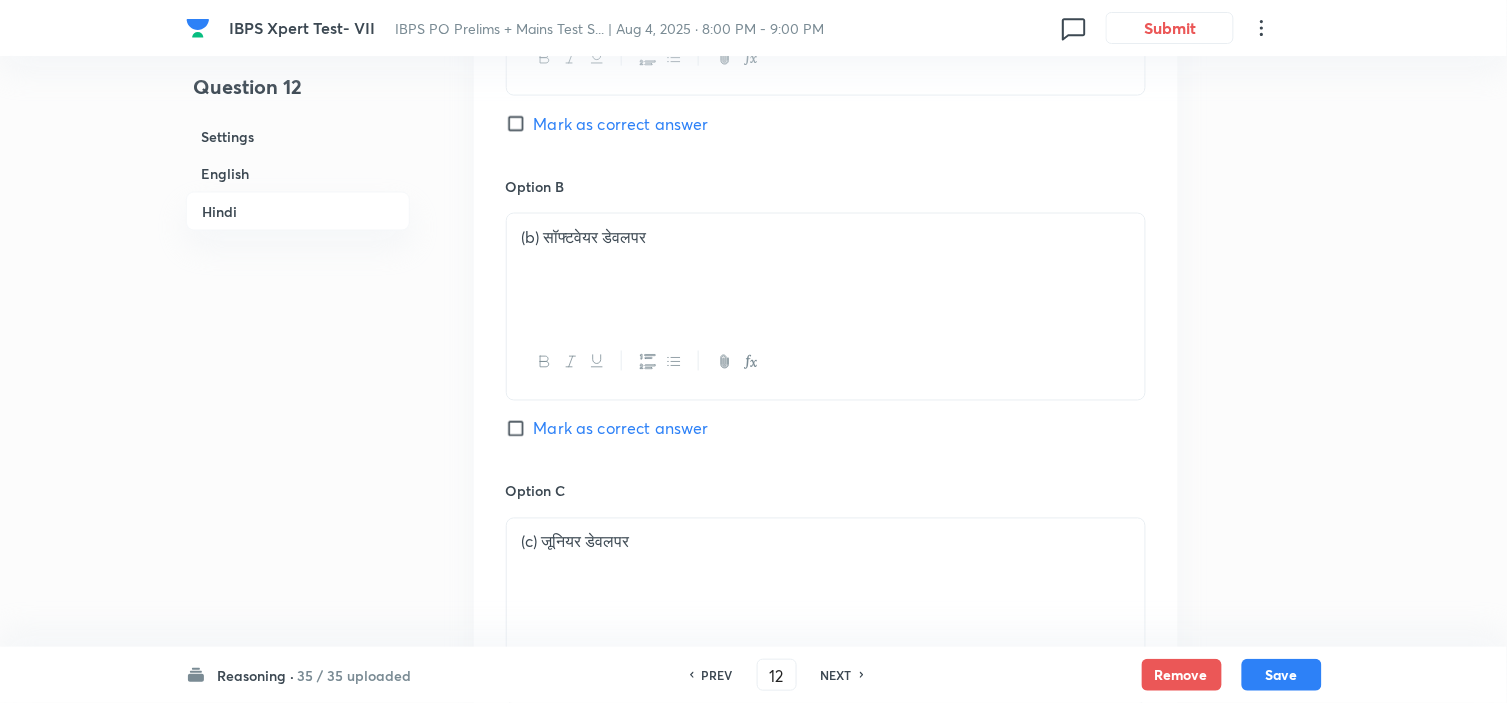 scroll, scrollTop: 5102, scrollLeft: 0, axis: vertical 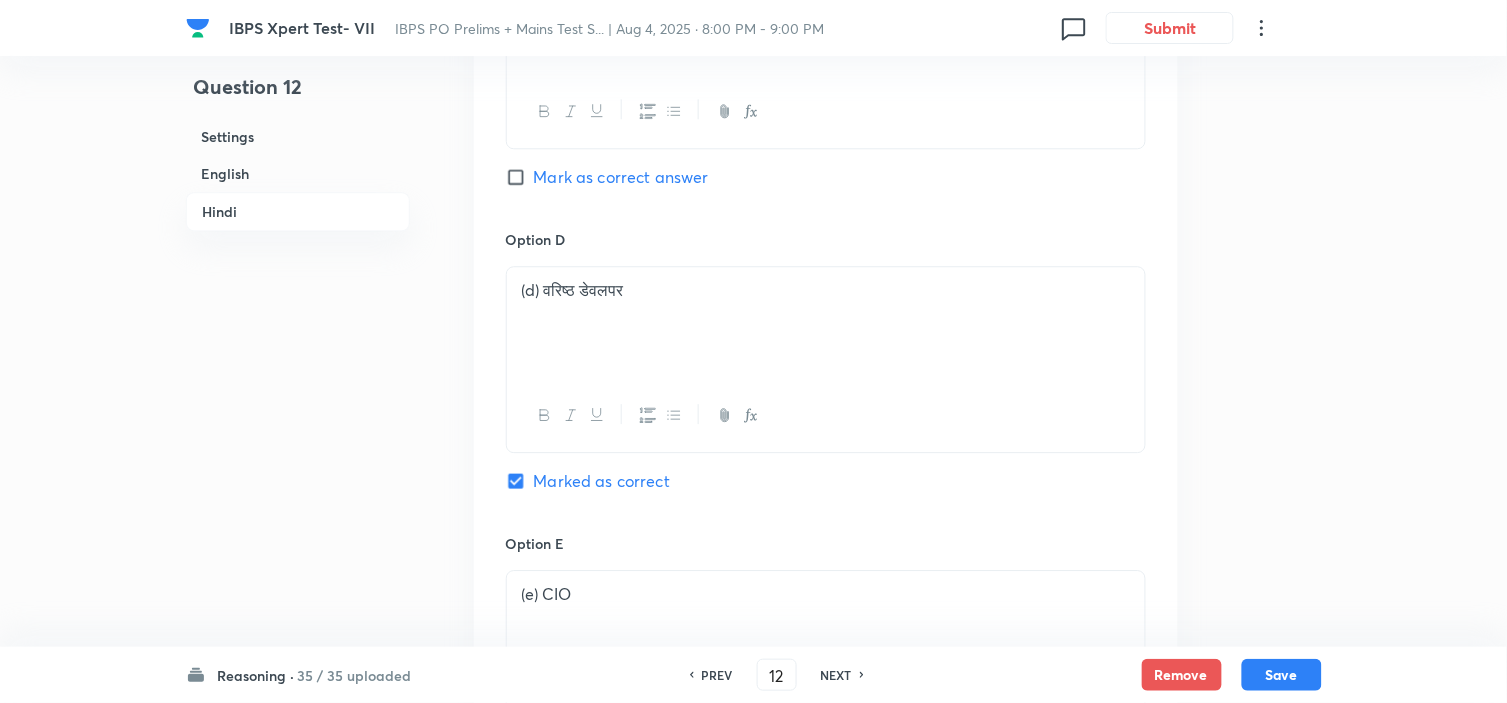 click on "NEXT" at bounding box center (836, 675) 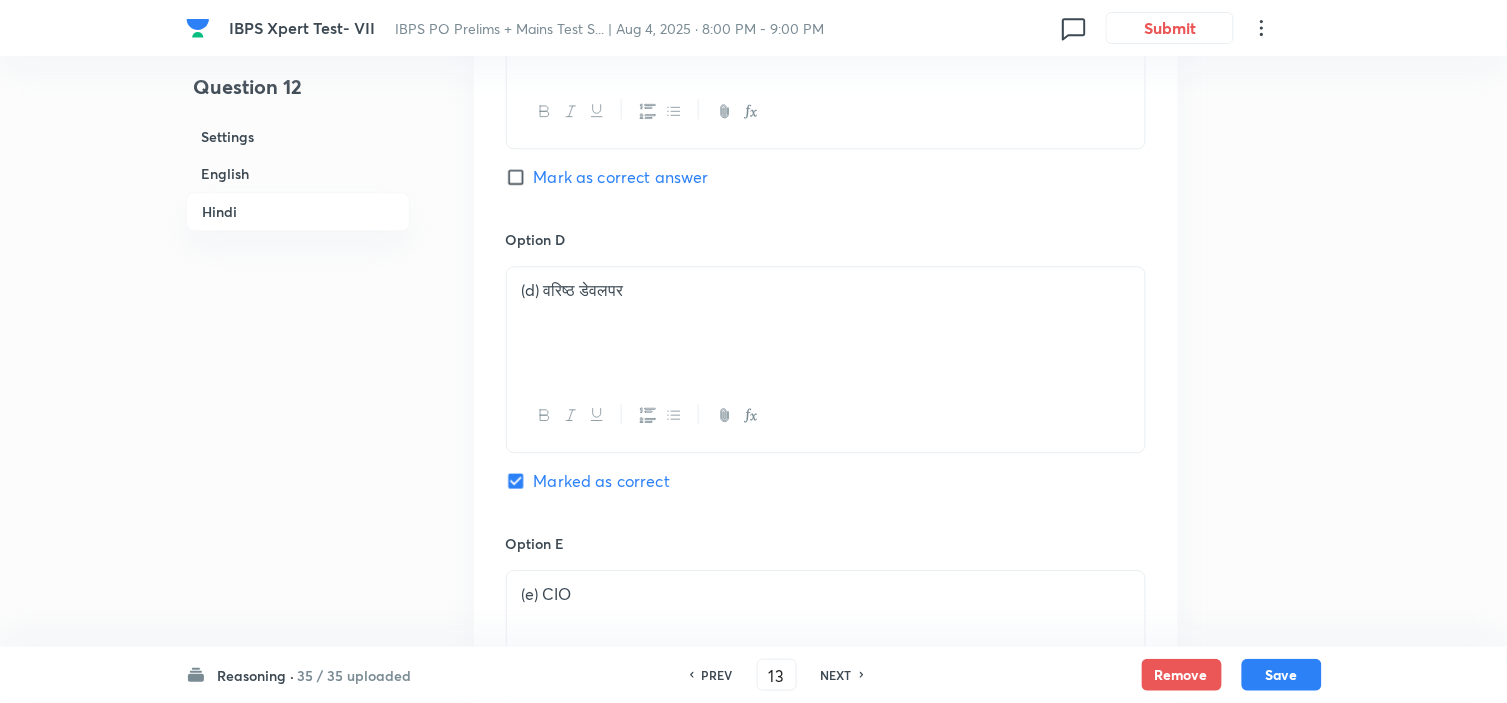 checkbox on "false" 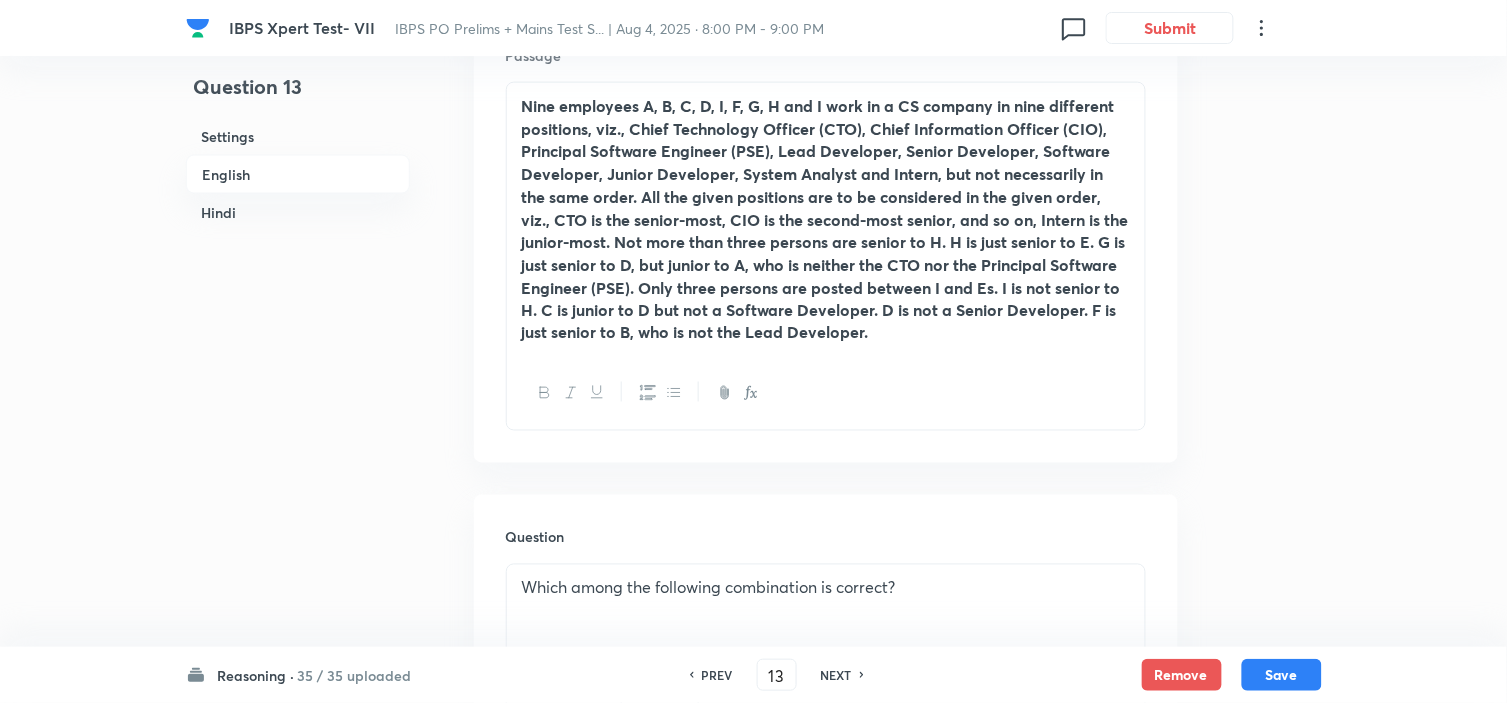 scroll, scrollTop: 548, scrollLeft: 0, axis: vertical 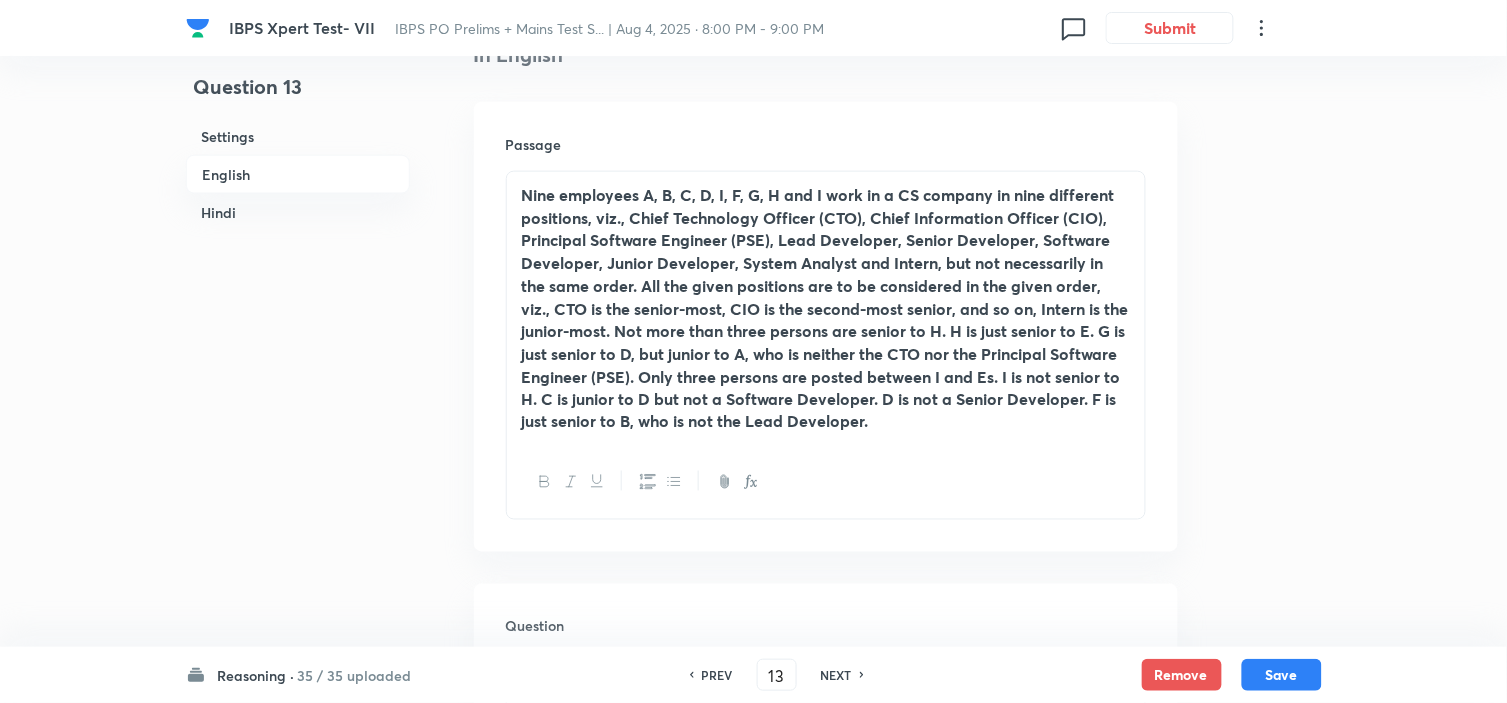 click on "NEXT" at bounding box center (836, 675) 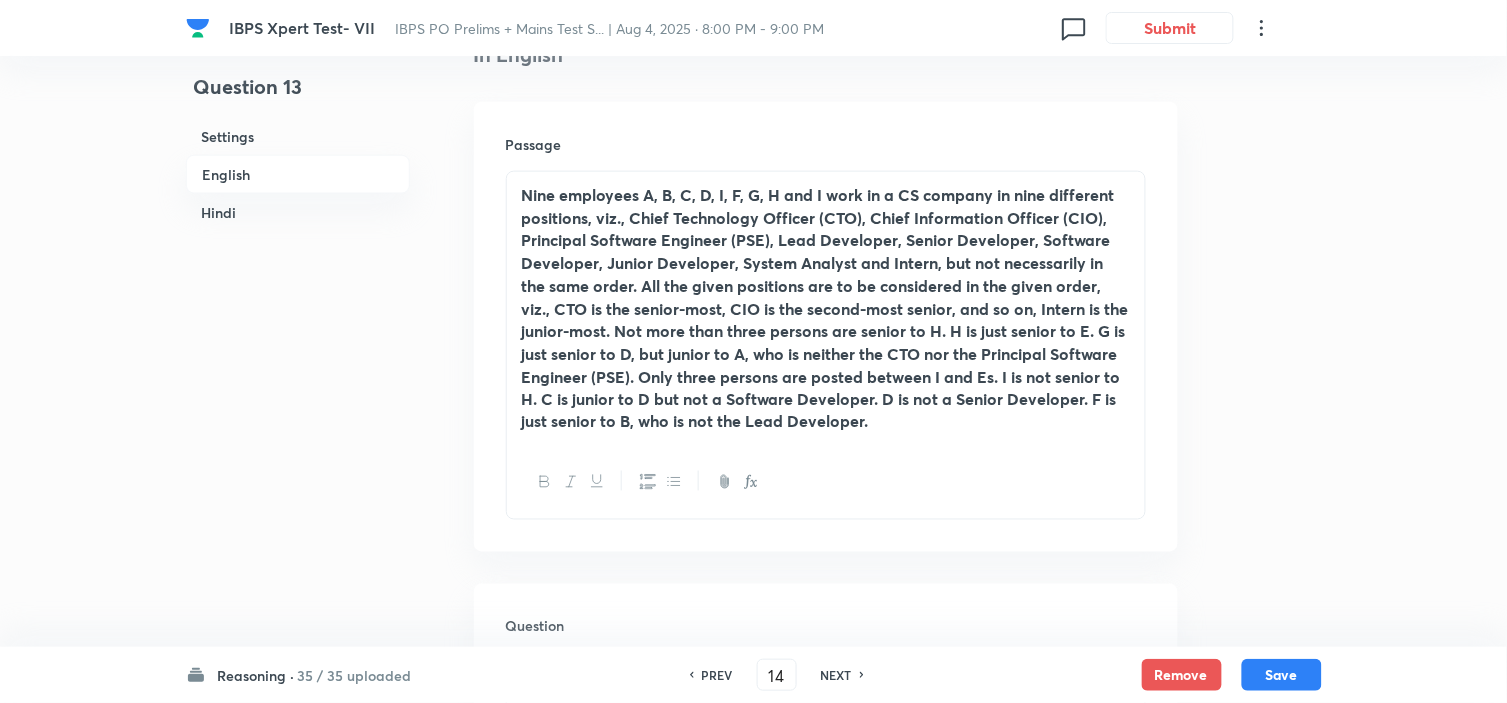 checkbox on "false" 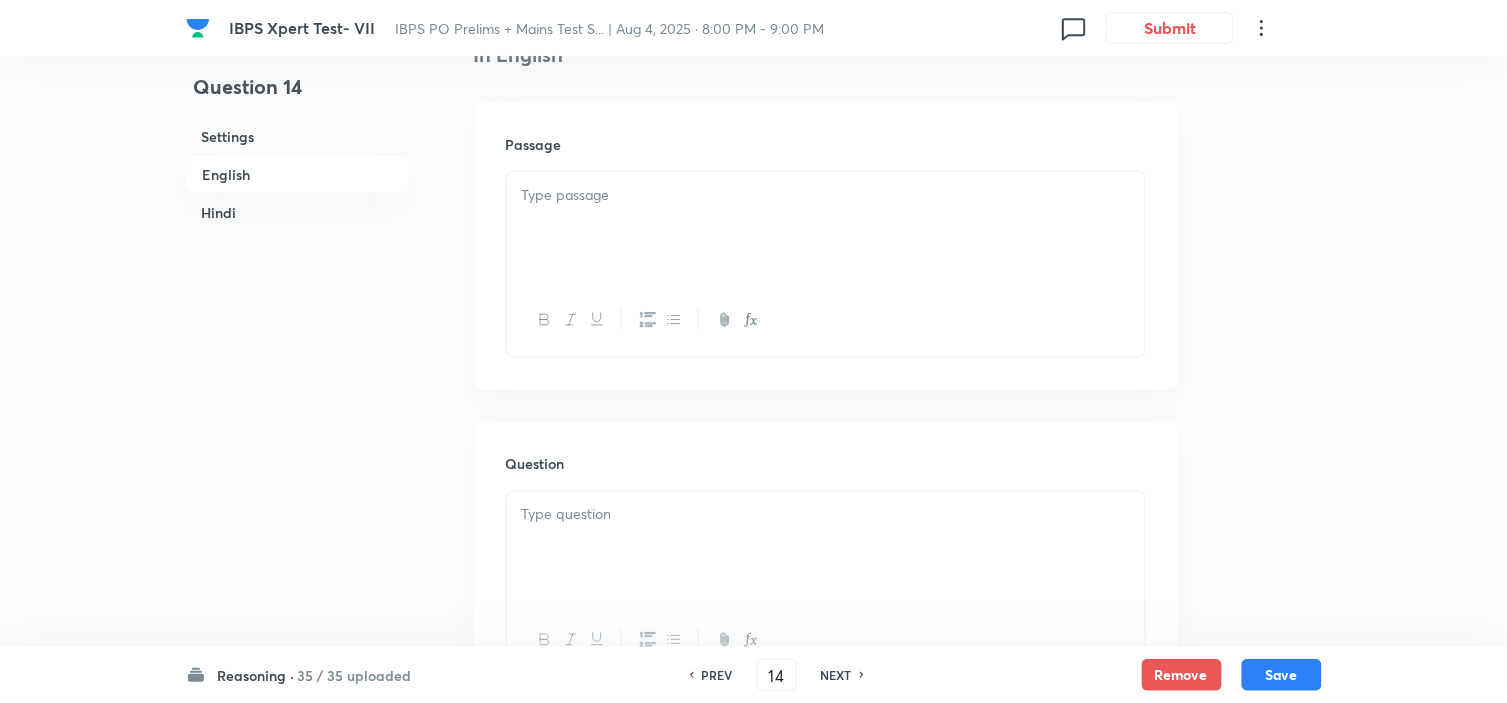 checkbox on "true" 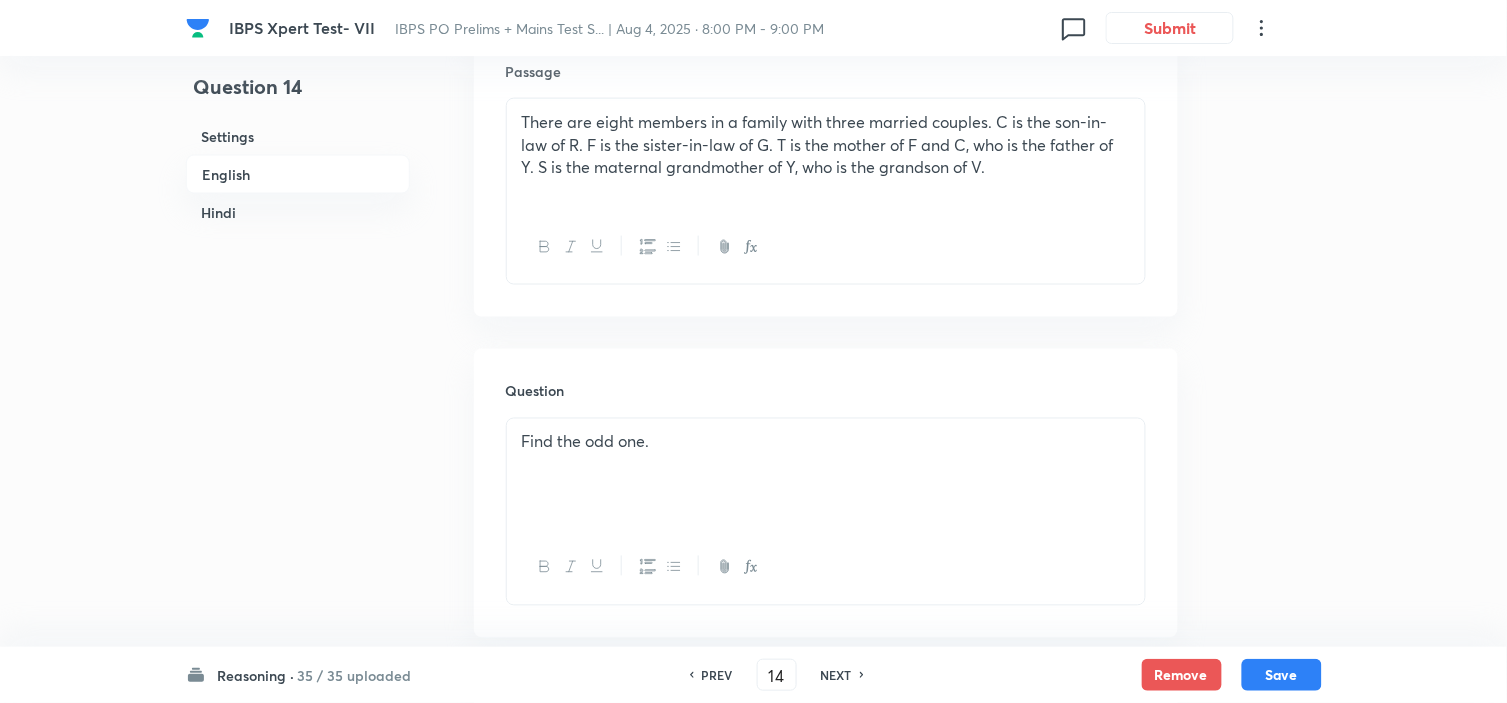 scroll, scrollTop: 660, scrollLeft: 0, axis: vertical 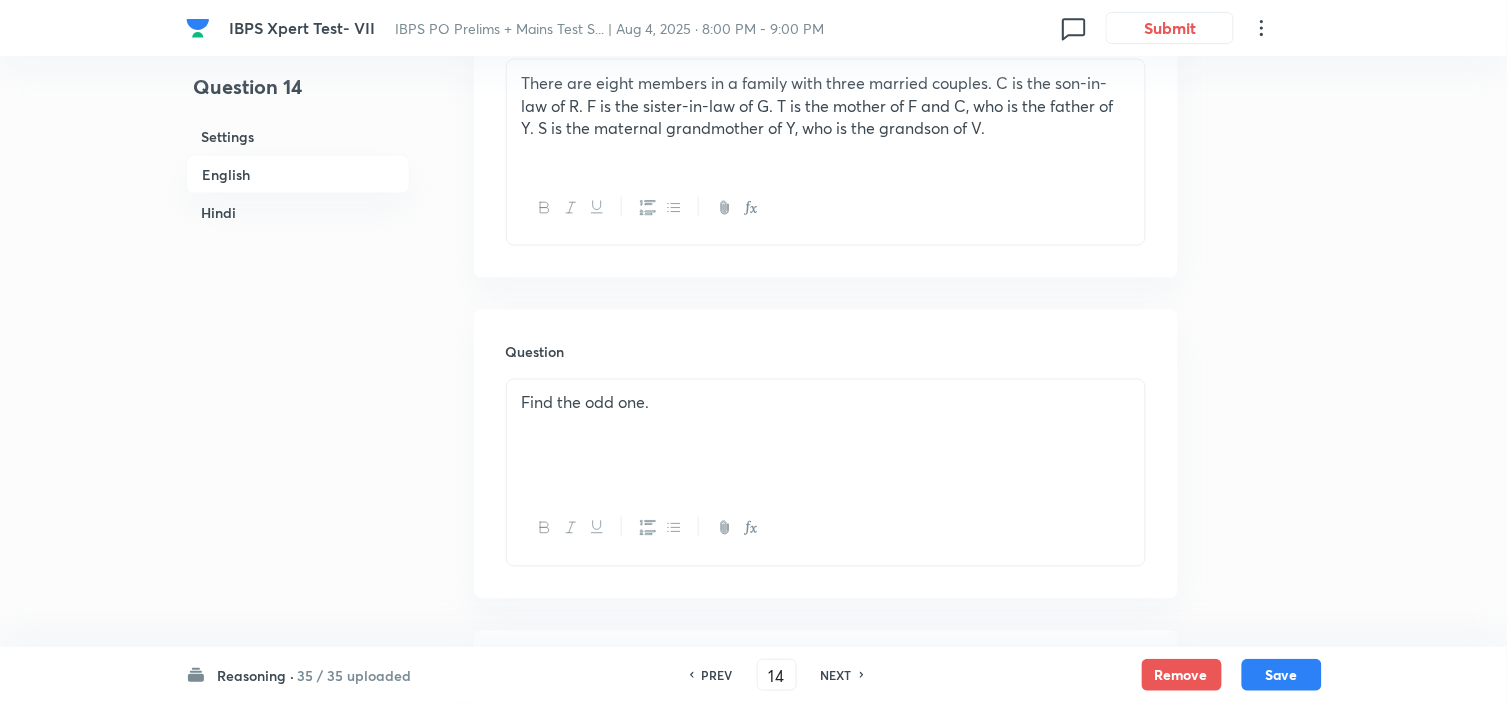 click on "PREV" at bounding box center (717, 675) 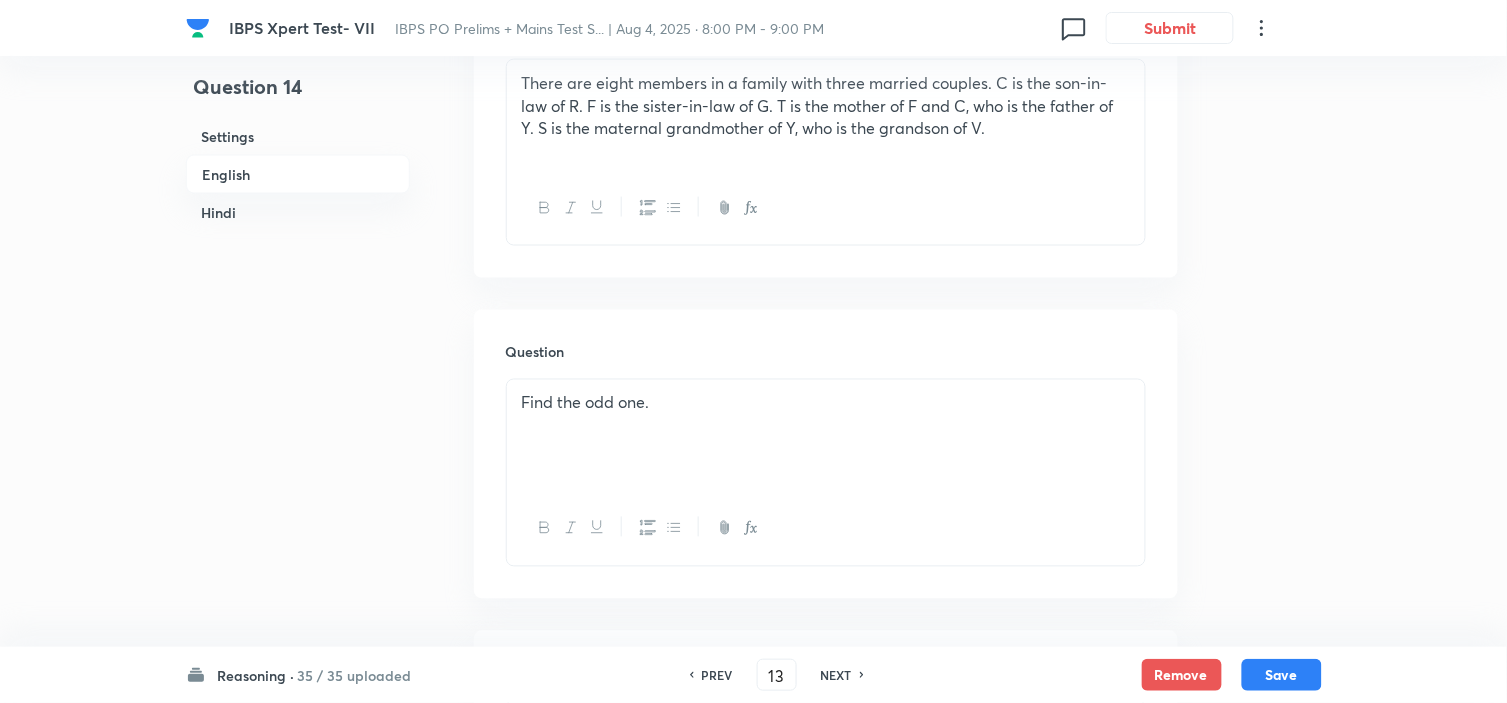 checkbox on "false" 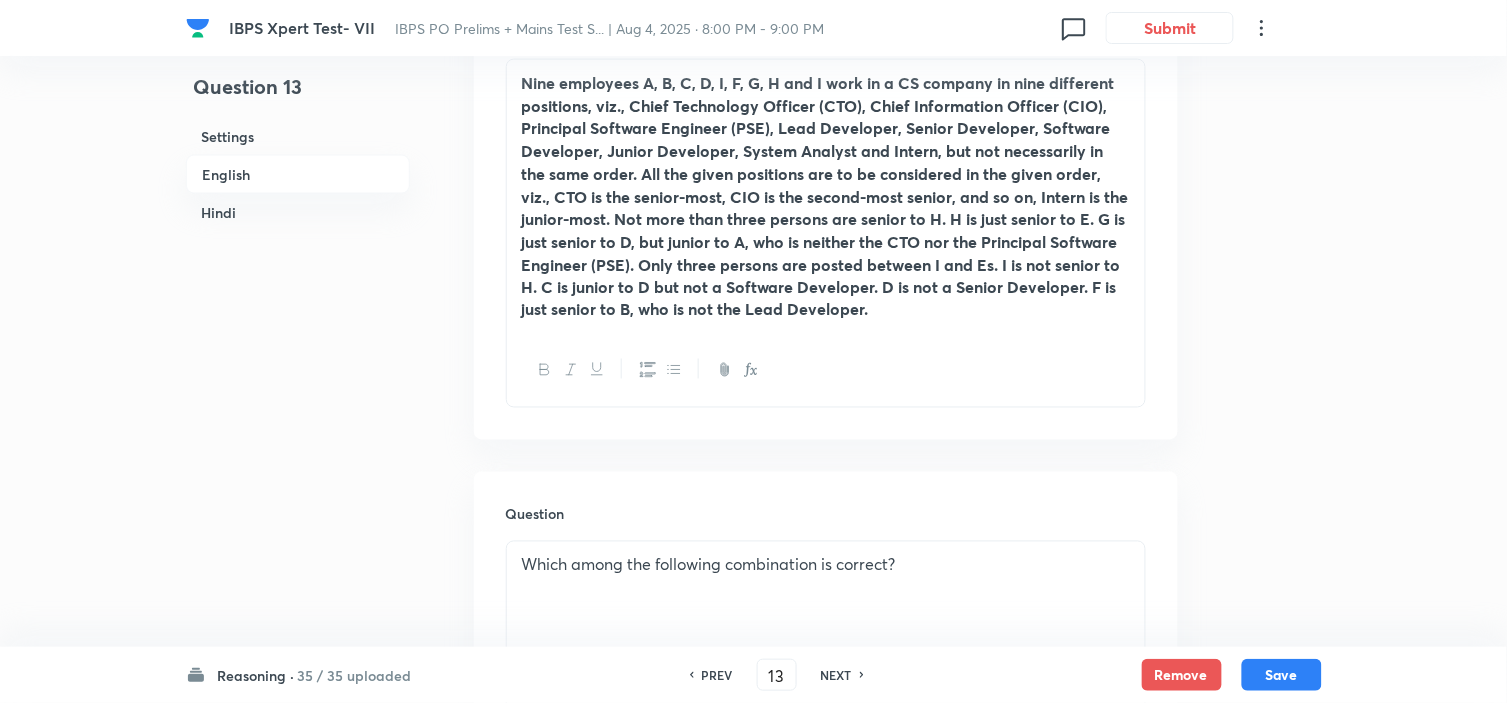 scroll, scrollTop: 771, scrollLeft: 0, axis: vertical 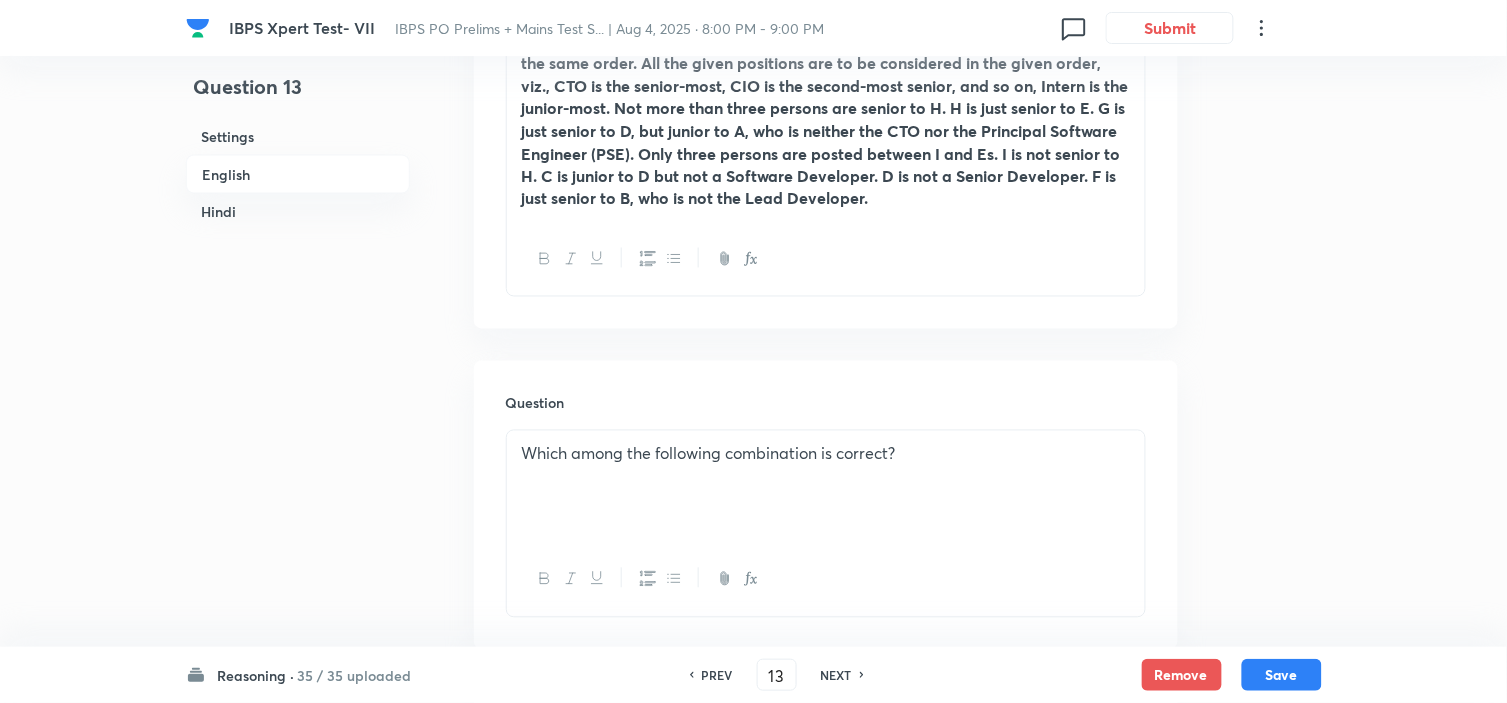 click on "NEXT" at bounding box center (836, 675) 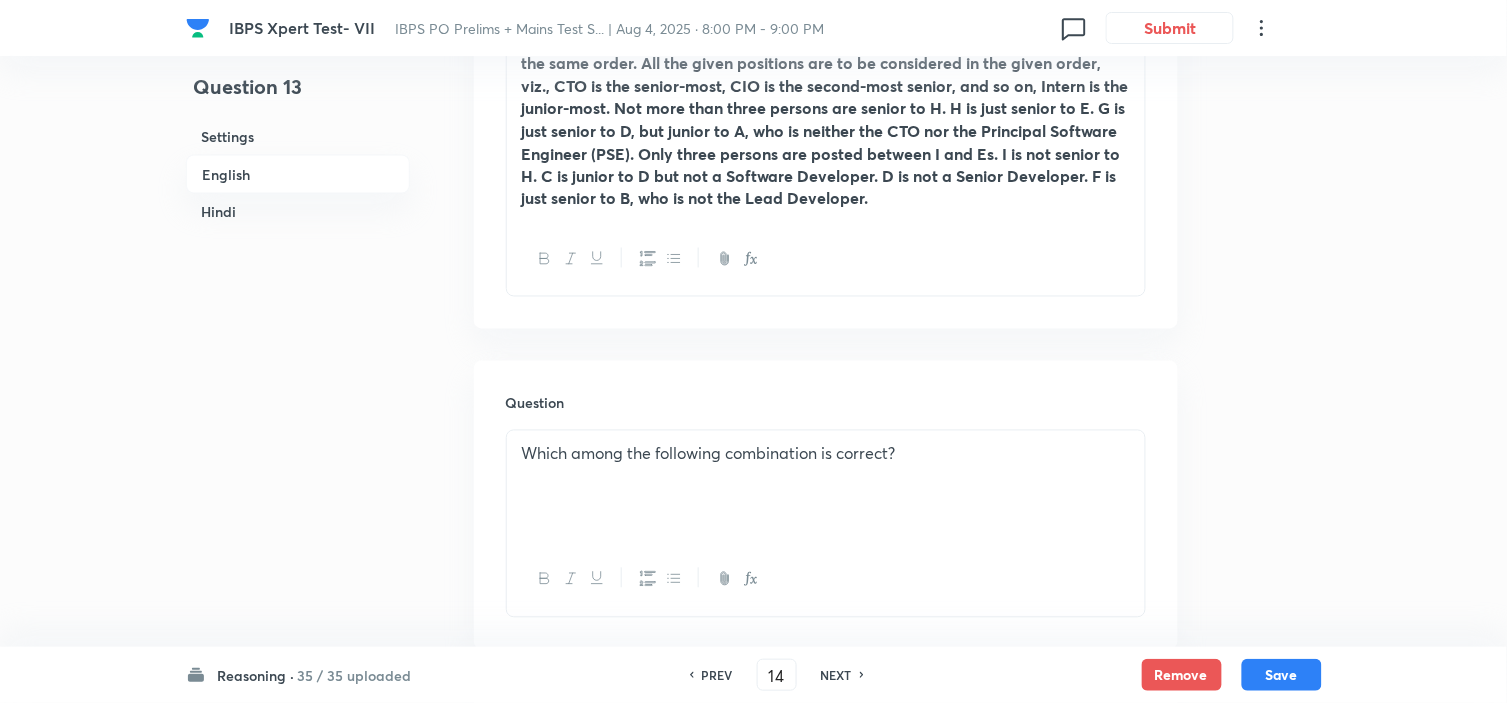 checkbox on "false" 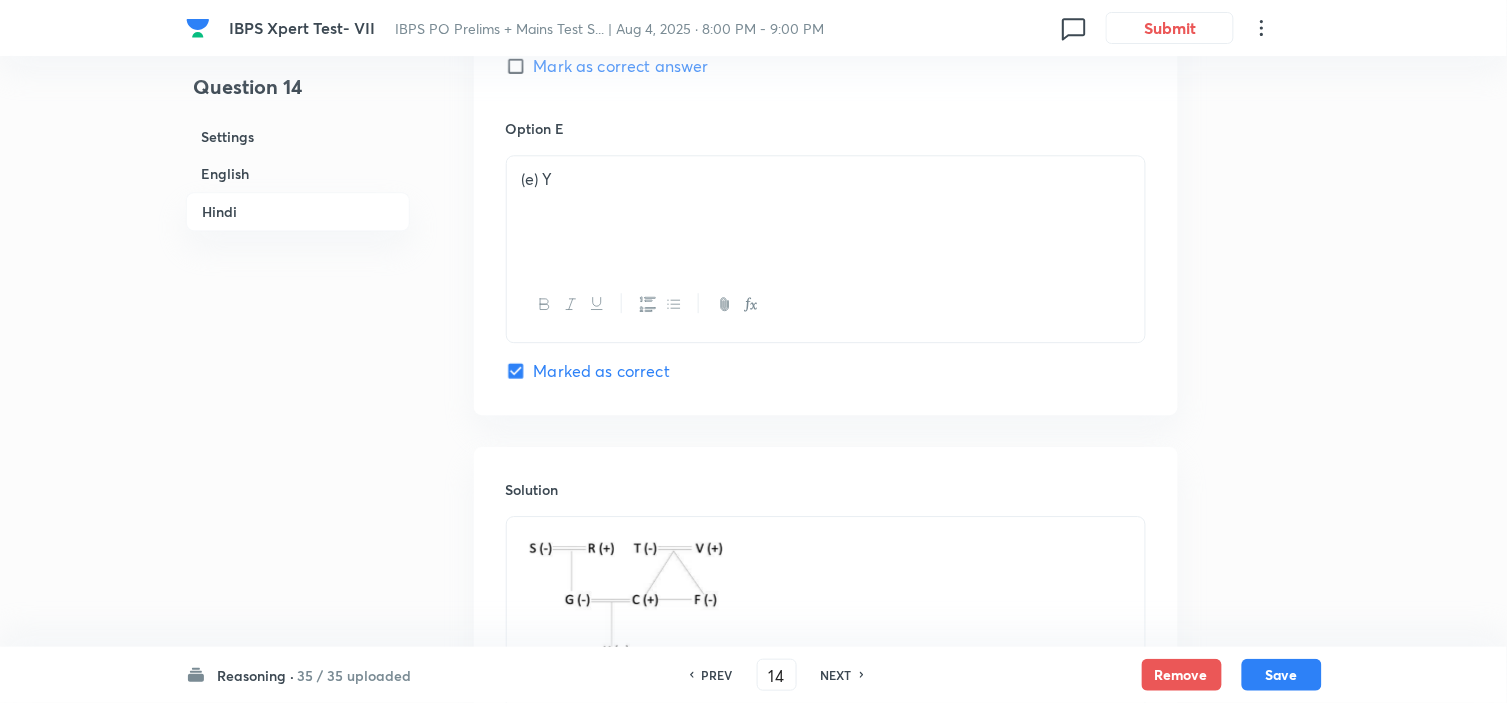 scroll, scrollTop: 5432, scrollLeft: 0, axis: vertical 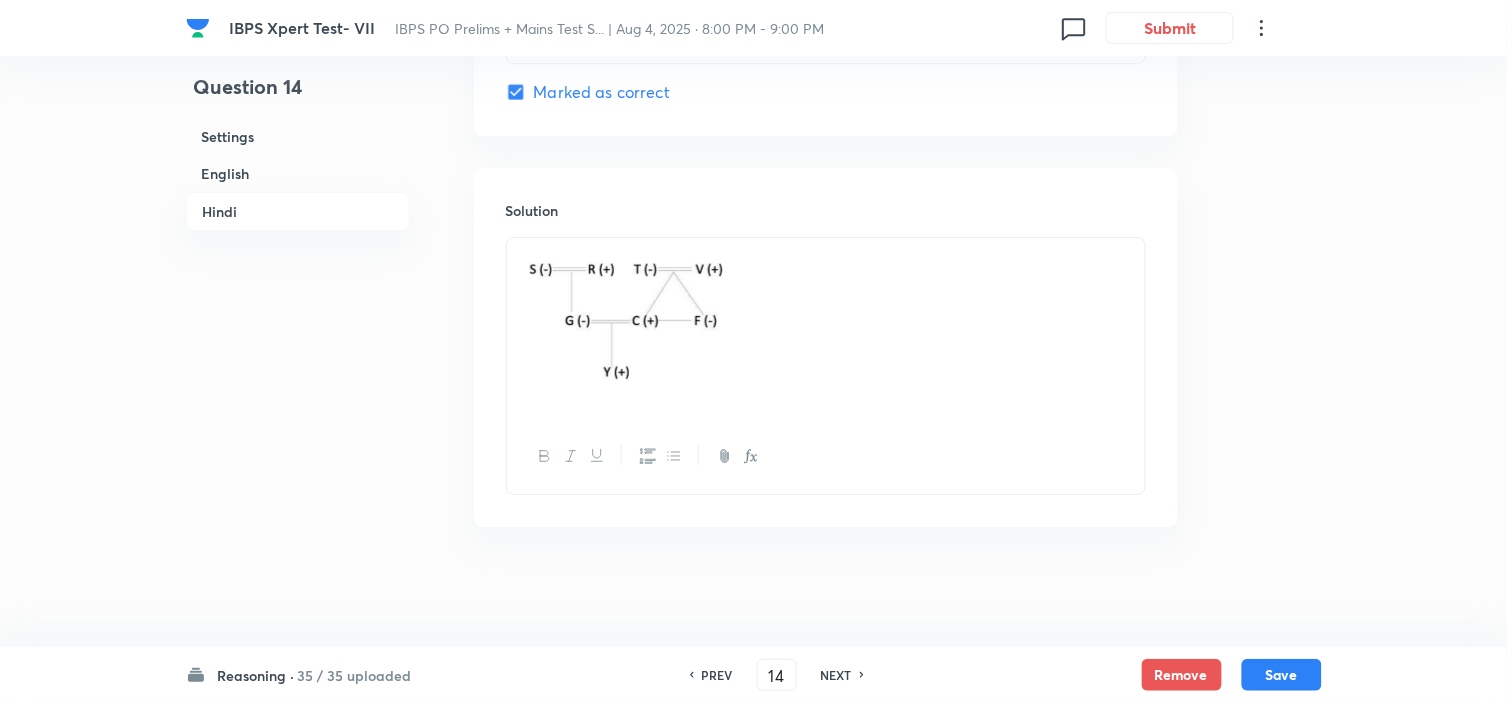 click on "NEXT" at bounding box center [836, 675] 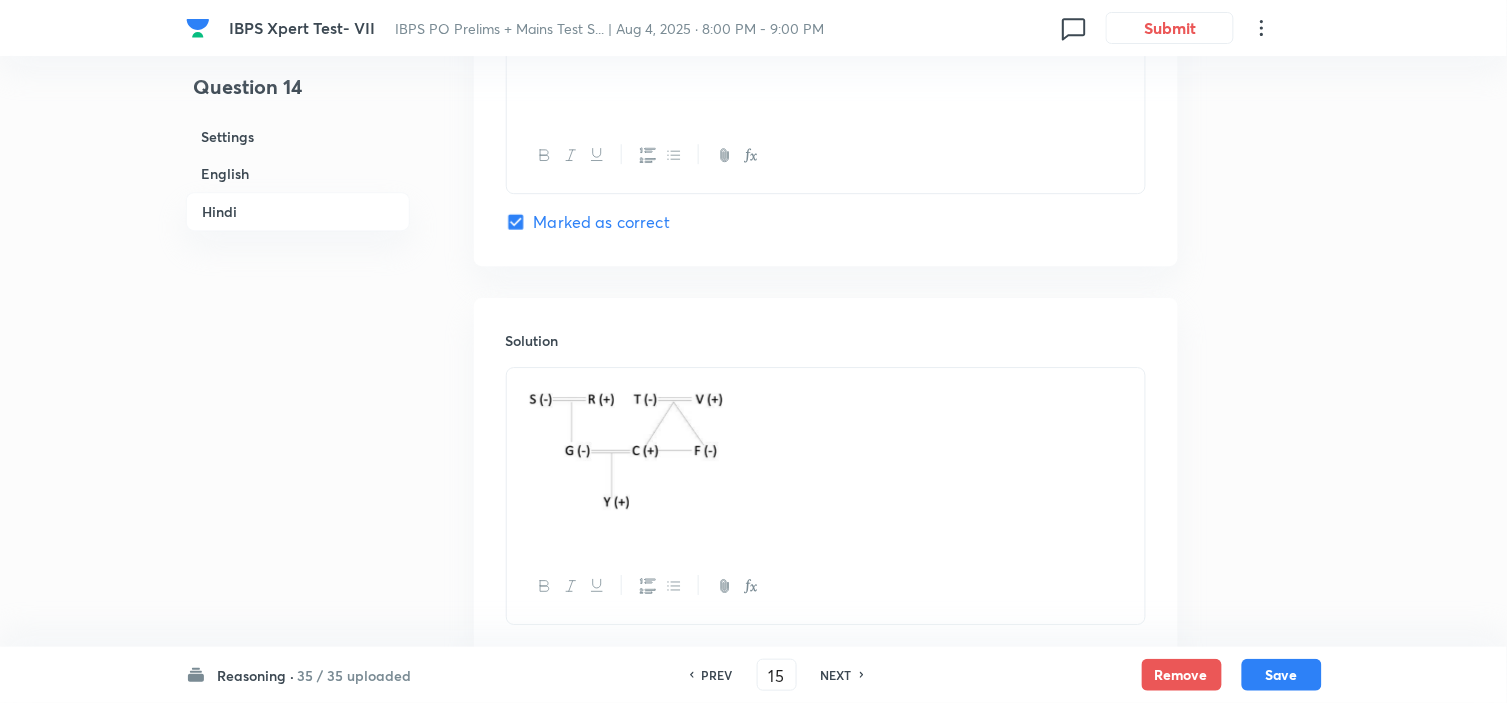checkbox on "false" 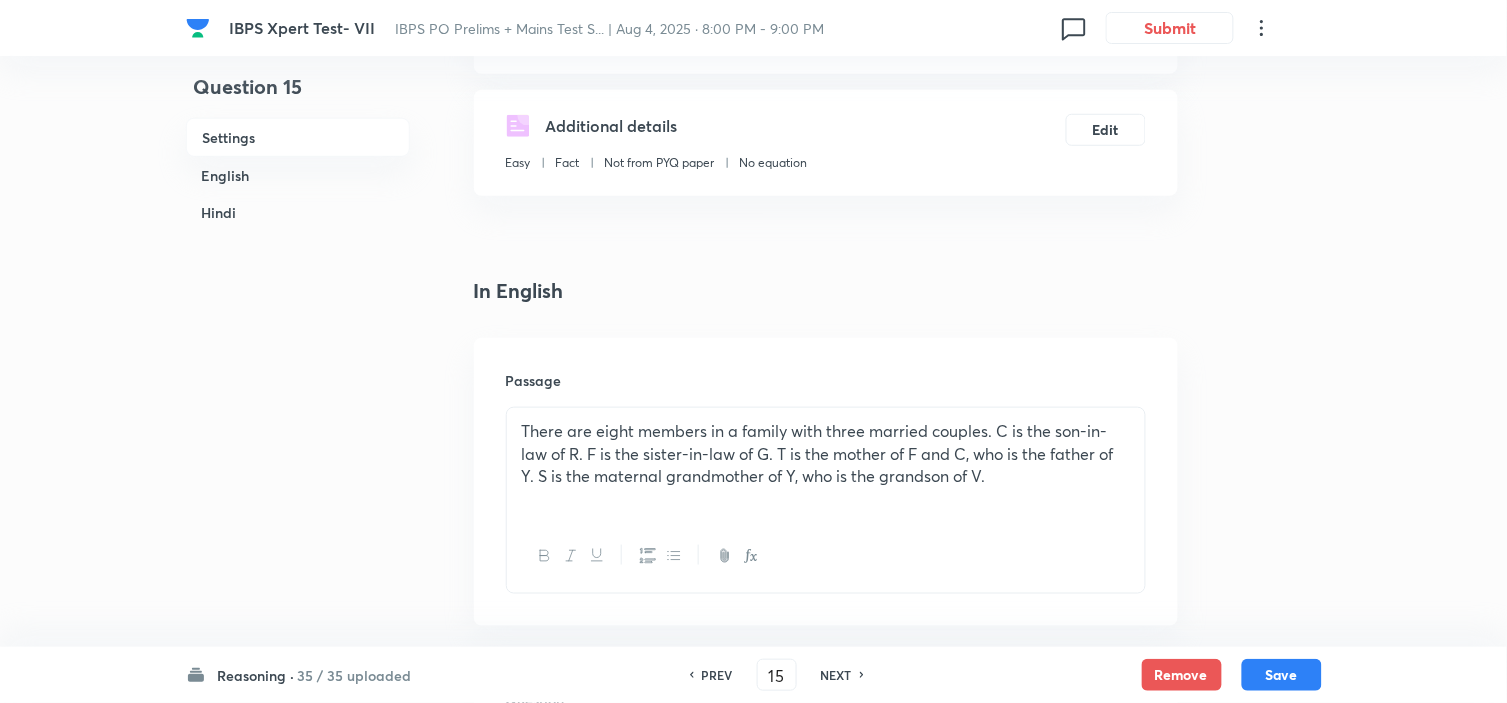 scroll, scrollTop: 295, scrollLeft: 0, axis: vertical 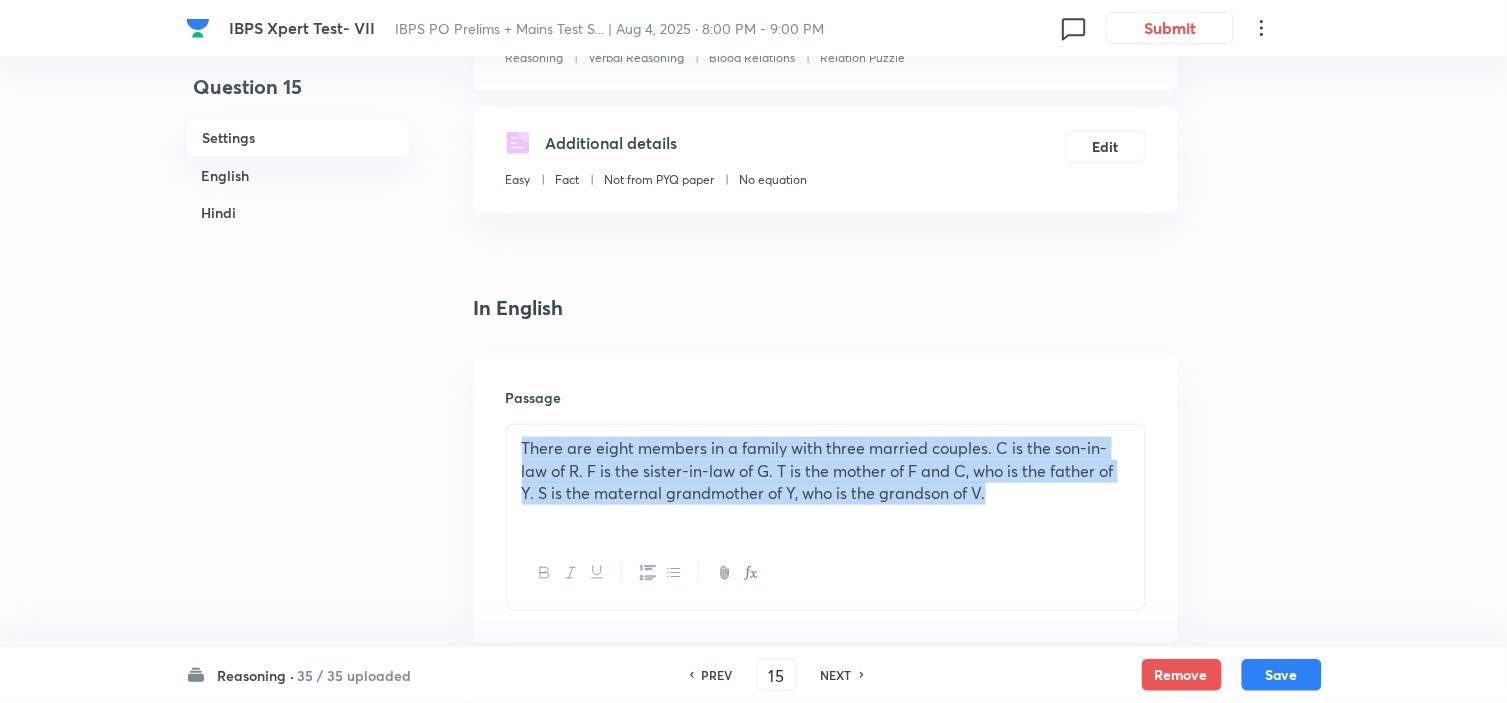 drag, startPoint x: 1023, startPoint y: 497, endPoint x: 482, endPoint y: 416, distance: 547.03015 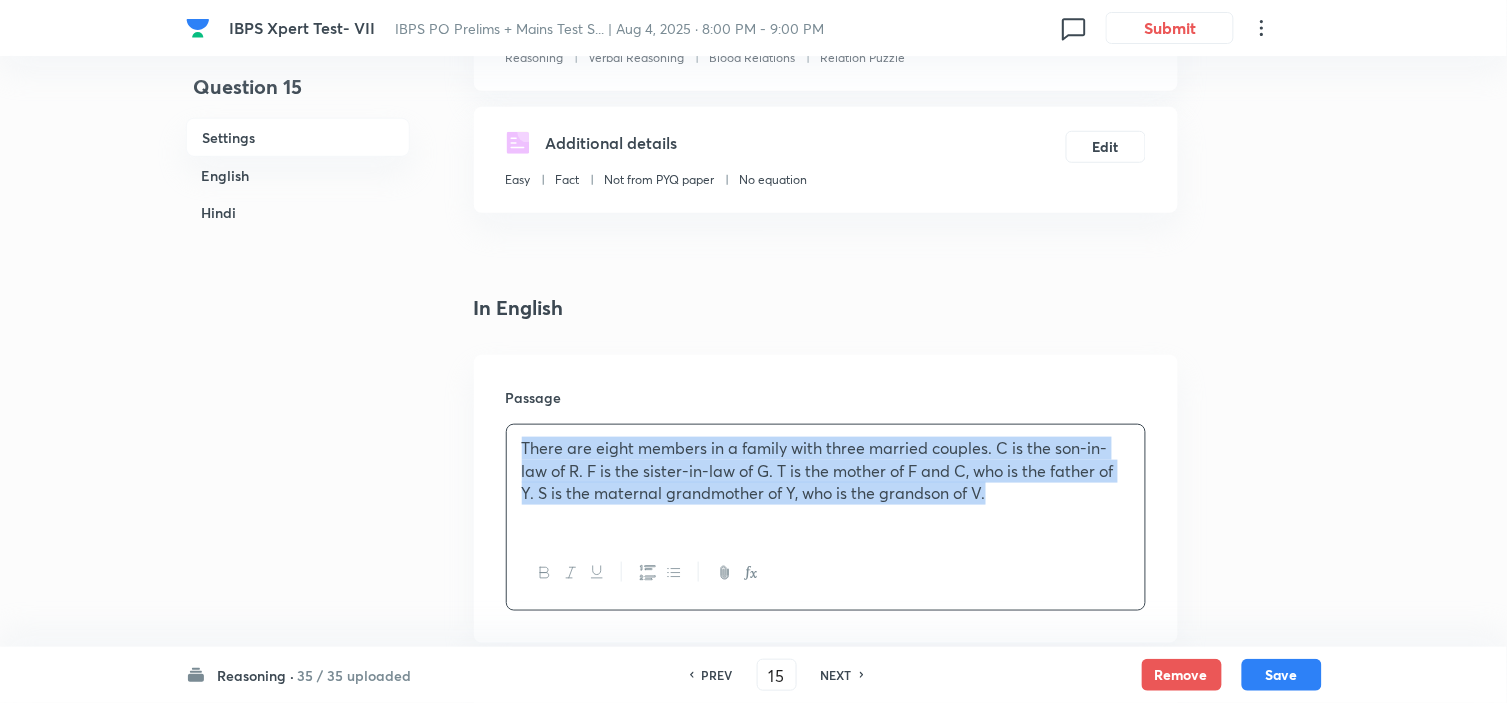 drag, startPoint x: 622, startPoint y: 444, endPoint x: 633, endPoint y: 474, distance: 31.95309 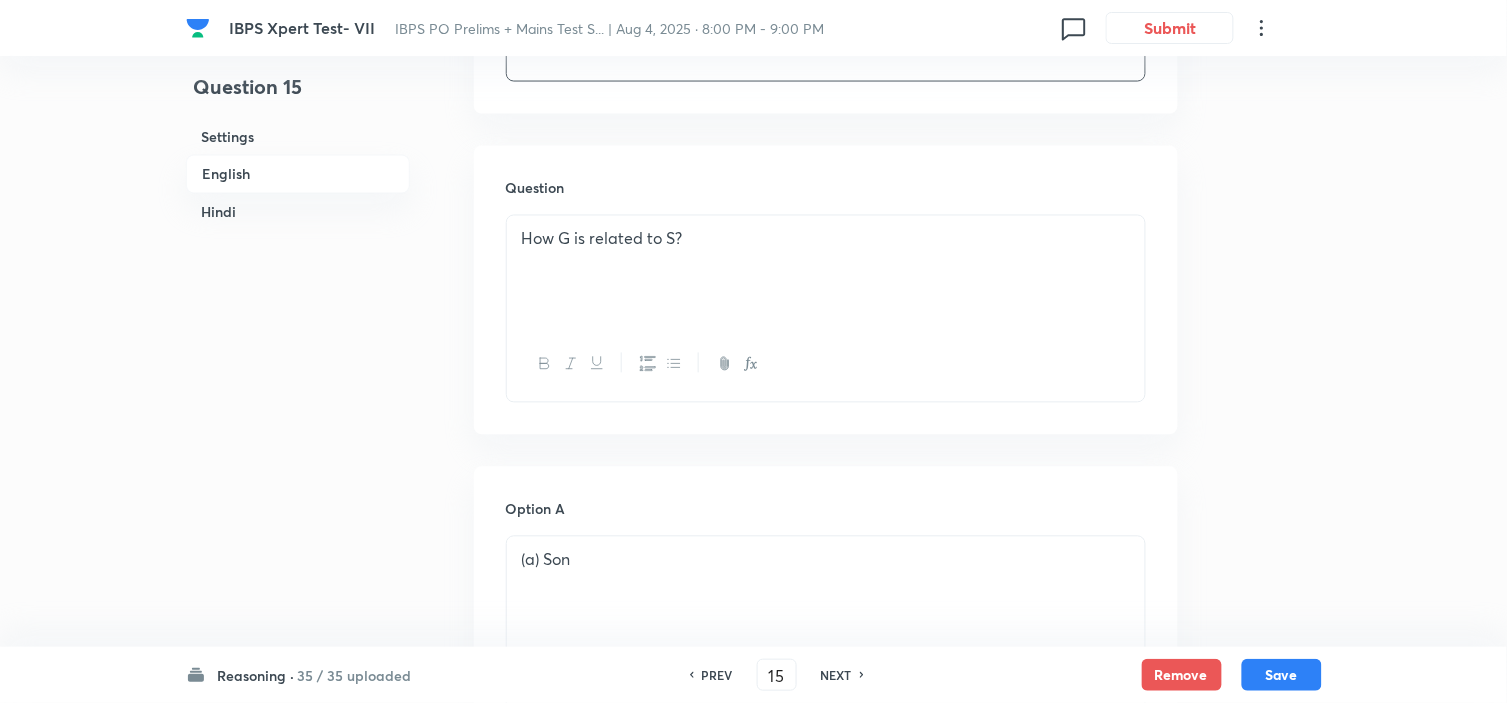 scroll, scrollTop: 851, scrollLeft: 0, axis: vertical 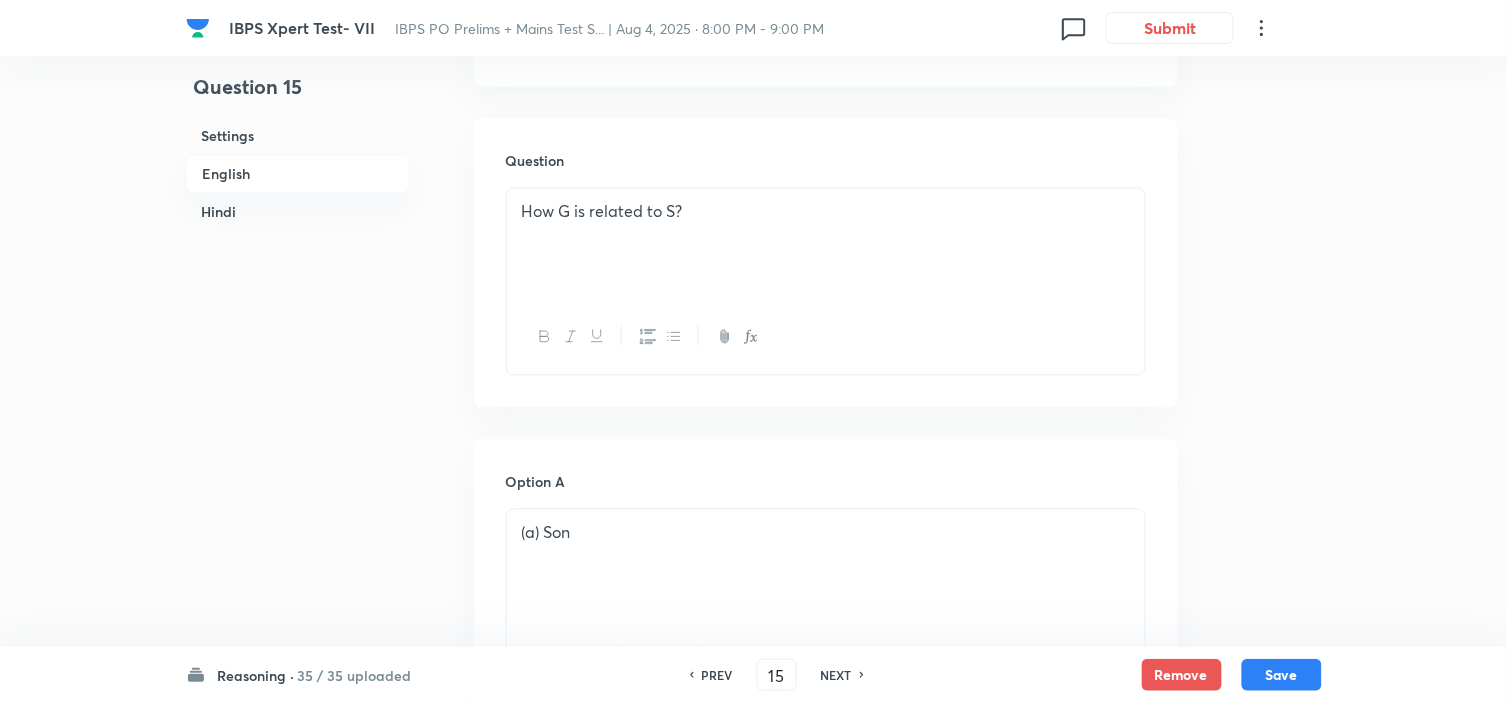 drag, startPoint x: 695, startPoint y: 215, endPoint x: 521, endPoint y: 200, distance: 174.64536 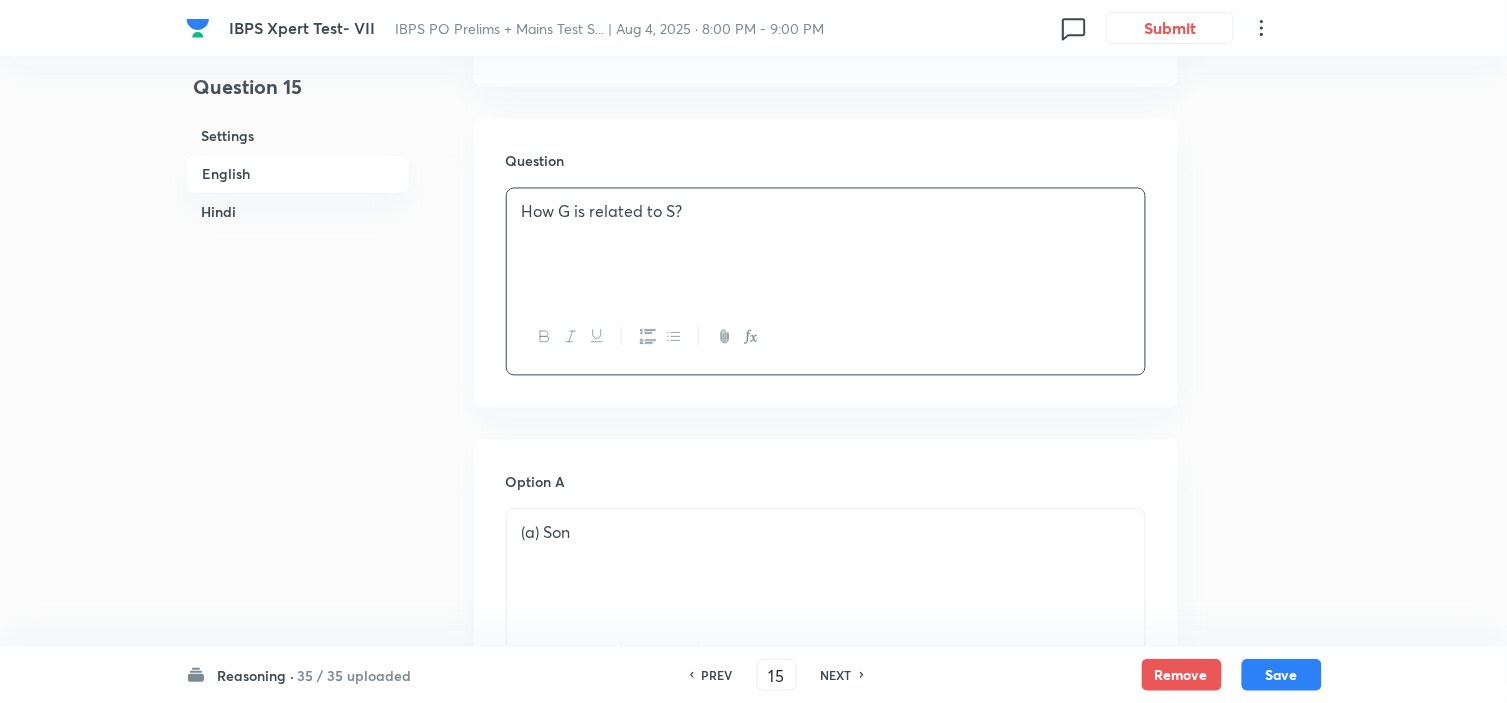 copy on "How G is related to S?" 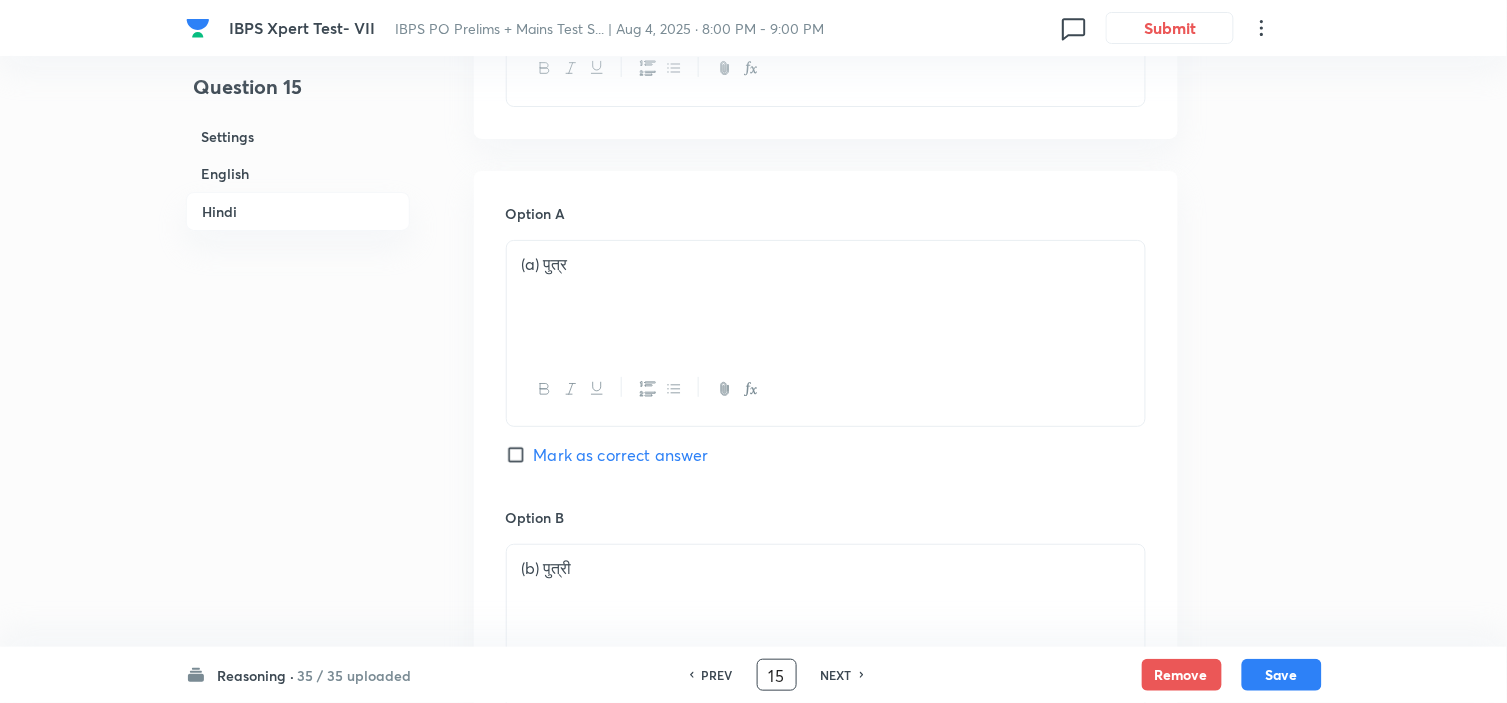 scroll, scrollTop: 4073, scrollLeft: 0, axis: vertical 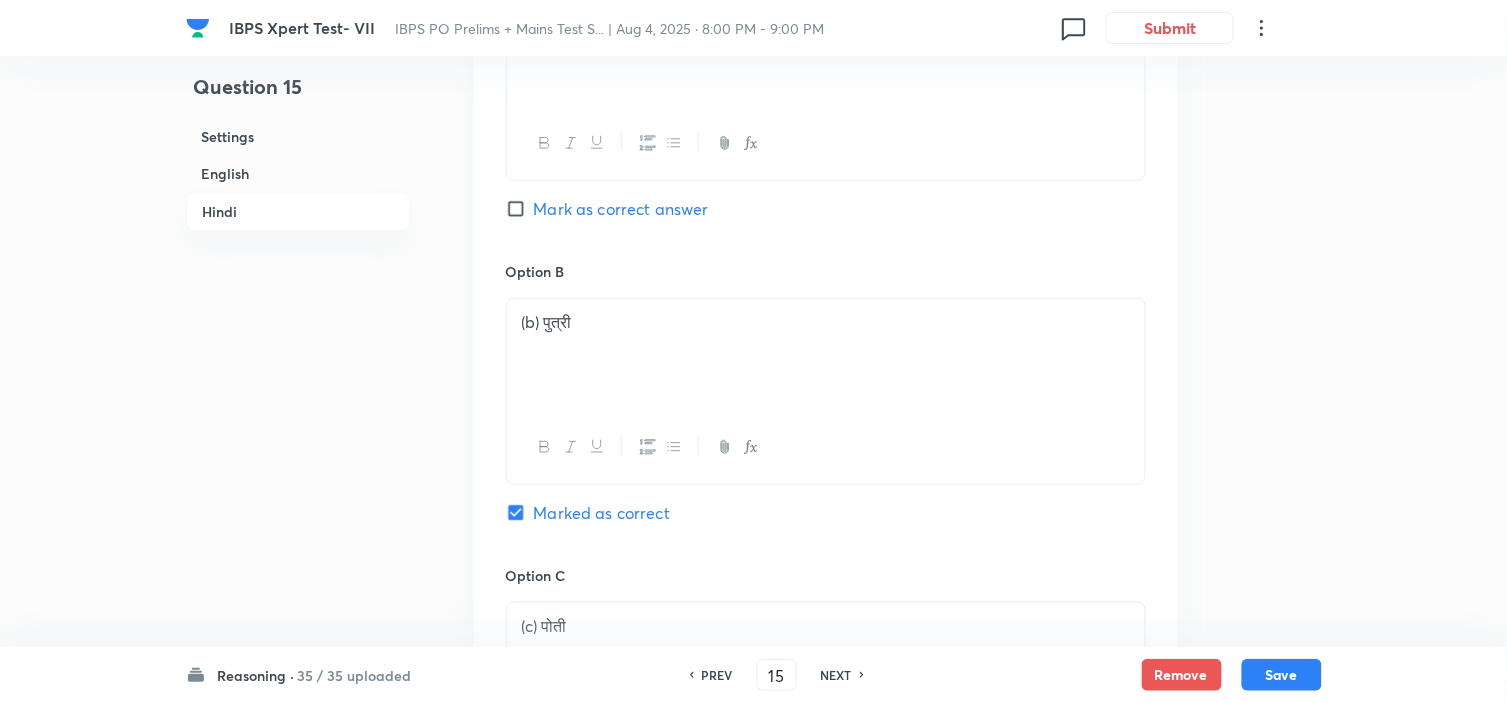 click on "NEXT" at bounding box center [836, 675] 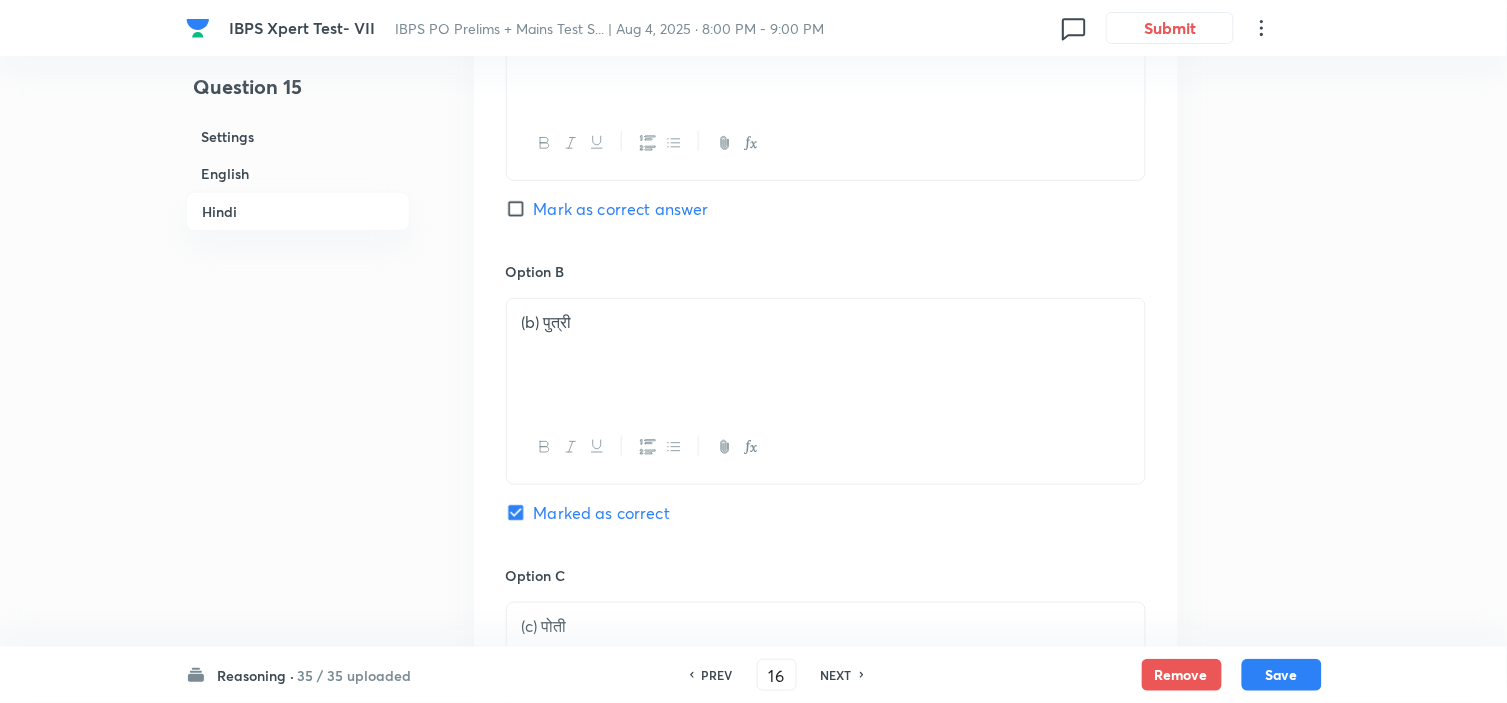 checkbox on "false" 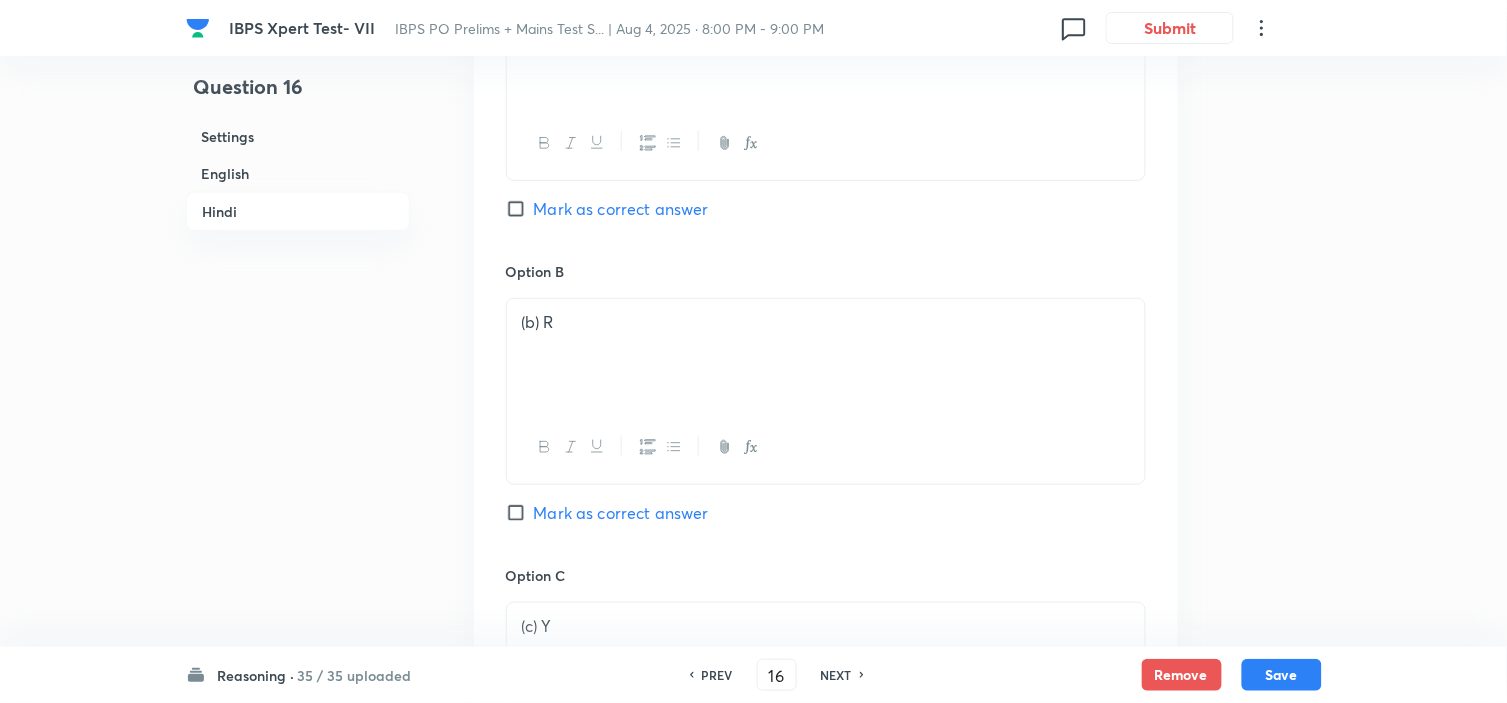 checkbox on "true" 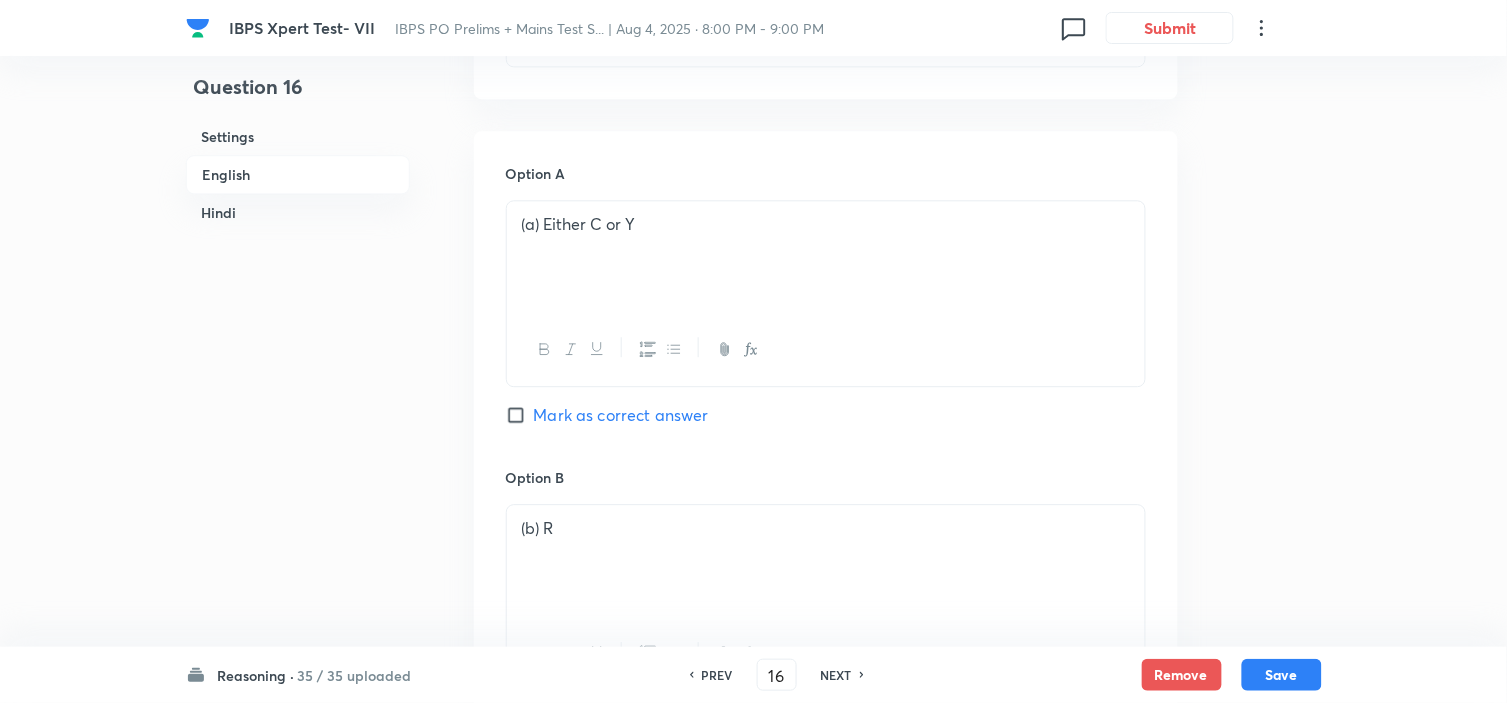 scroll, scrollTop: 851, scrollLeft: 0, axis: vertical 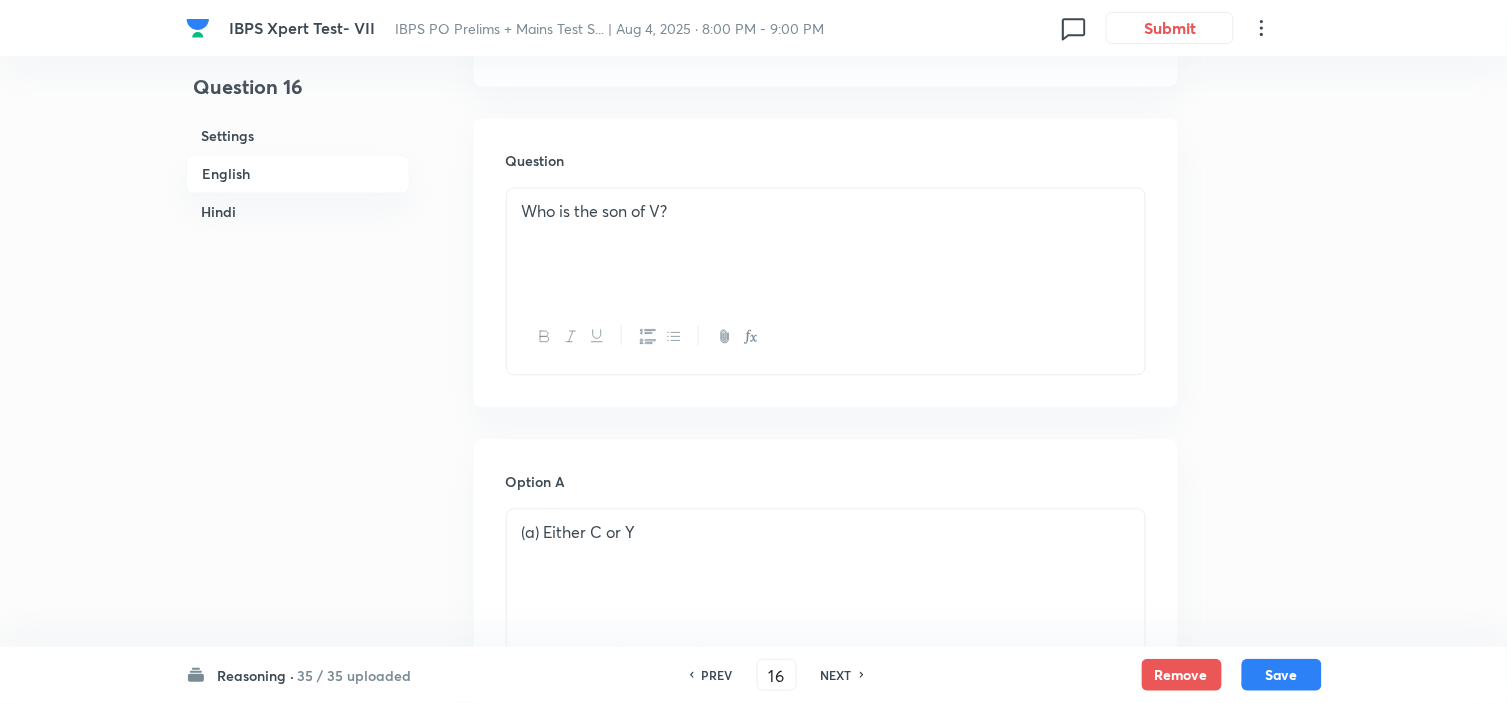 click on "NEXT" at bounding box center (836, 675) 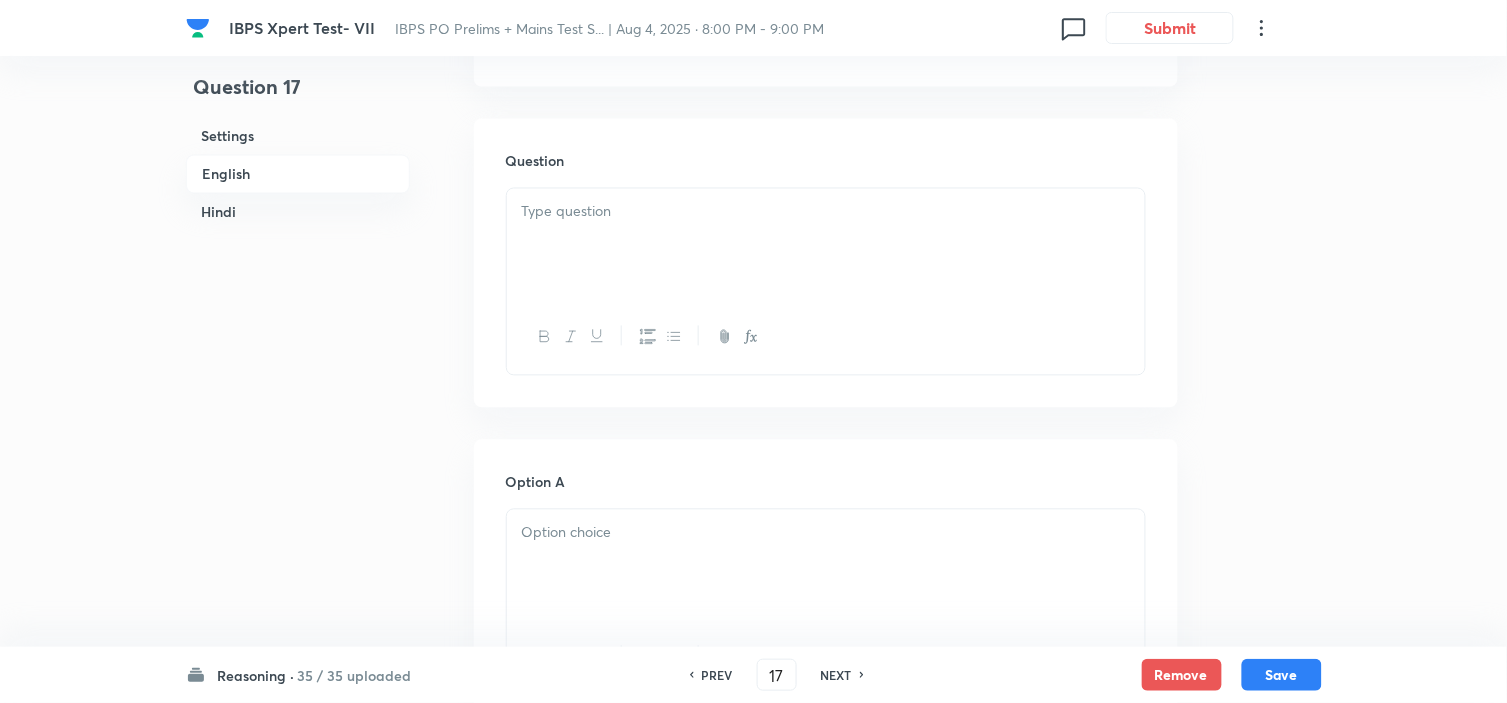 checkbox on "false" 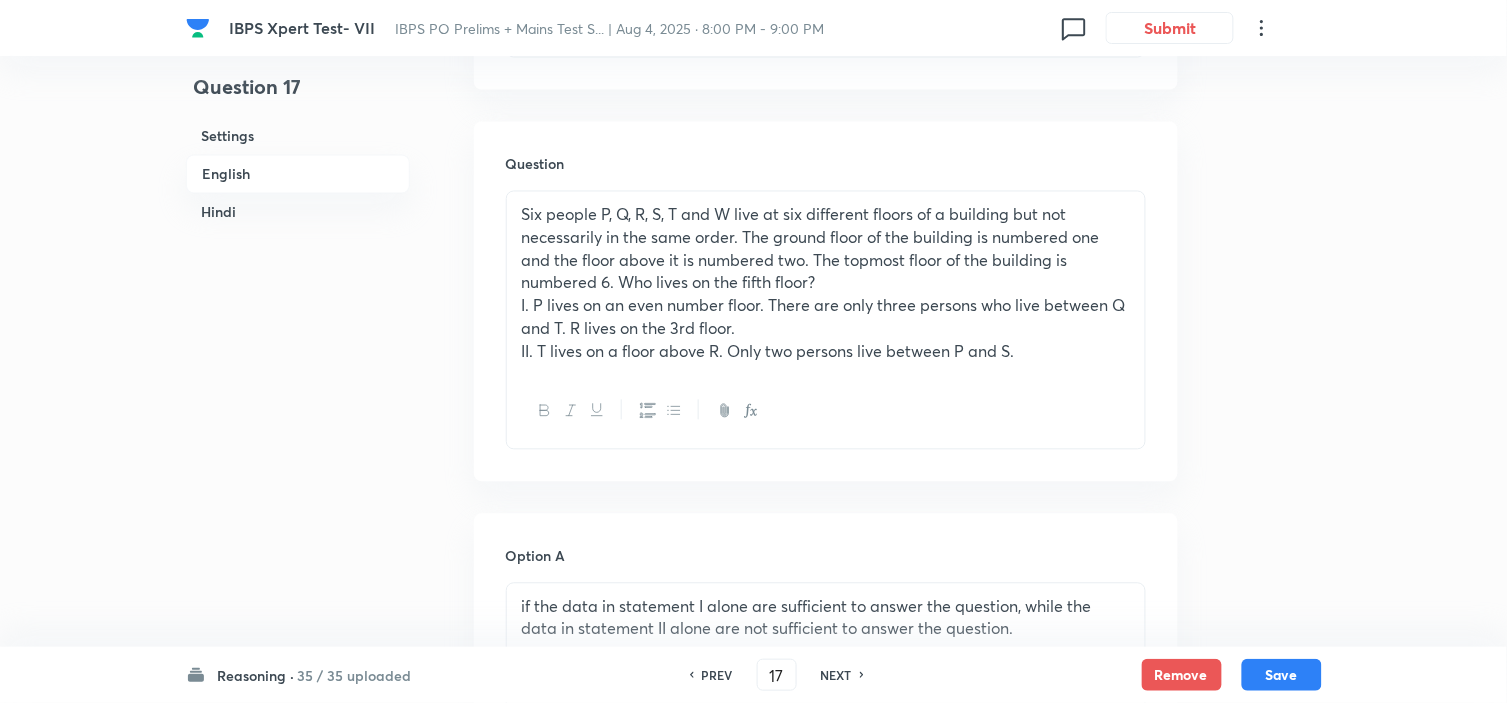 click on "PREV" at bounding box center (717, 675) 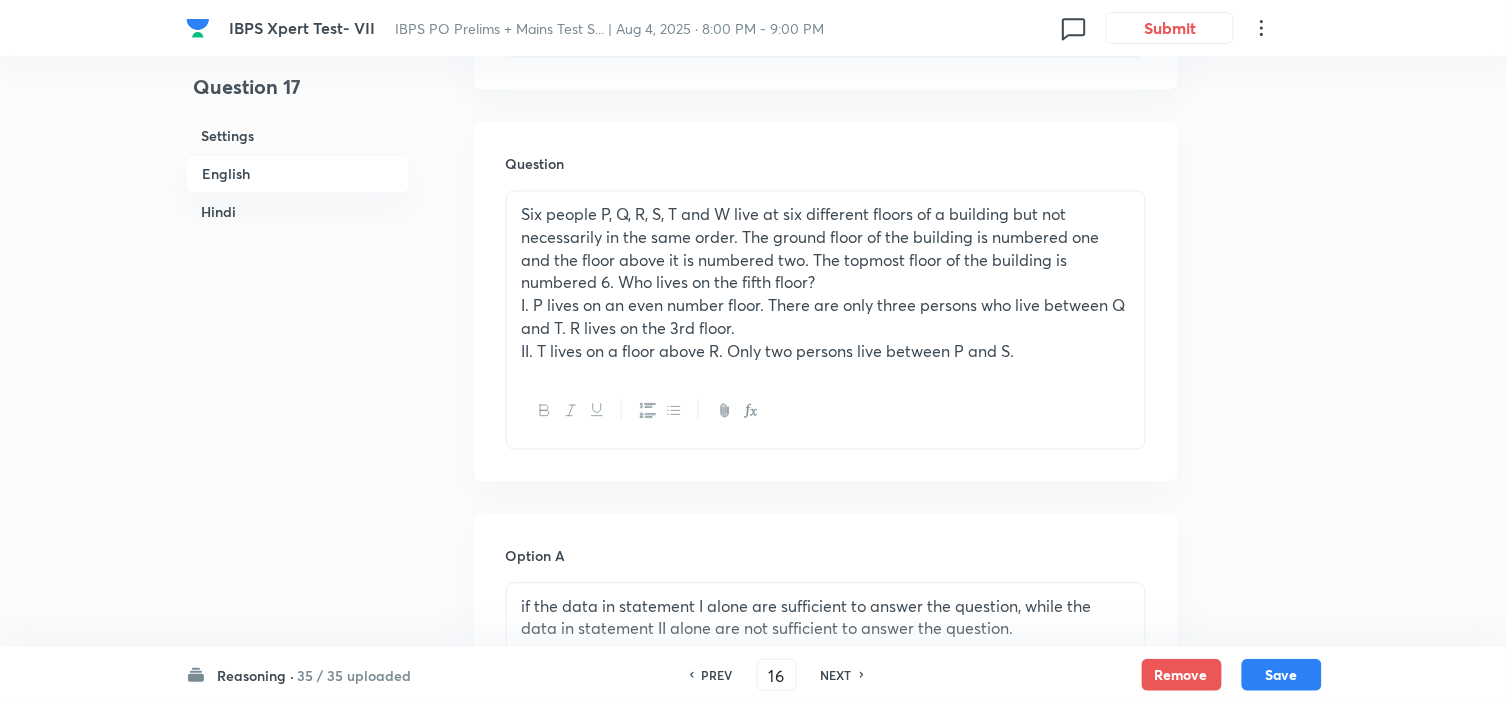 checkbox on "false" 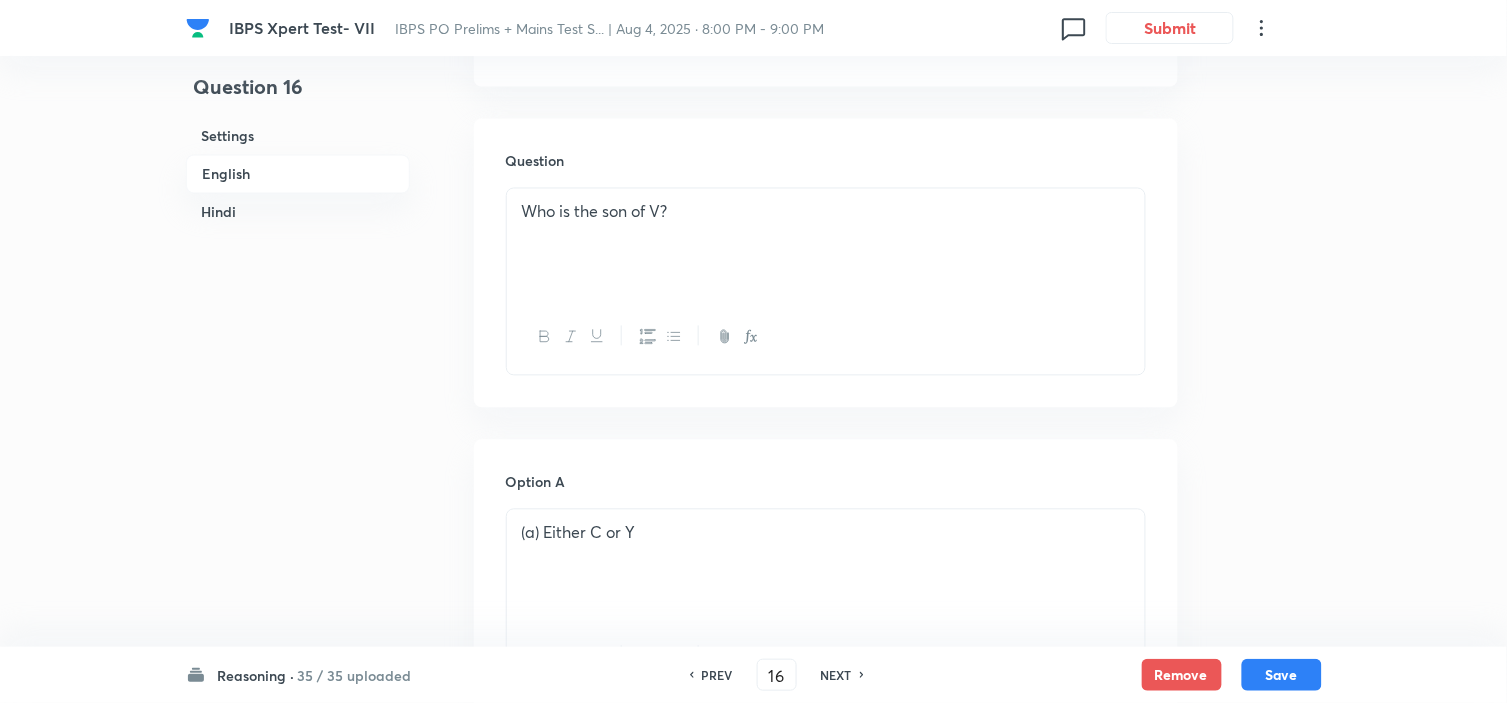 click on "PREV" at bounding box center (717, 675) 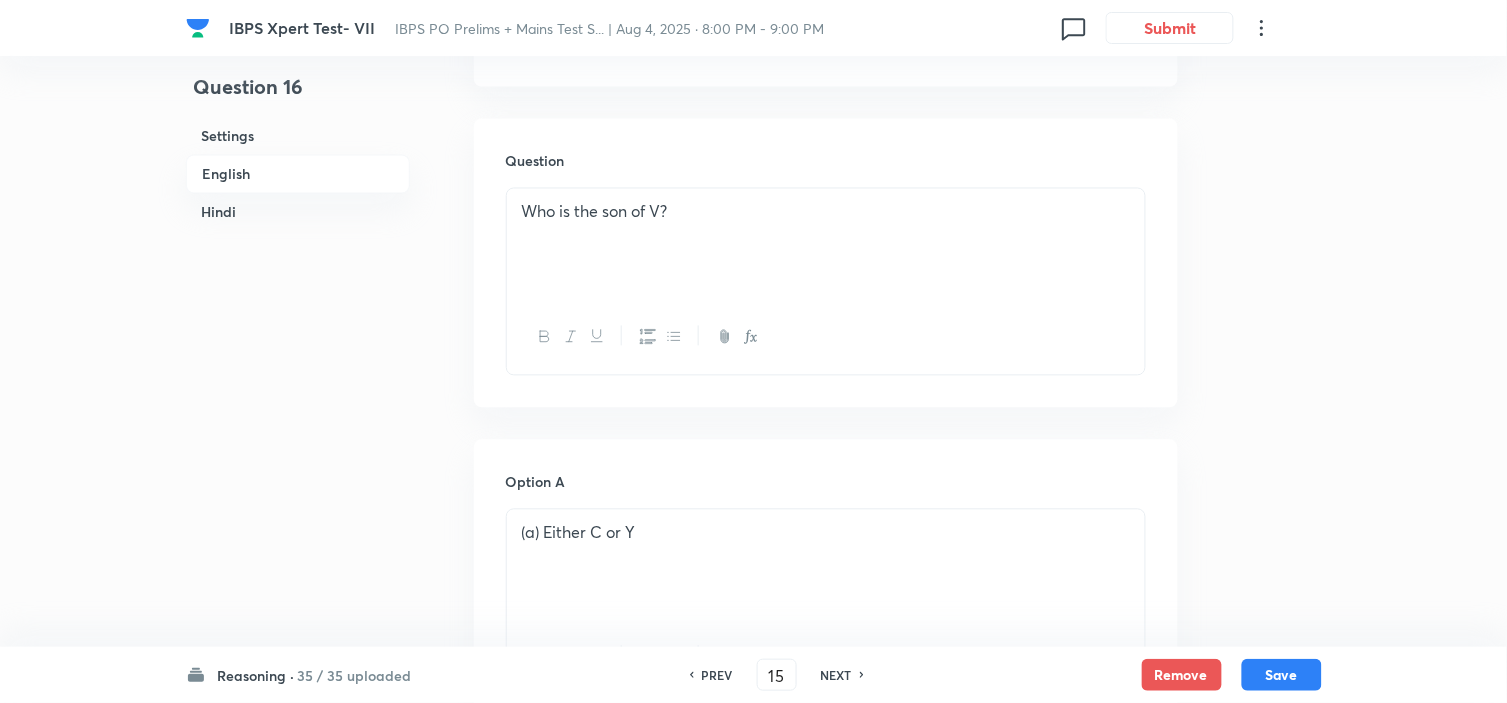 checkbox on "false" 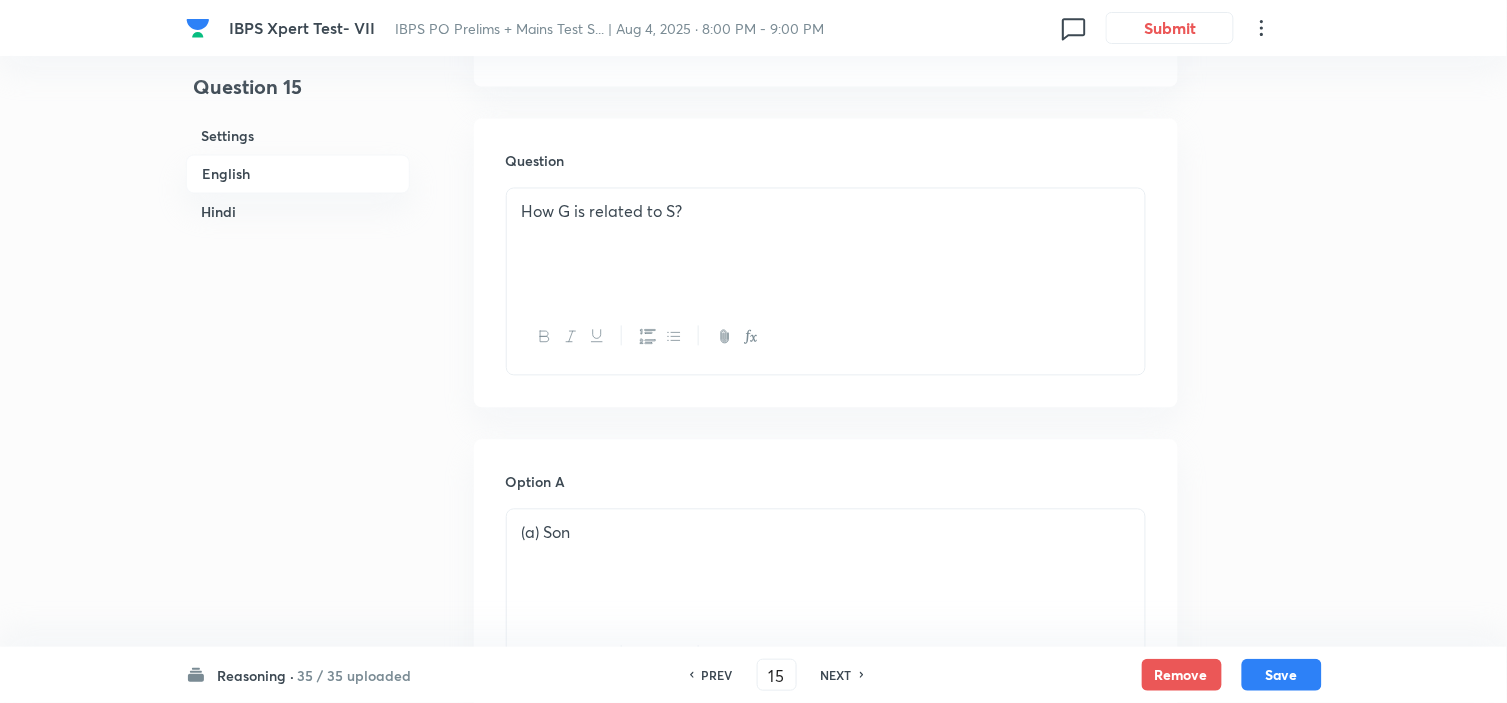 click on "PREV" at bounding box center [717, 675] 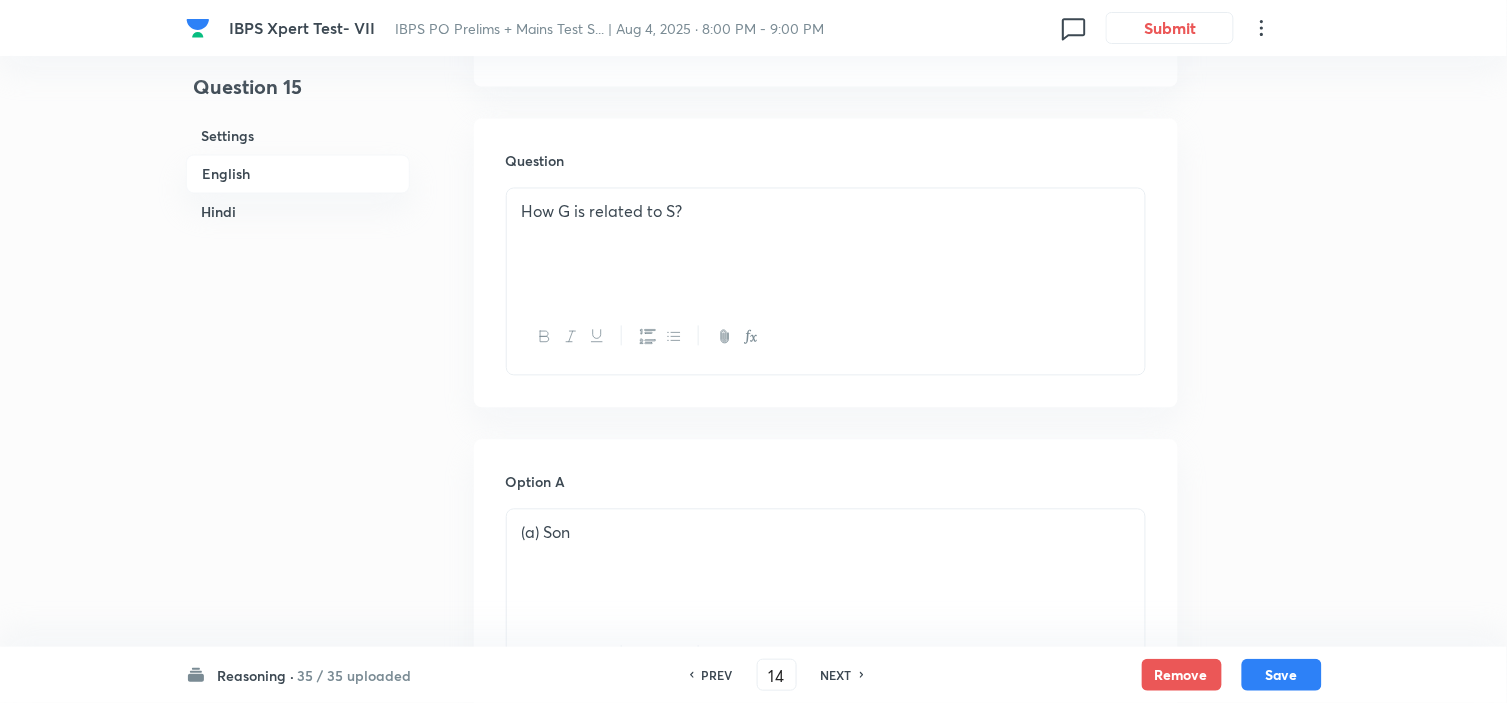 checkbox on "false" 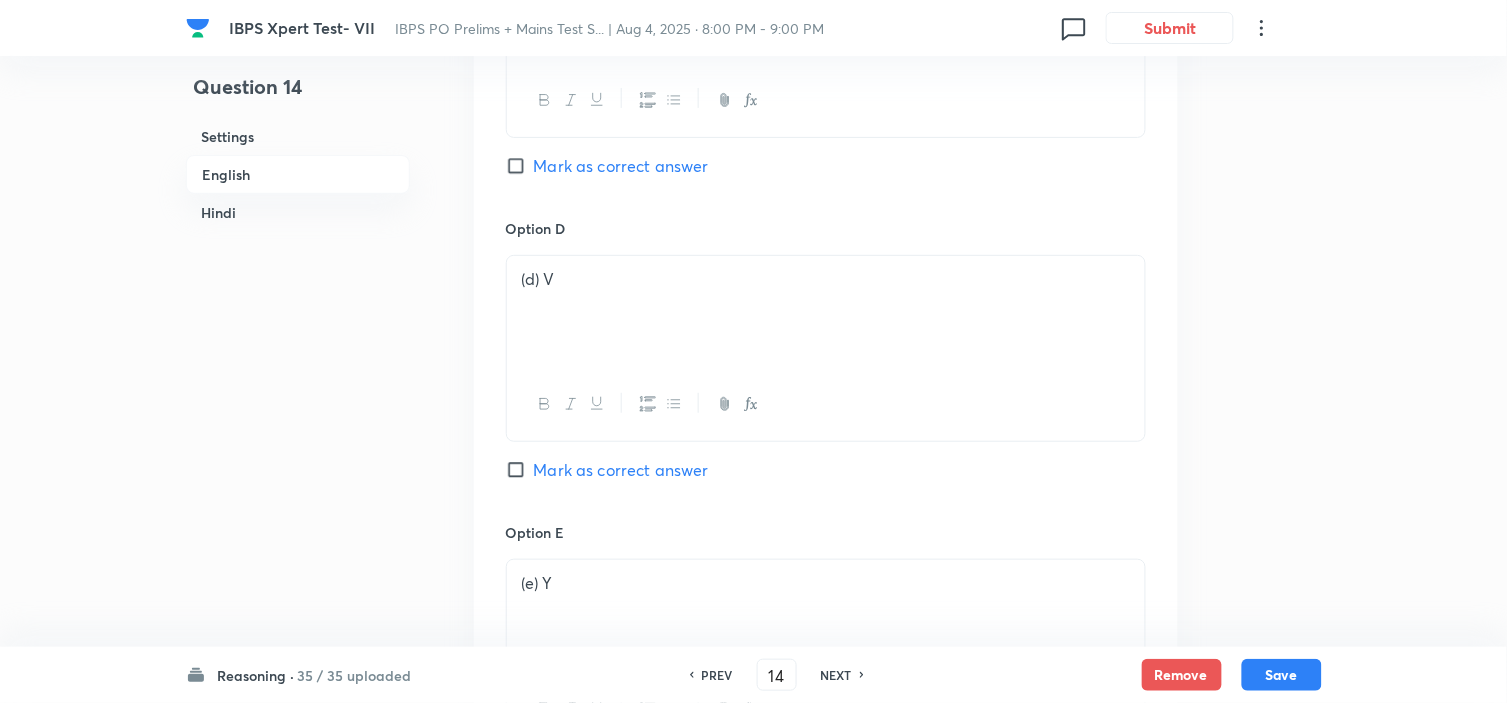 scroll, scrollTop: 2184, scrollLeft: 0, axis: vertical 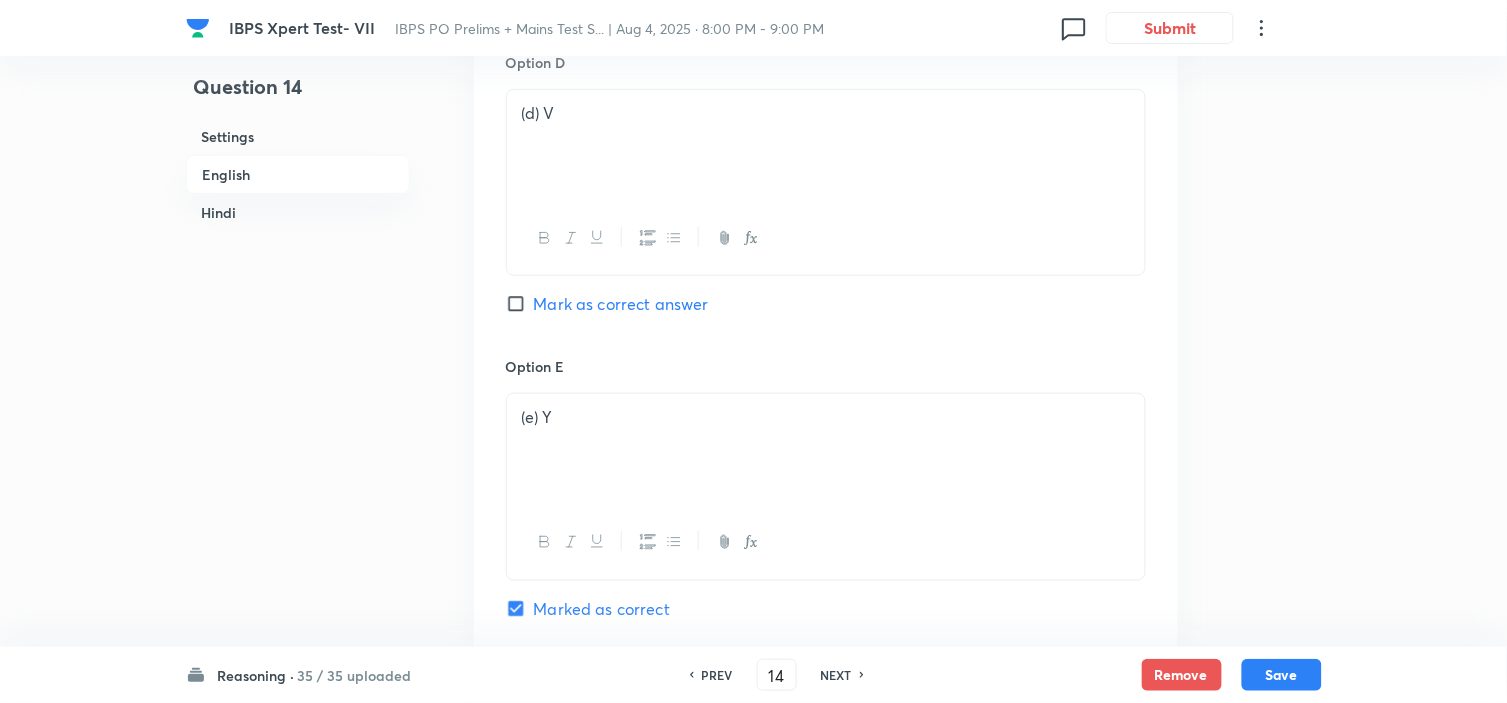 click on "NEXT" at bounding box center (836, 675) 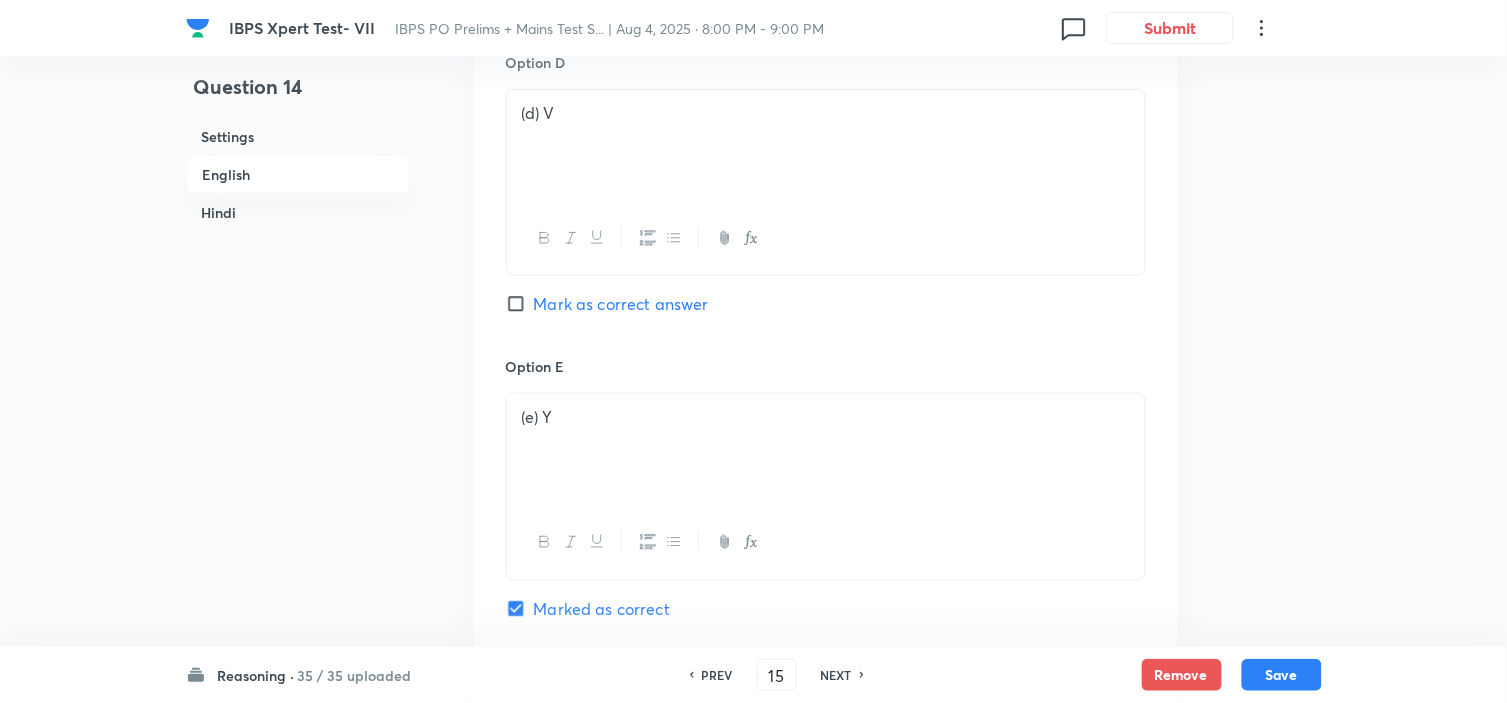 checkbox on "false" 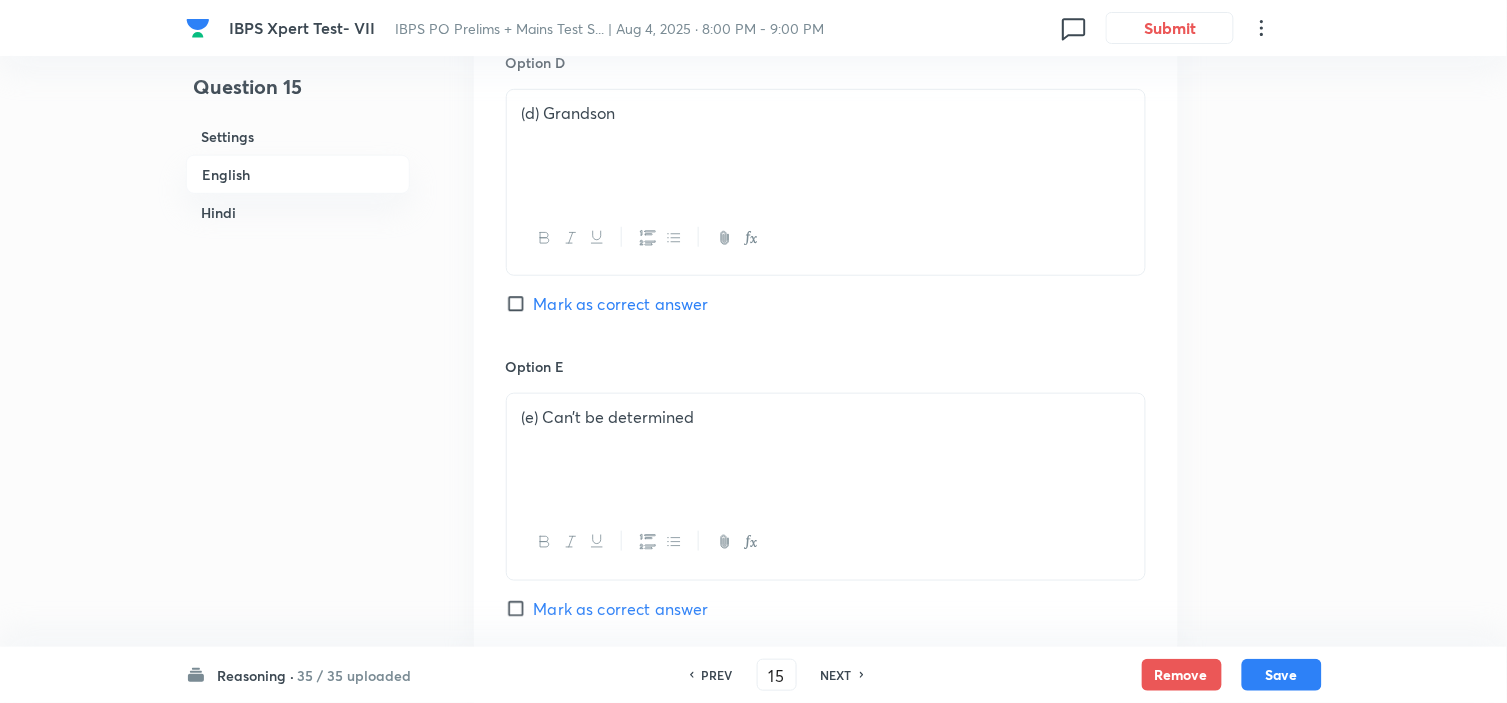 checkbox on "true" 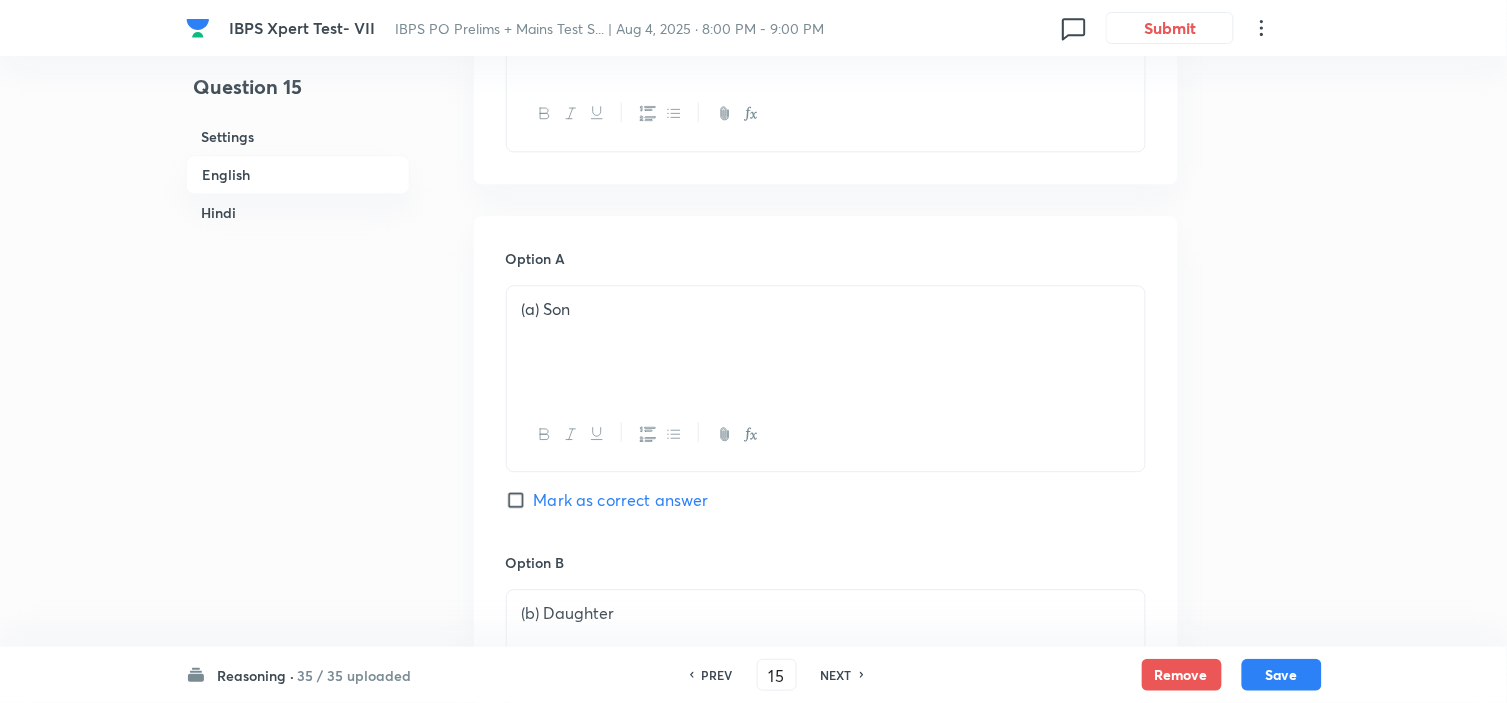 scroll, scrollTop: 962, scrollLeft: 0, axis: vertical 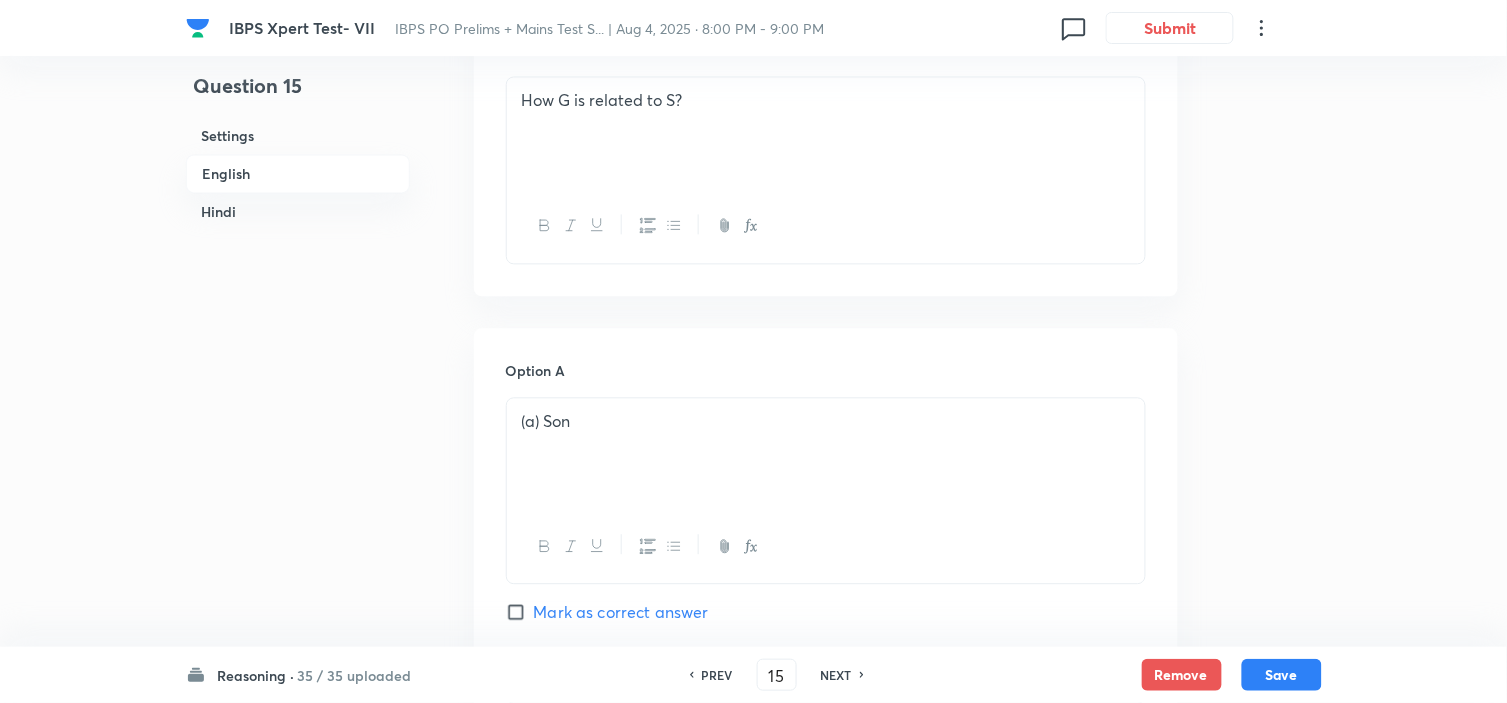 click on "NEXT" at bounding box center (836, 675) 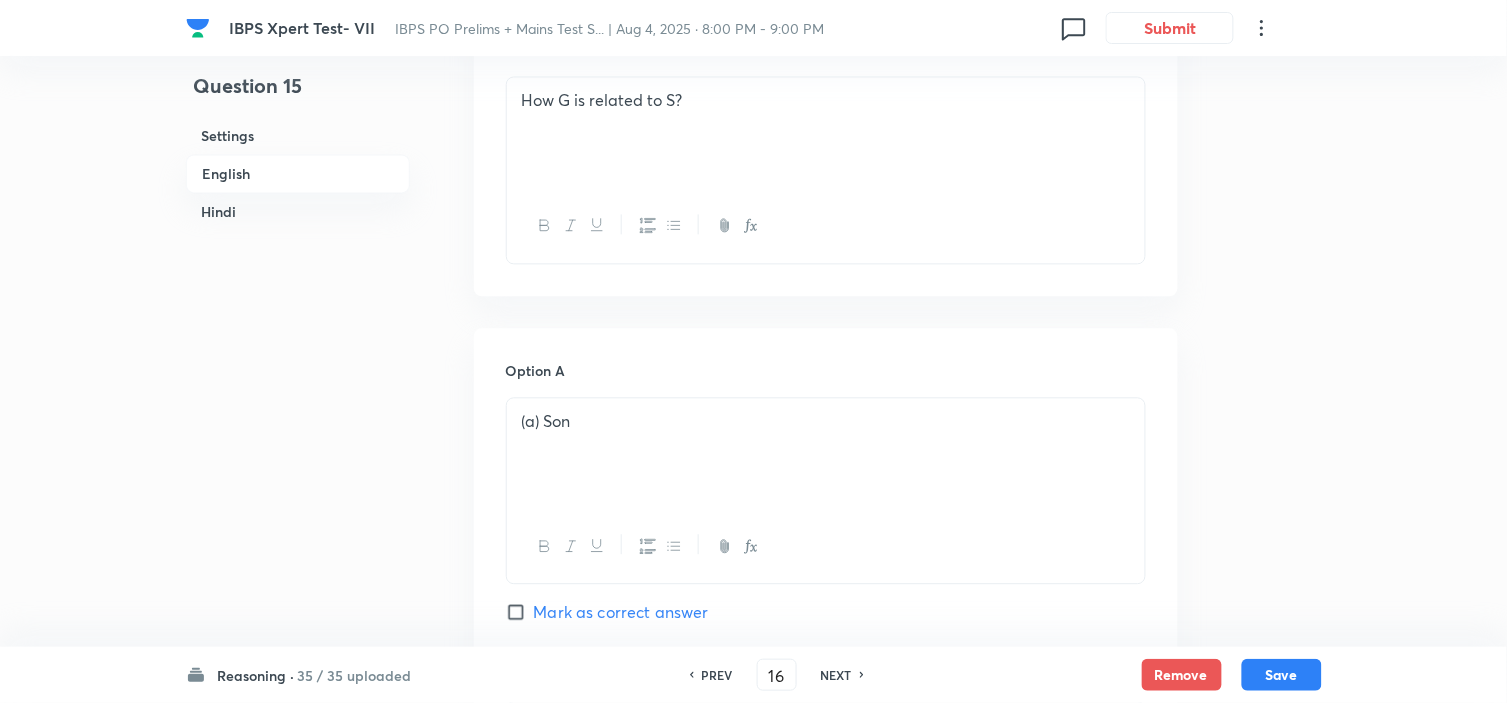 checkbox on "false" 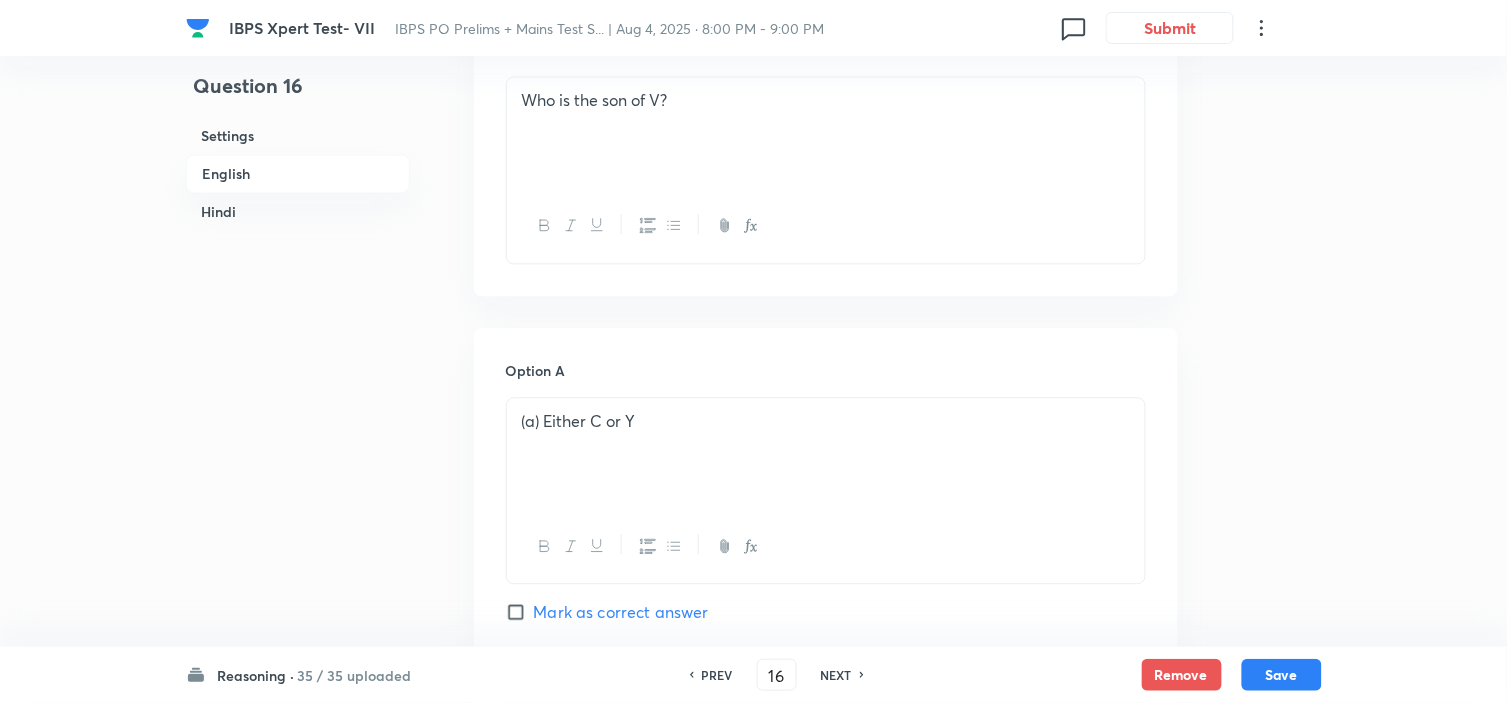 click on "NEXT" at bounding box center [836, 675] 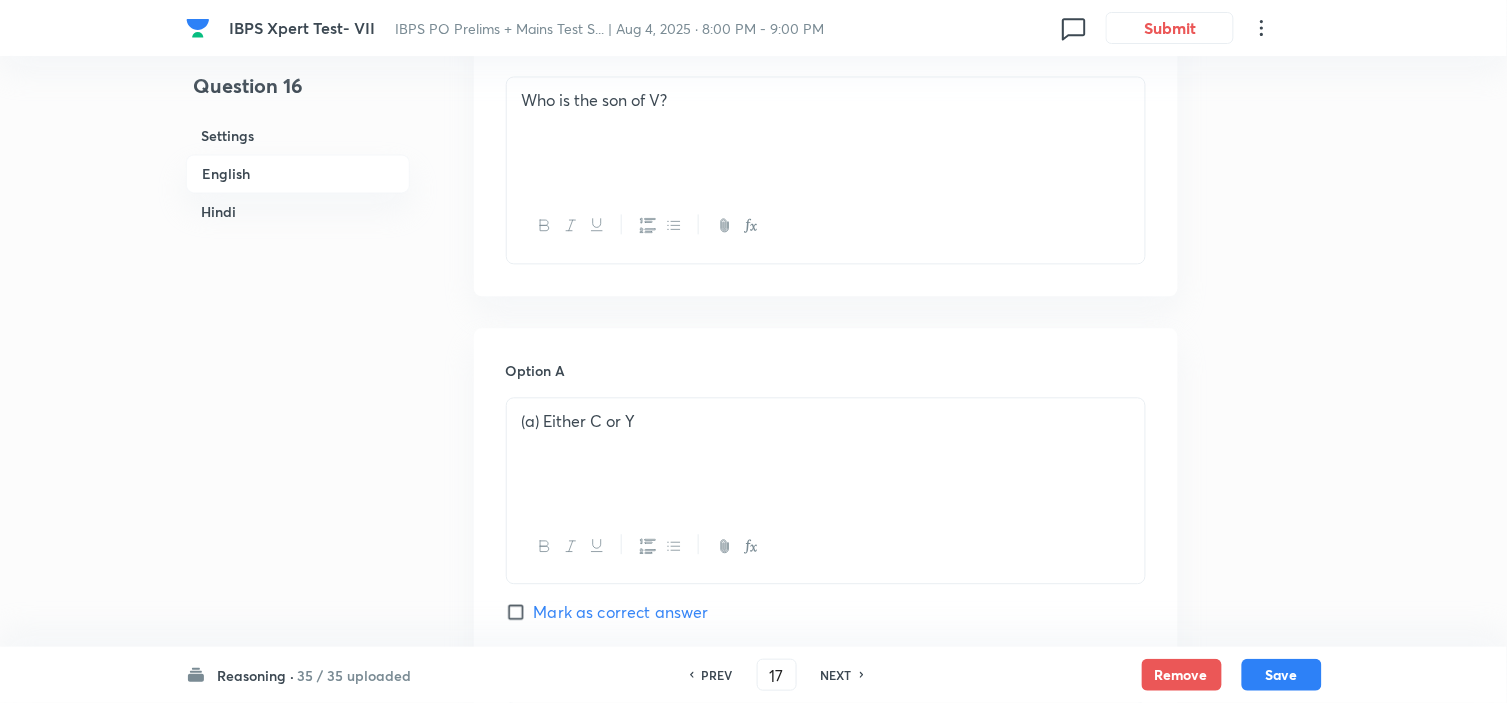 checkbox on "false" 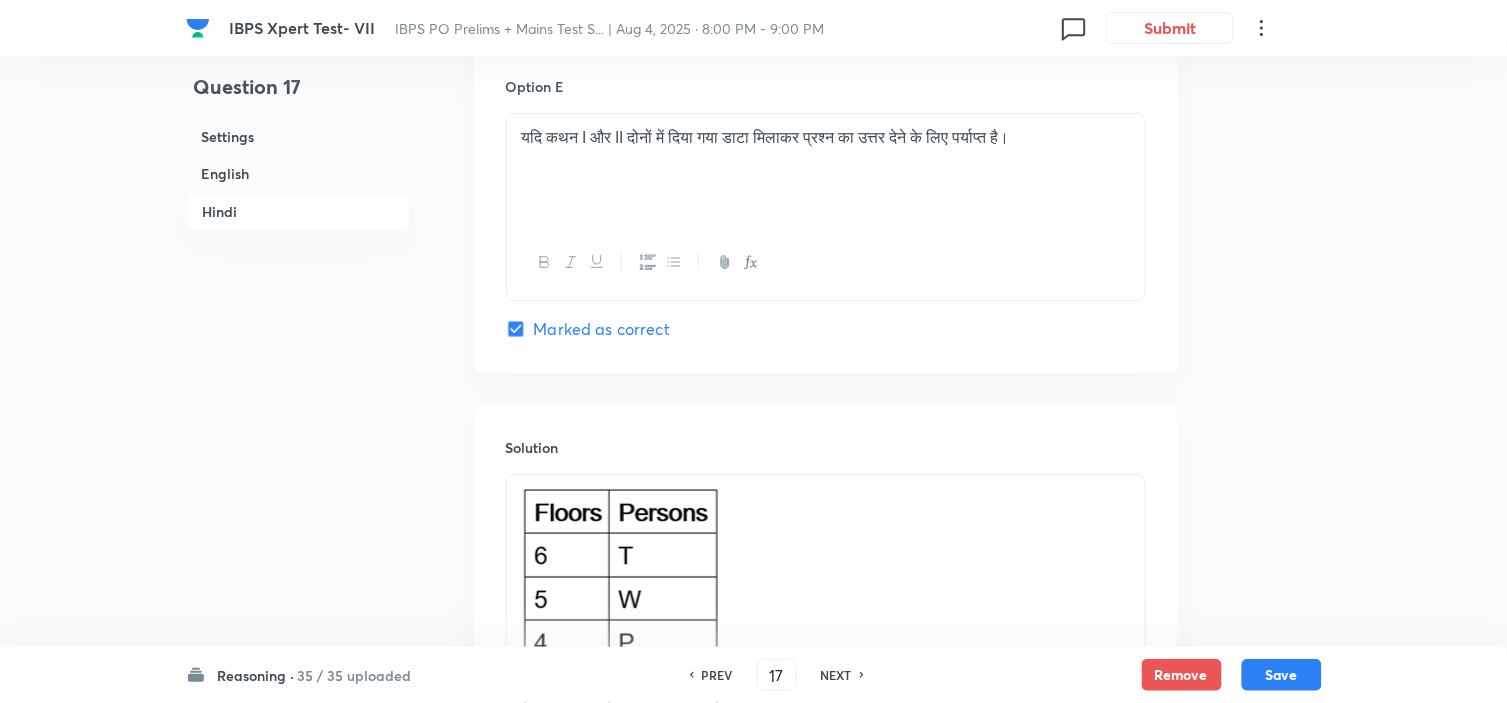 scroll, scrollTop: 5427, scrollLeft: 0, axis: vertical 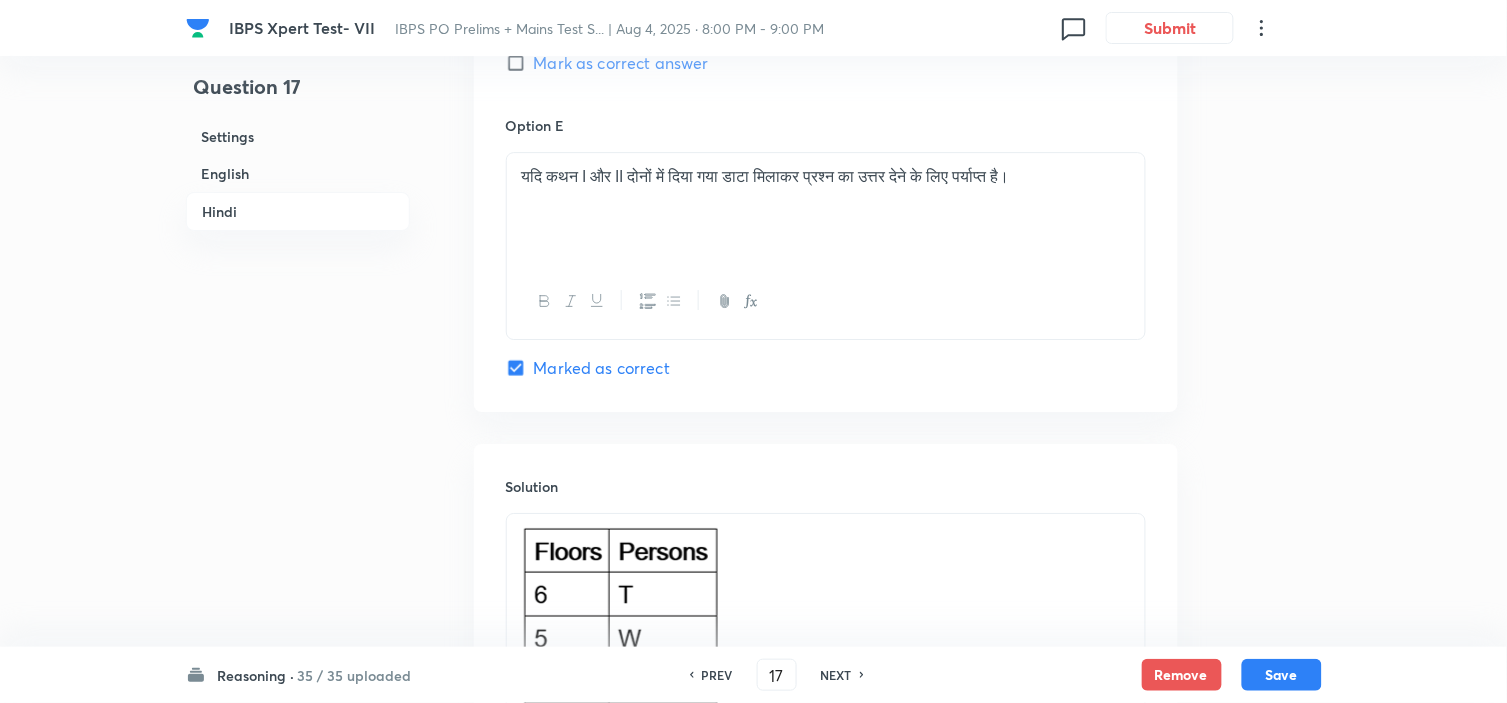 click on "NEXT" at bounding box center (836, 675) 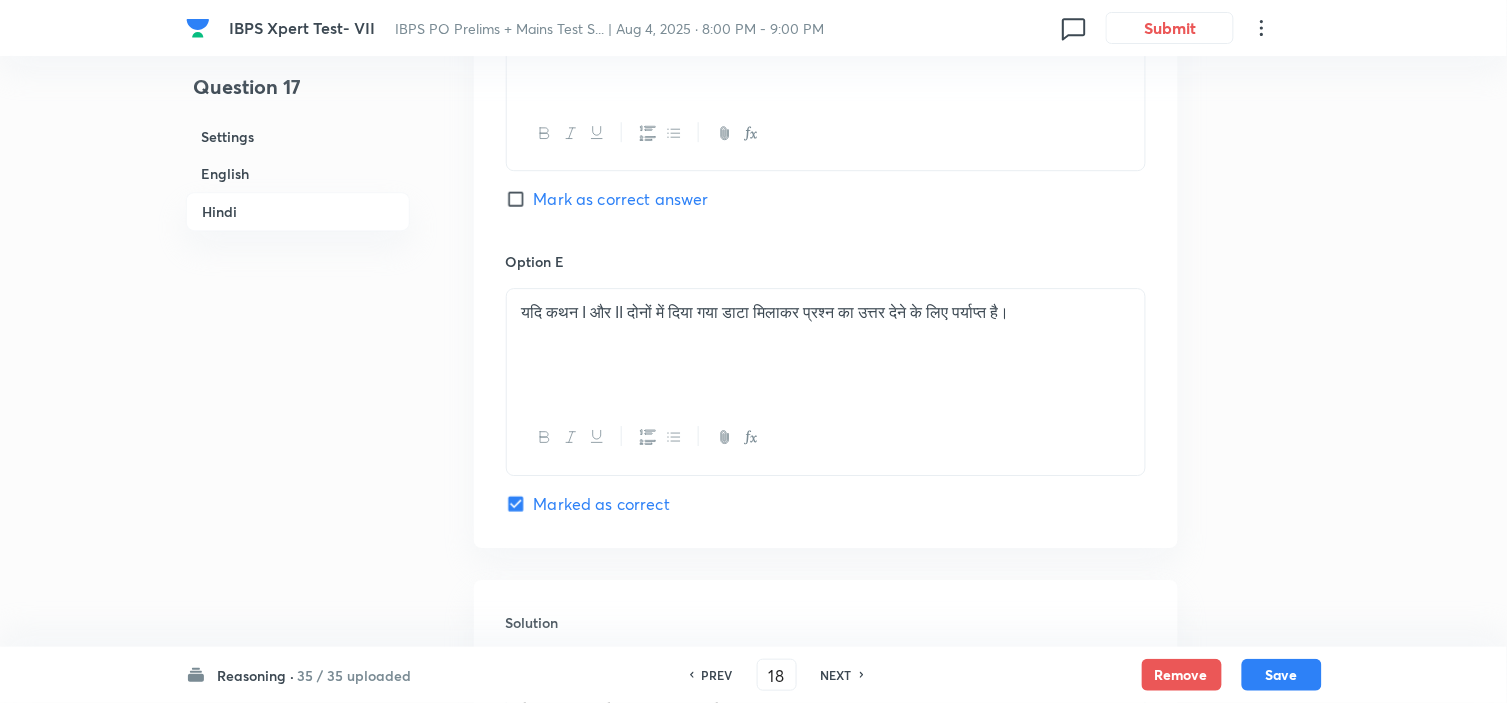 checkbox on "false" 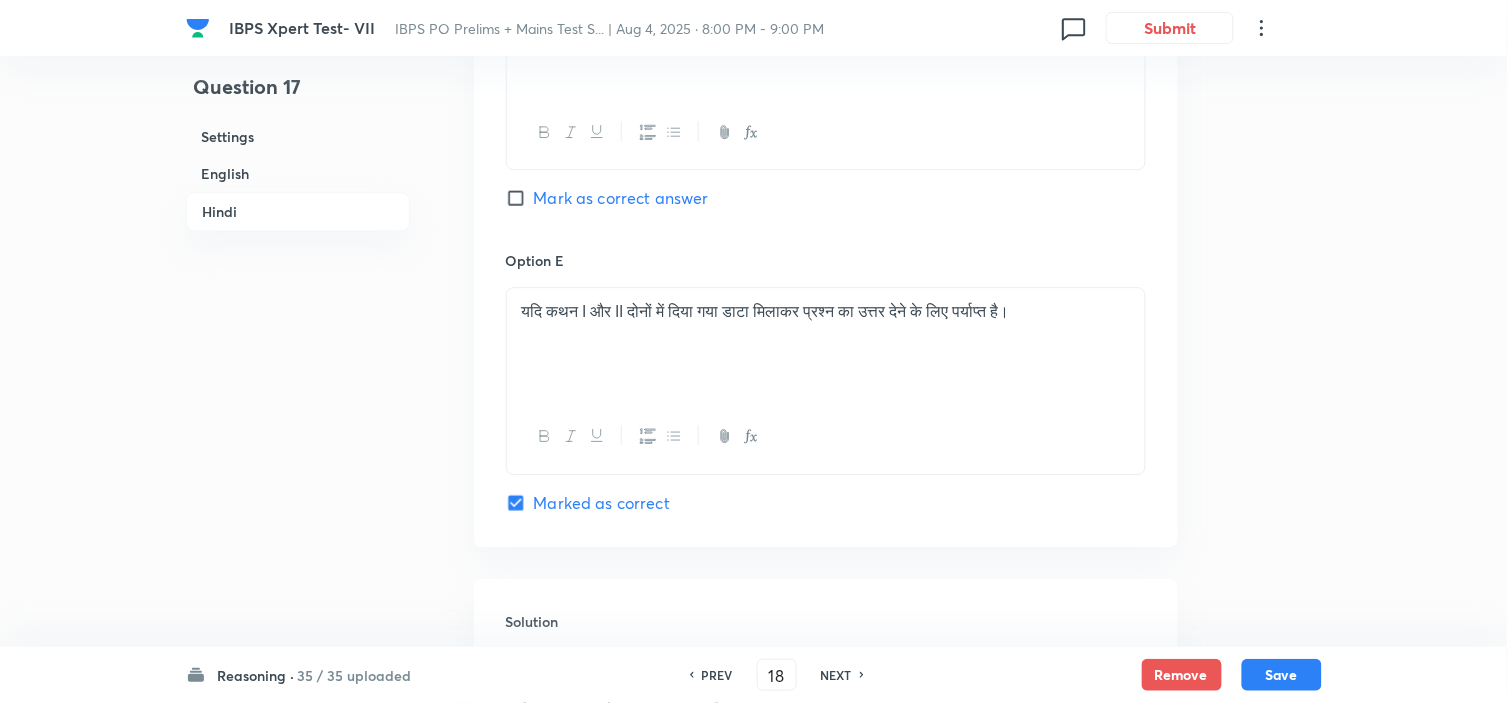 checkbox on "true" 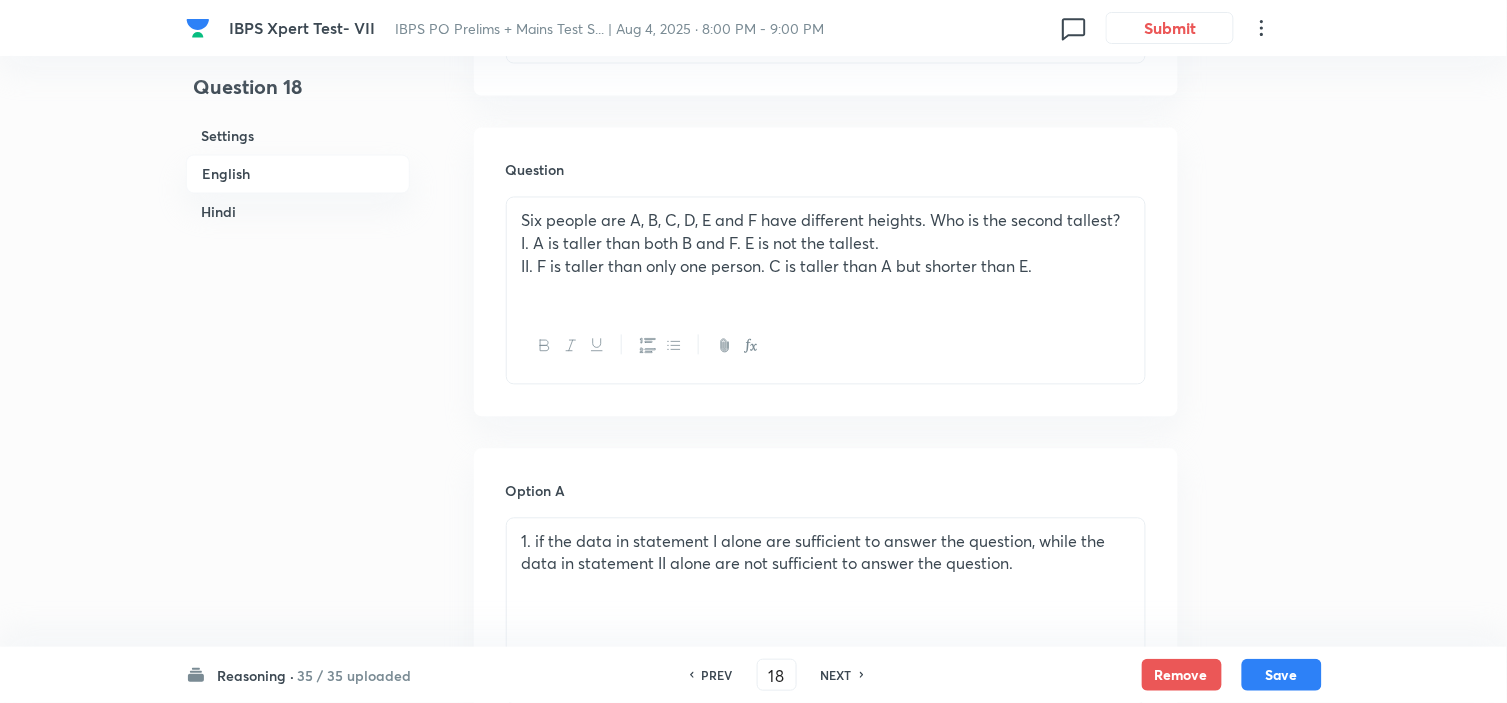 scroll, scrollTop: 515, scrollLeft: 0, axis: vertical 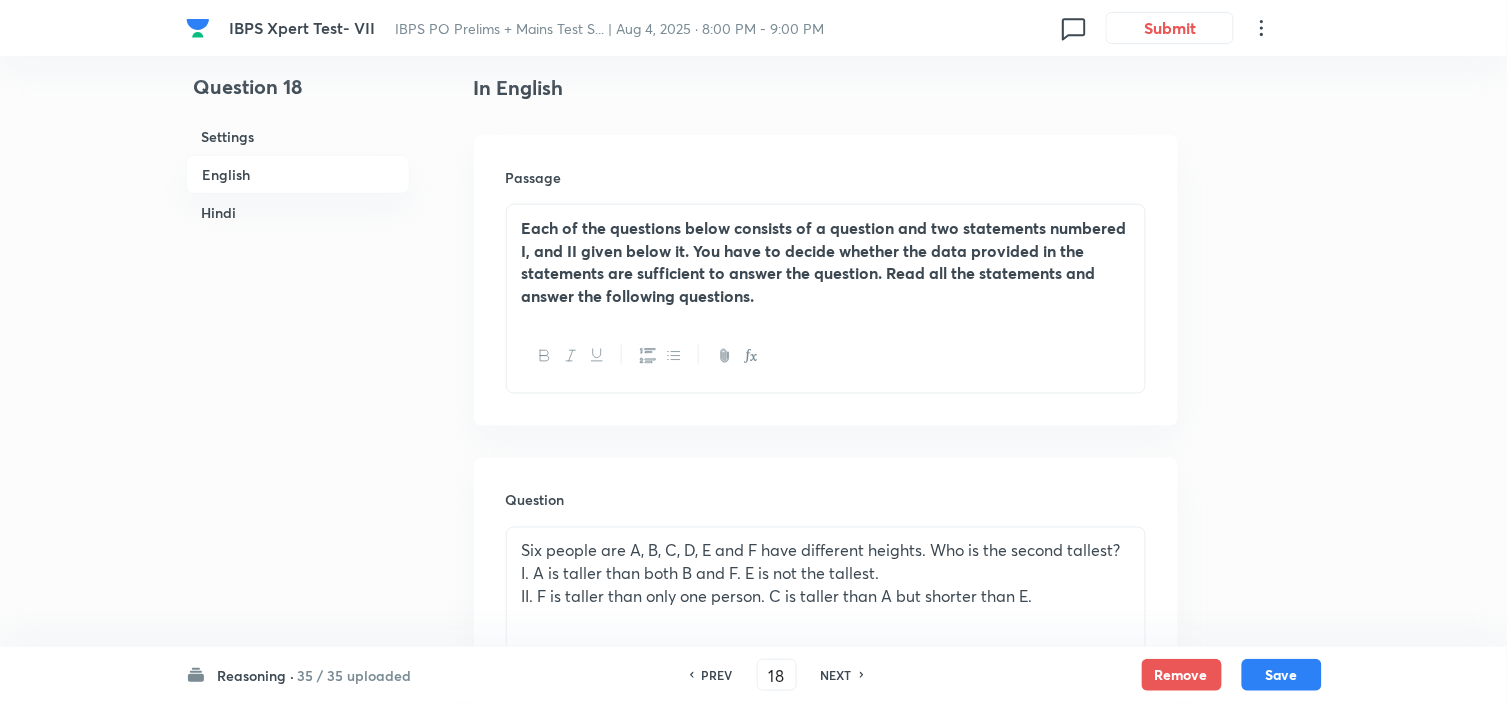 click on "NEXT" at bounding box center (836, 675) 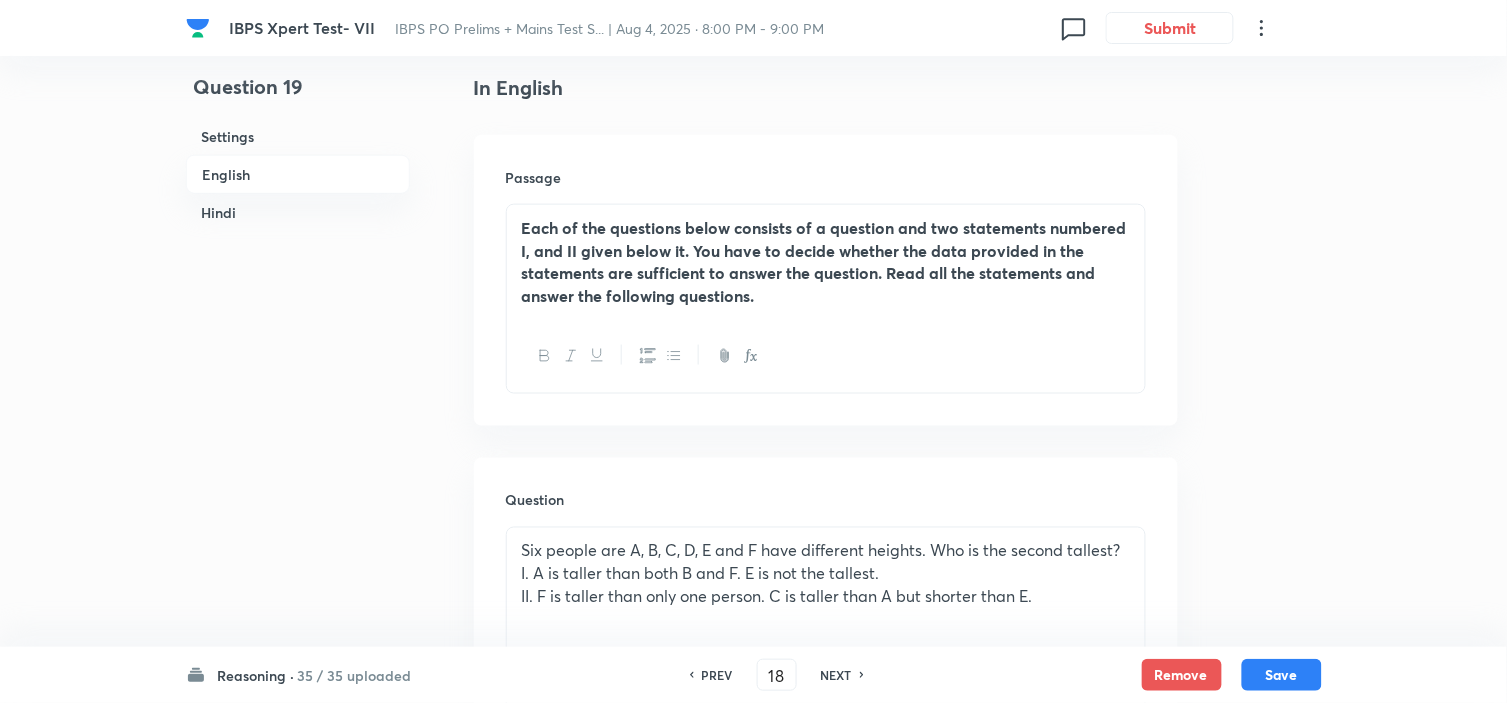 type on "19" 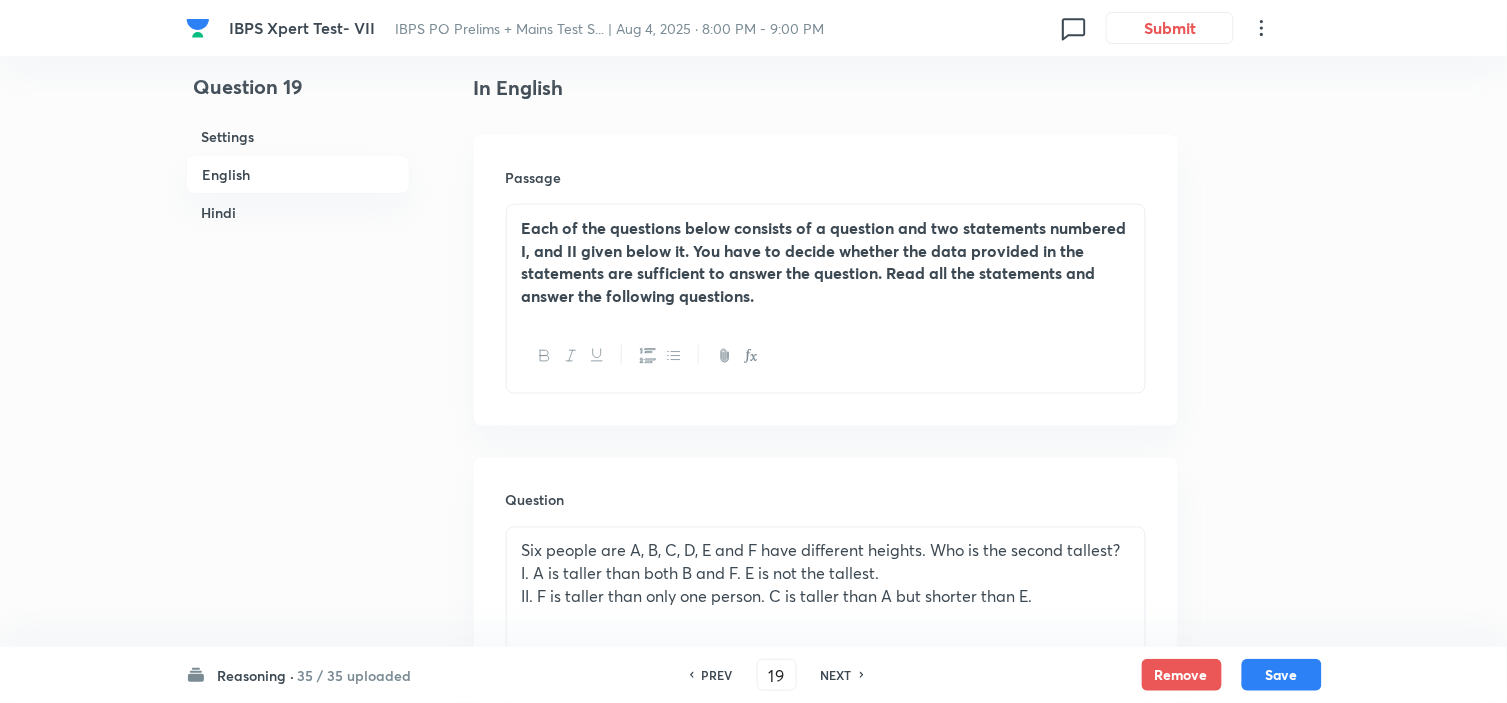checkbox on "false" 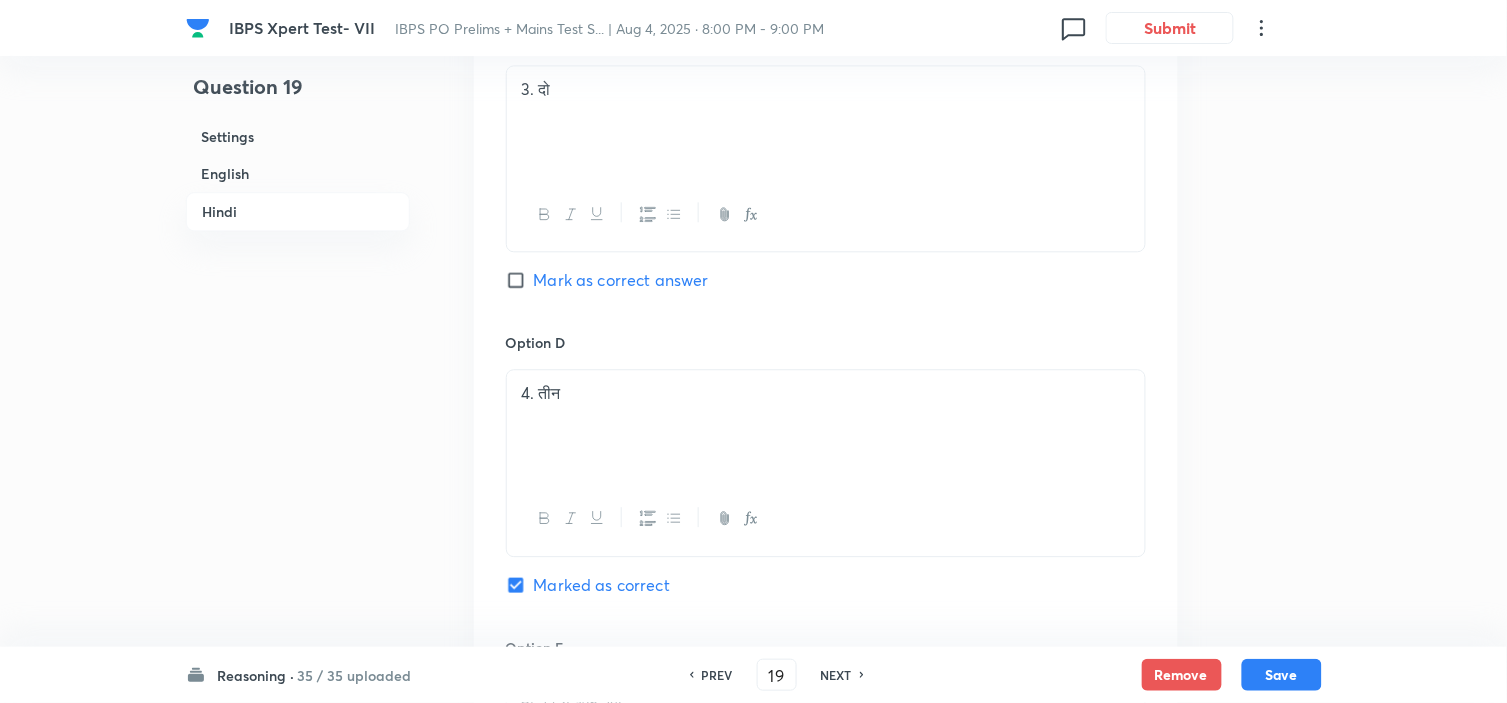 scroll, scrollTop: 5071, scrollLeft: 0, axis: vertical 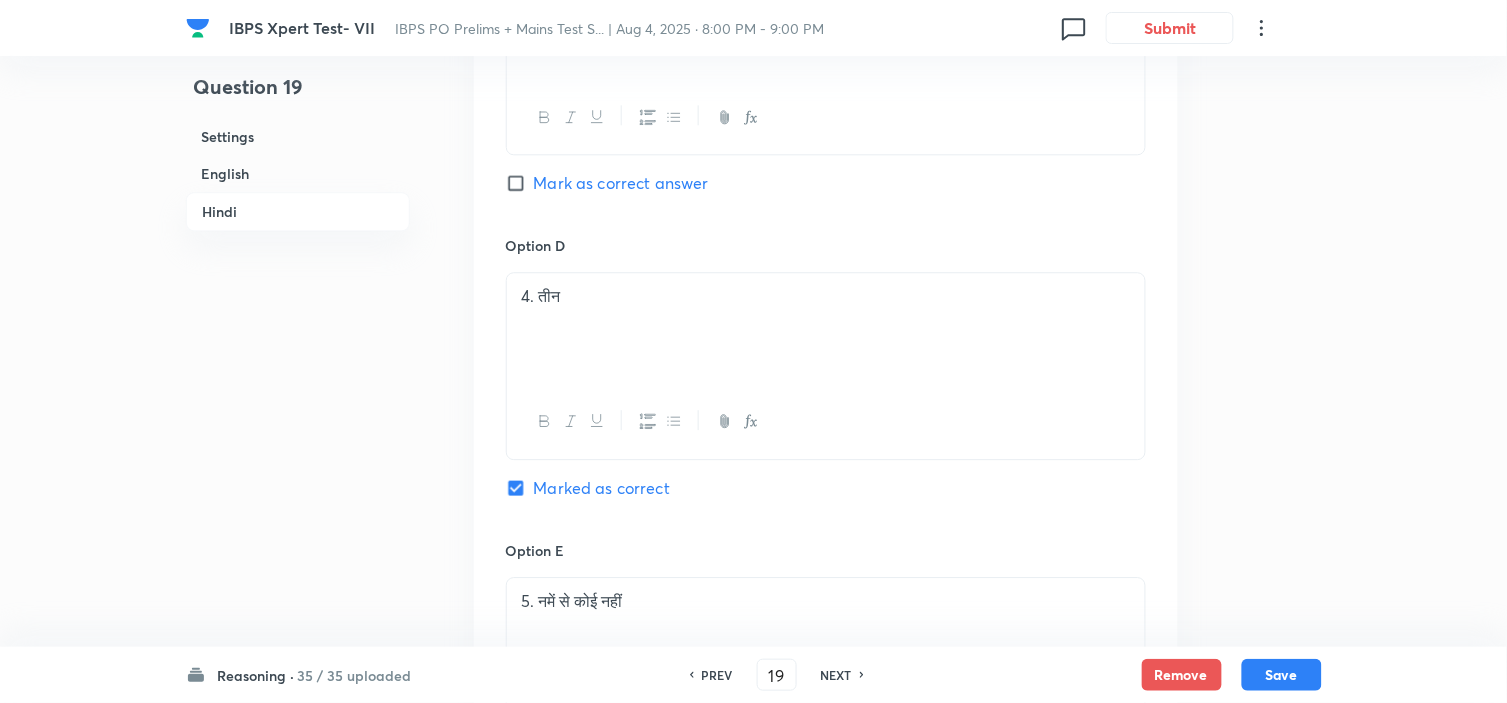 click on "NEXT" at bounding box center [836, 675] 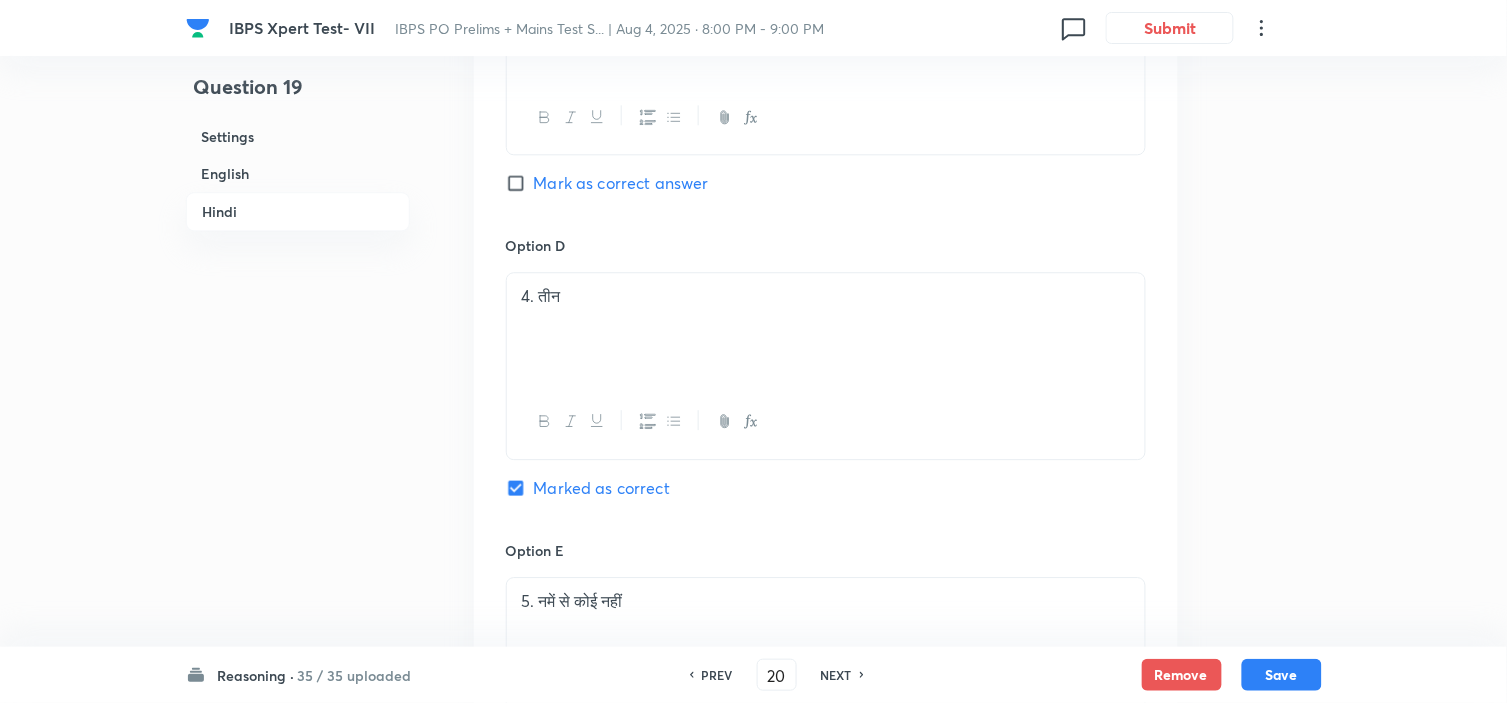 checkbox on "false" 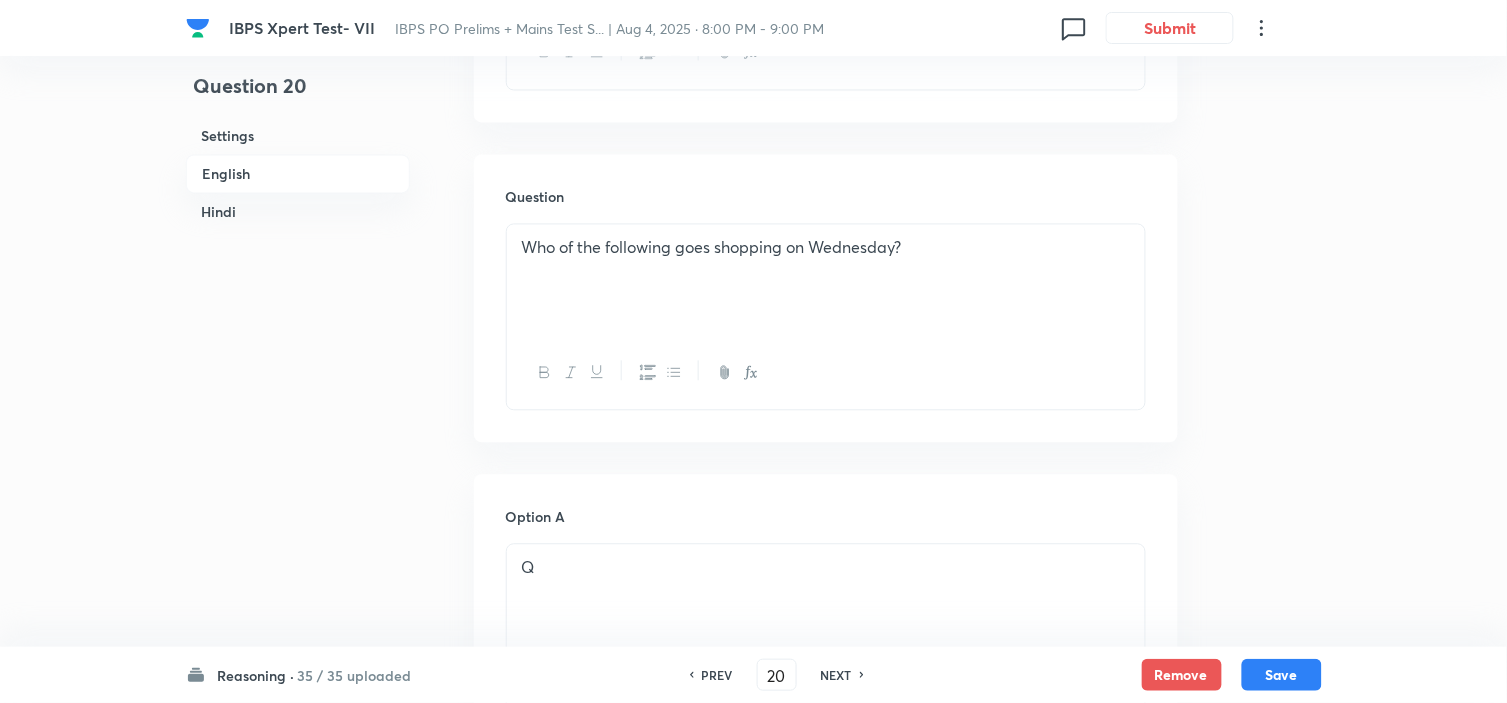 scroll, scrollTop: 960, scrollLeft: 0, axis: vertical 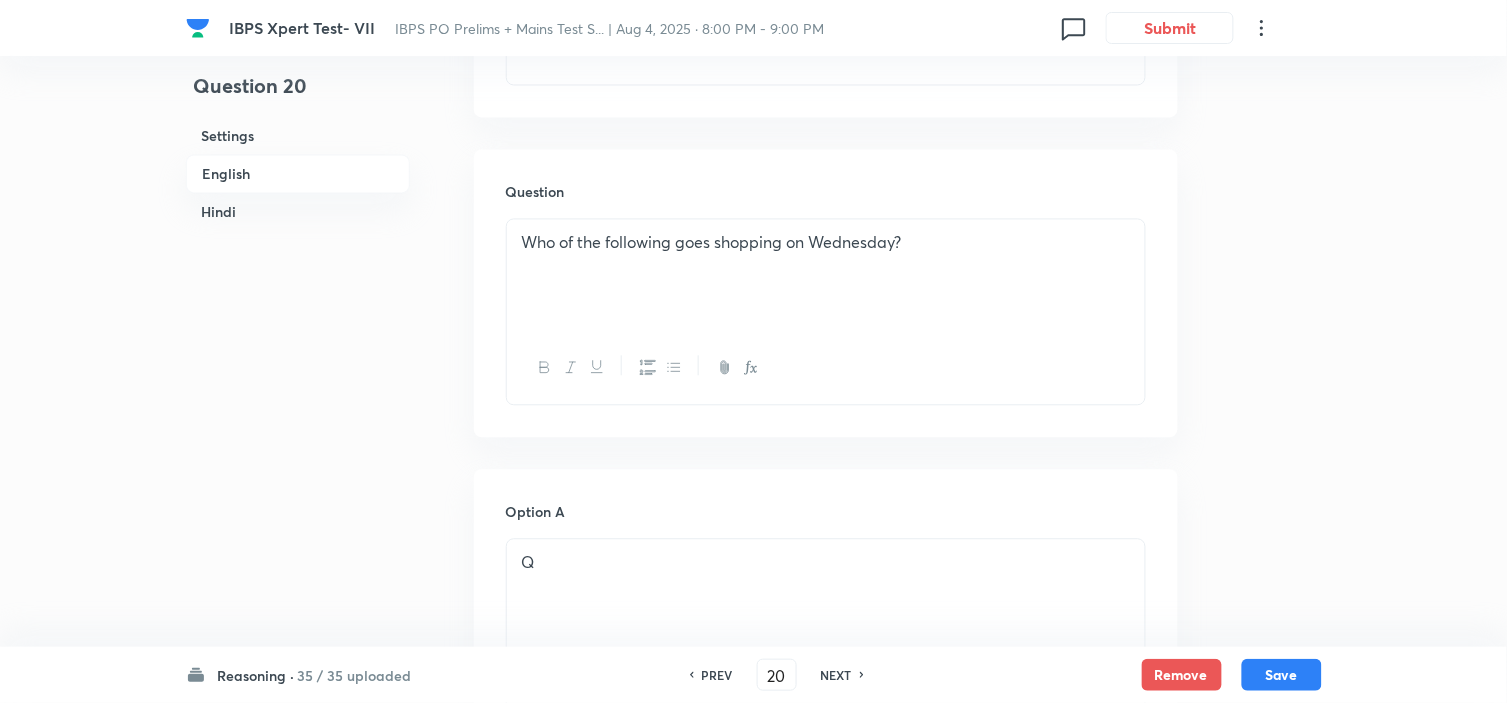 click on "NEXT" at bounding box center [839, 675] 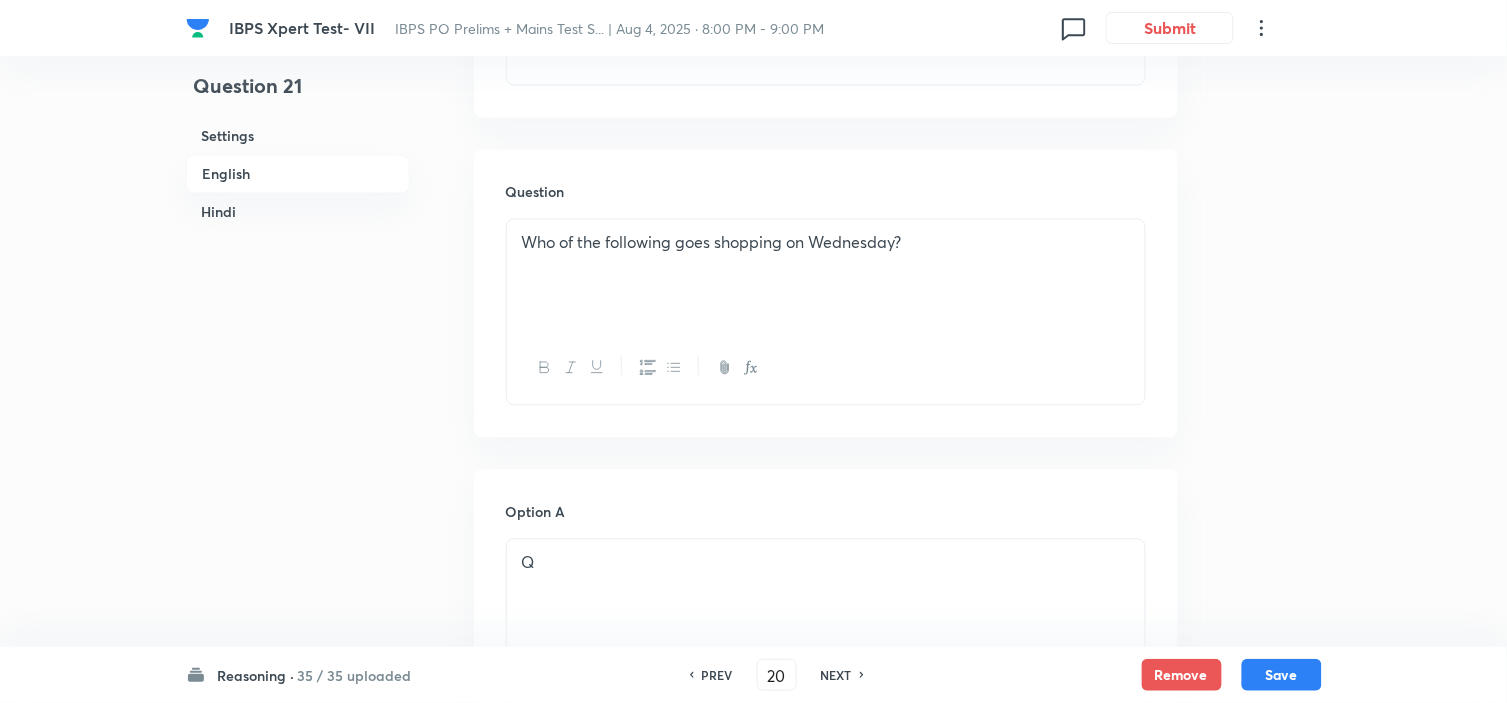 type on "21" 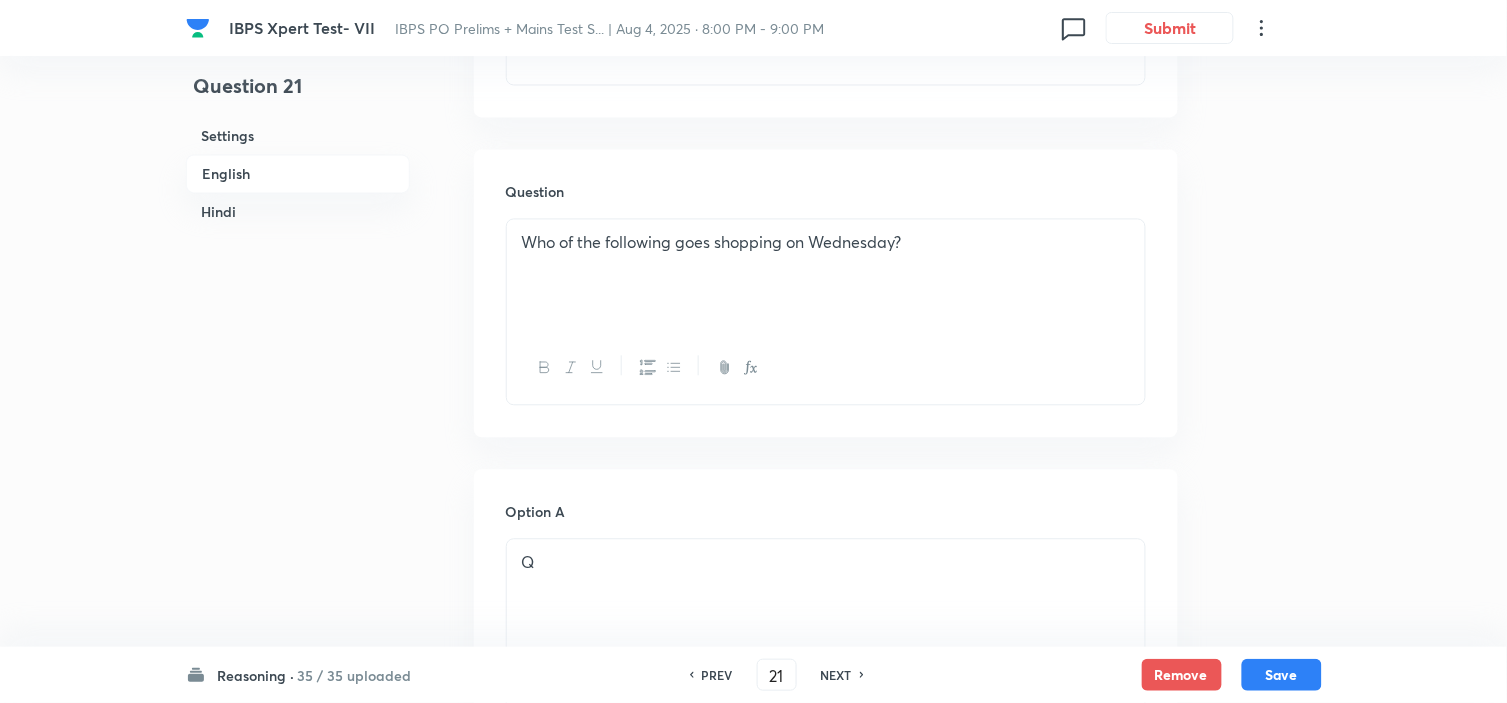 checkbox on "false" 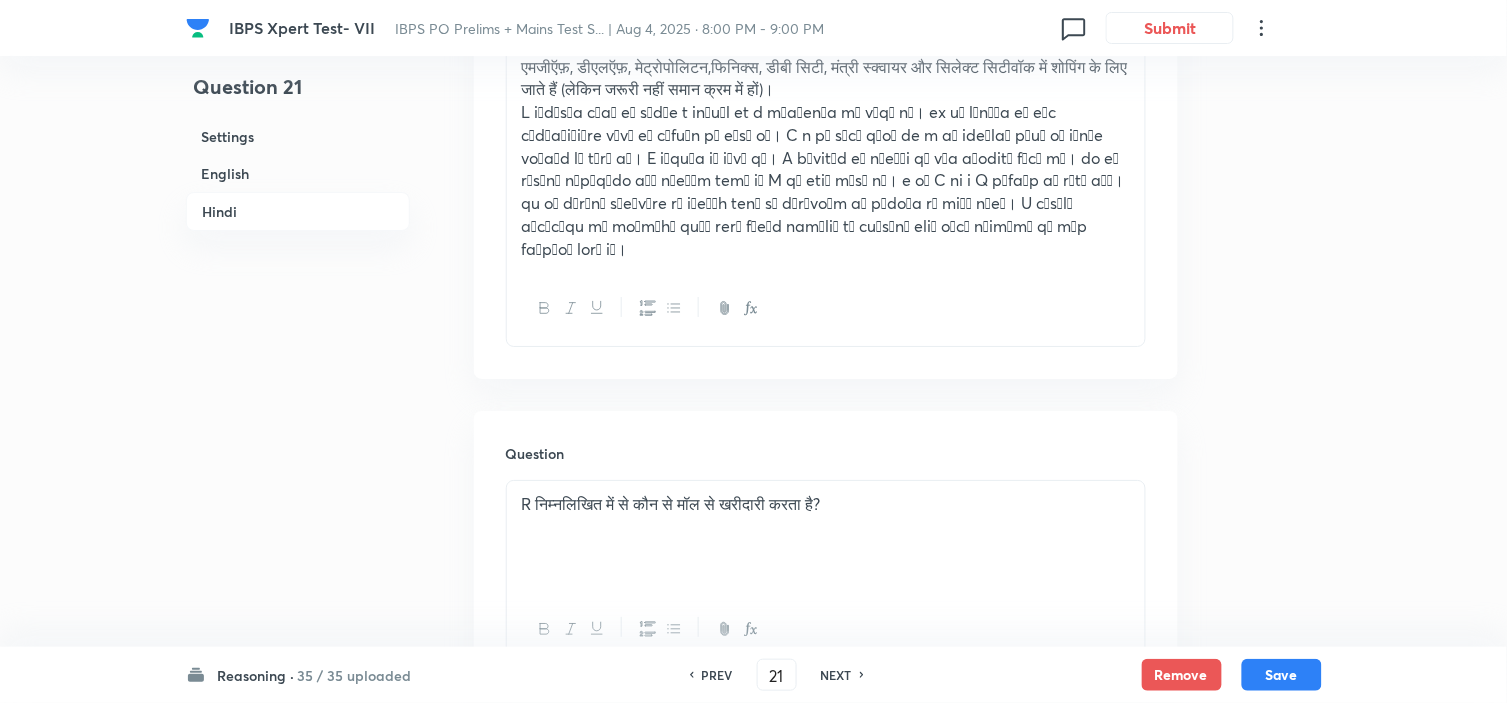 scroll, scrollTop: 3960, scrollLeft: 0, axis: vertical 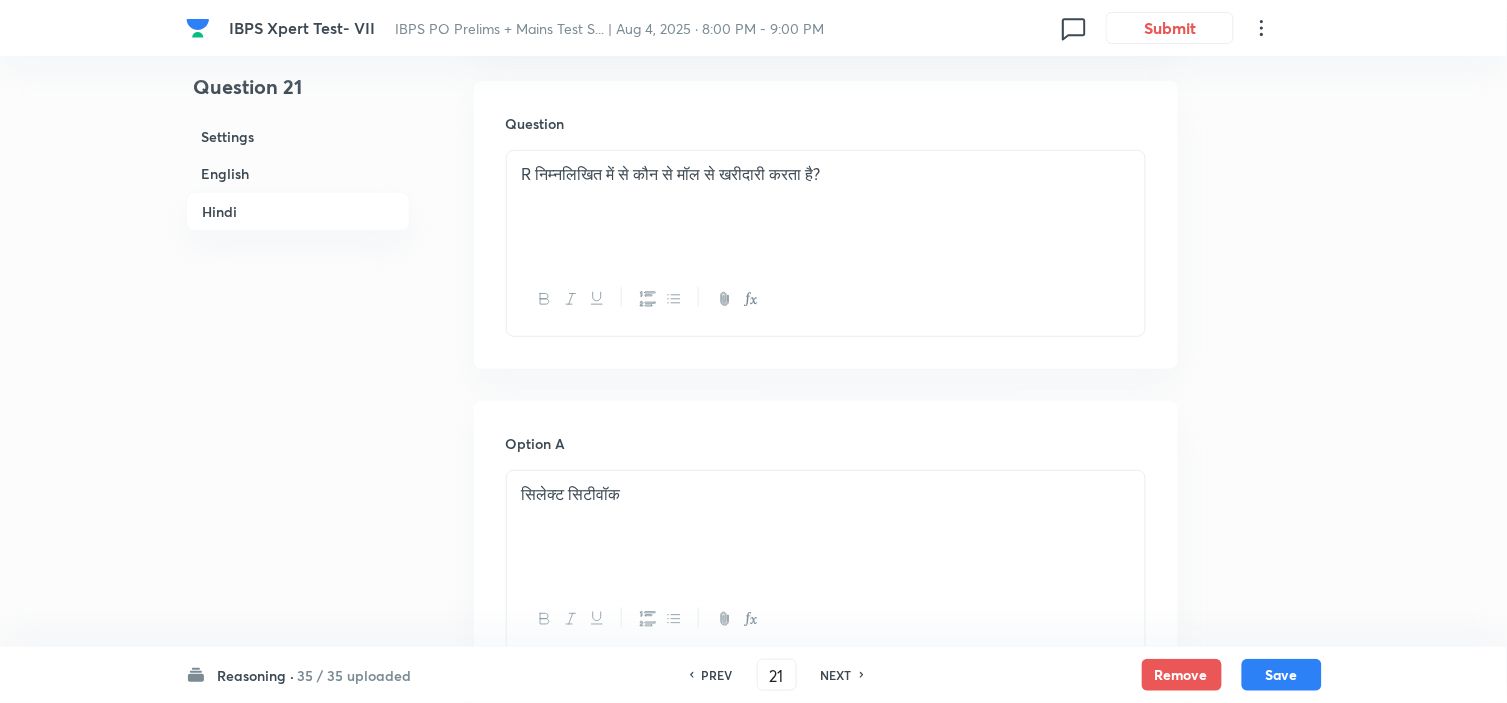 click on "NEXT" at bounding box center (839, 675) 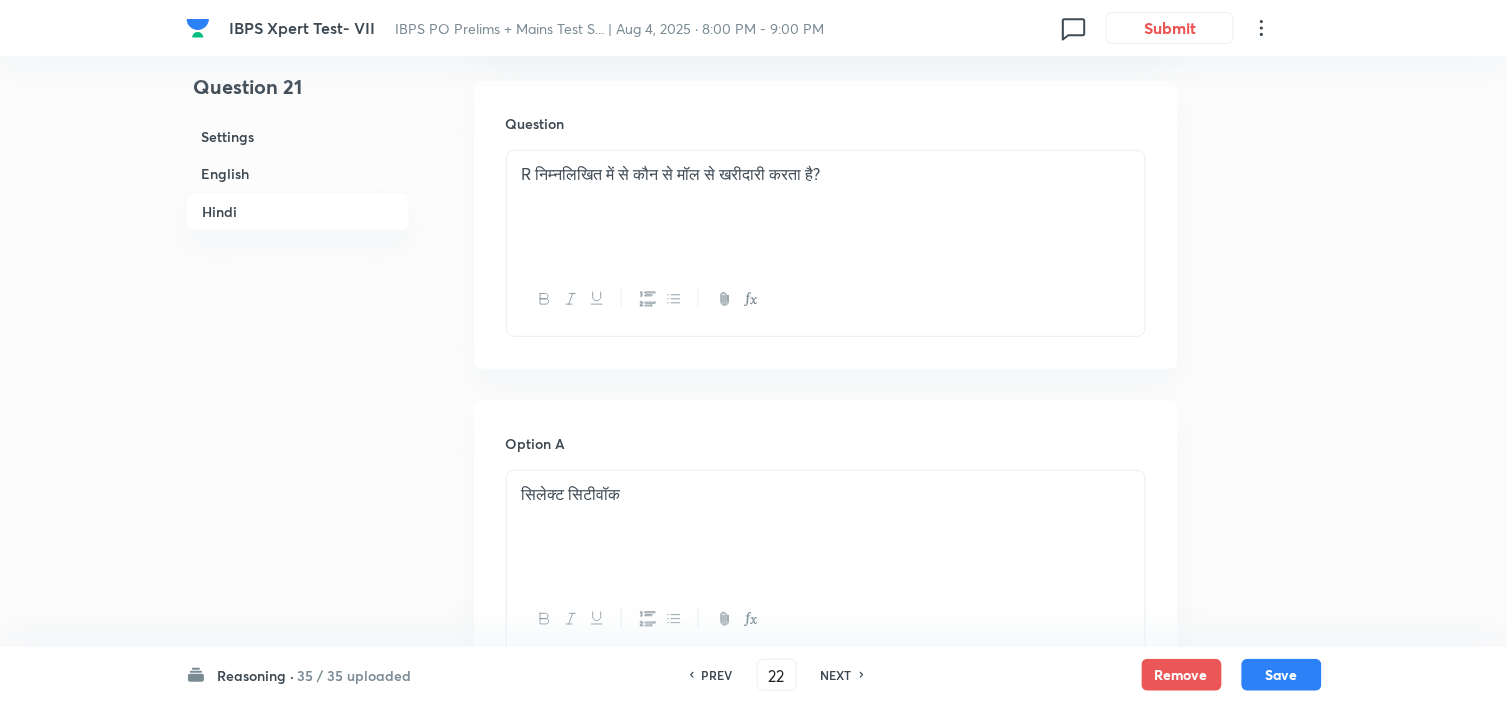 checkbox on "false" 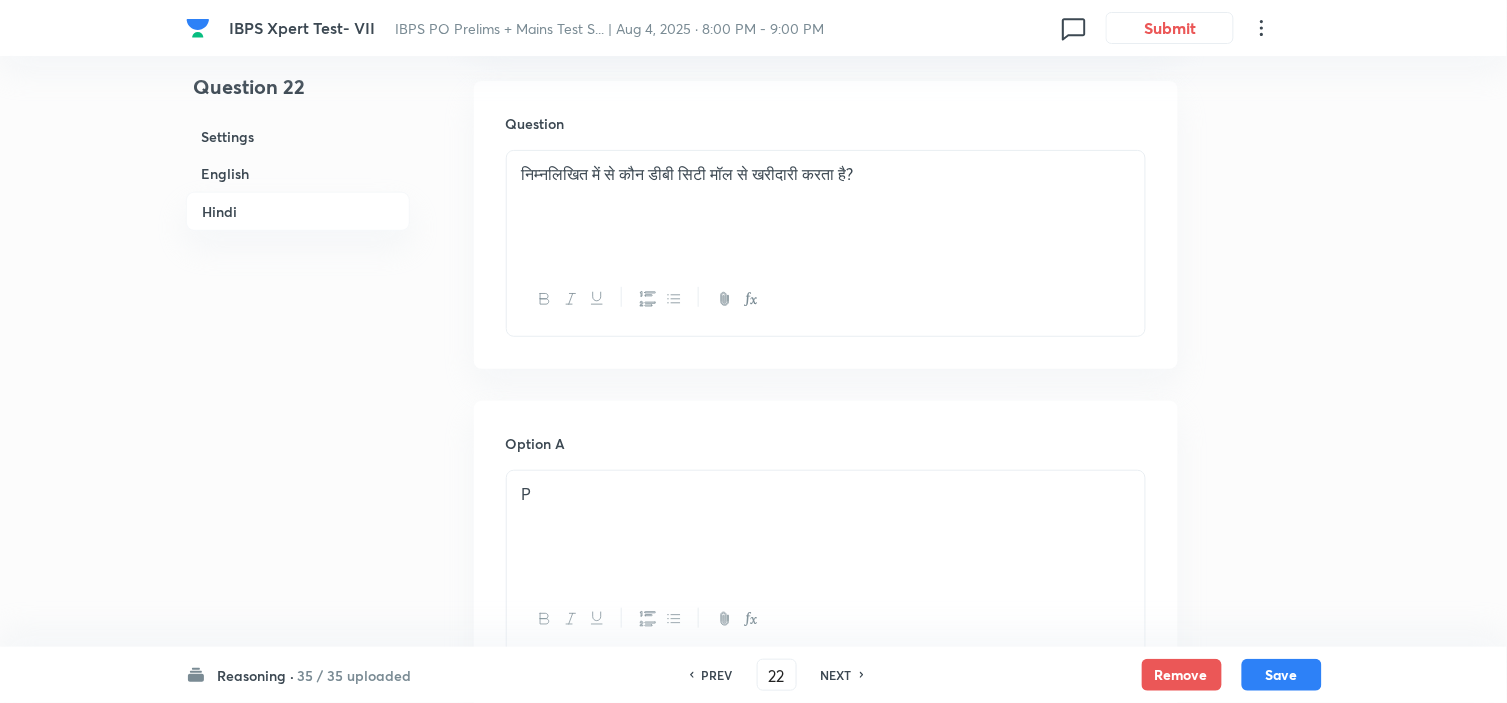 checkbox on "true" 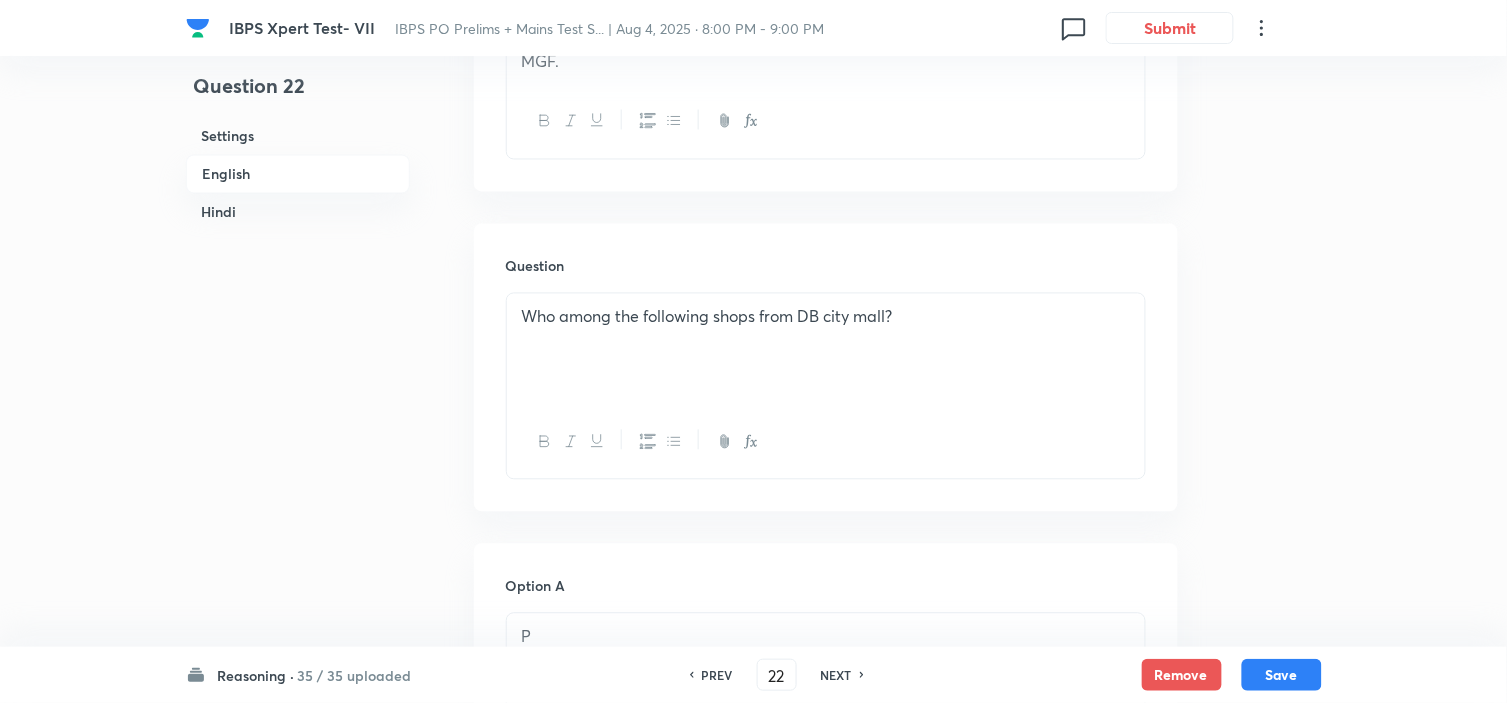 scroll, scrollTop: 848, scrollLeft: 0, axis: vertical 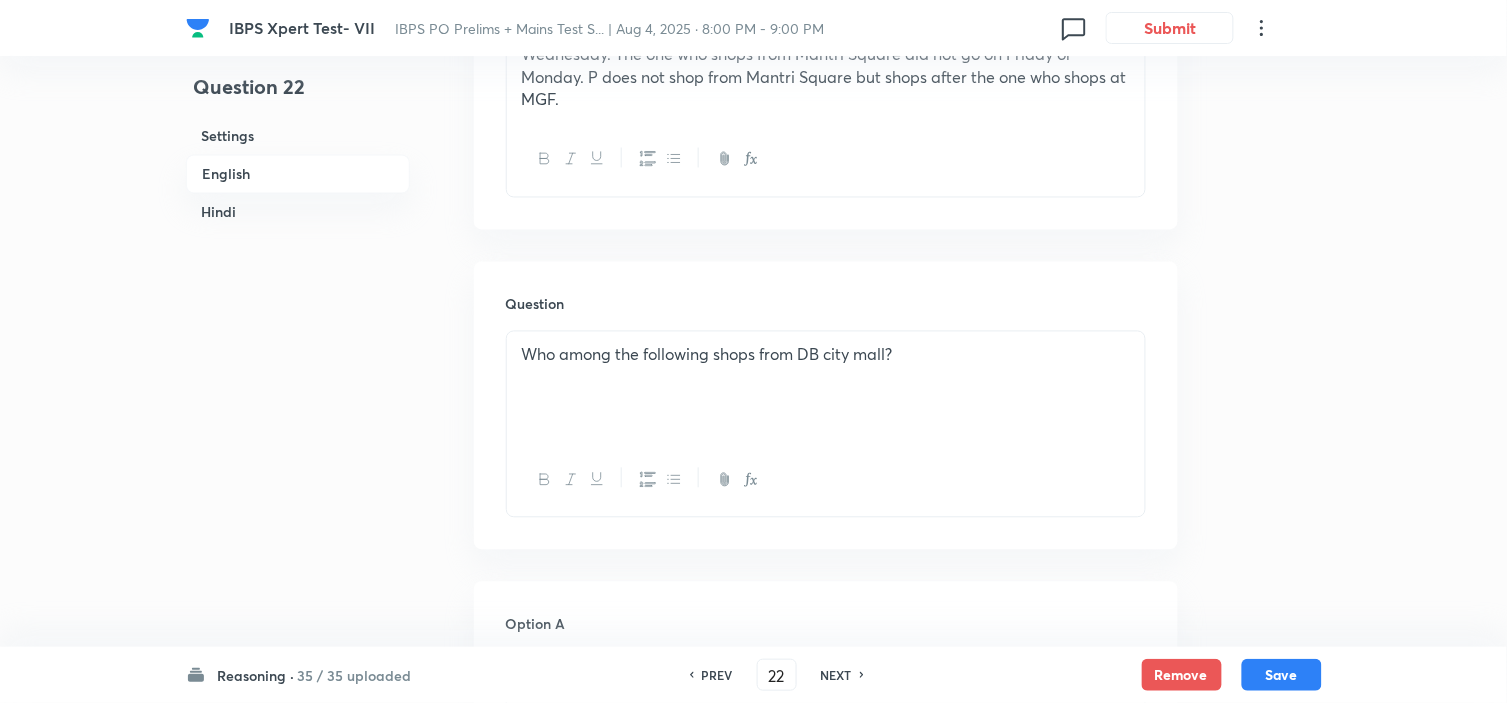 click on "NEXT" at bounding box center [836, 675] 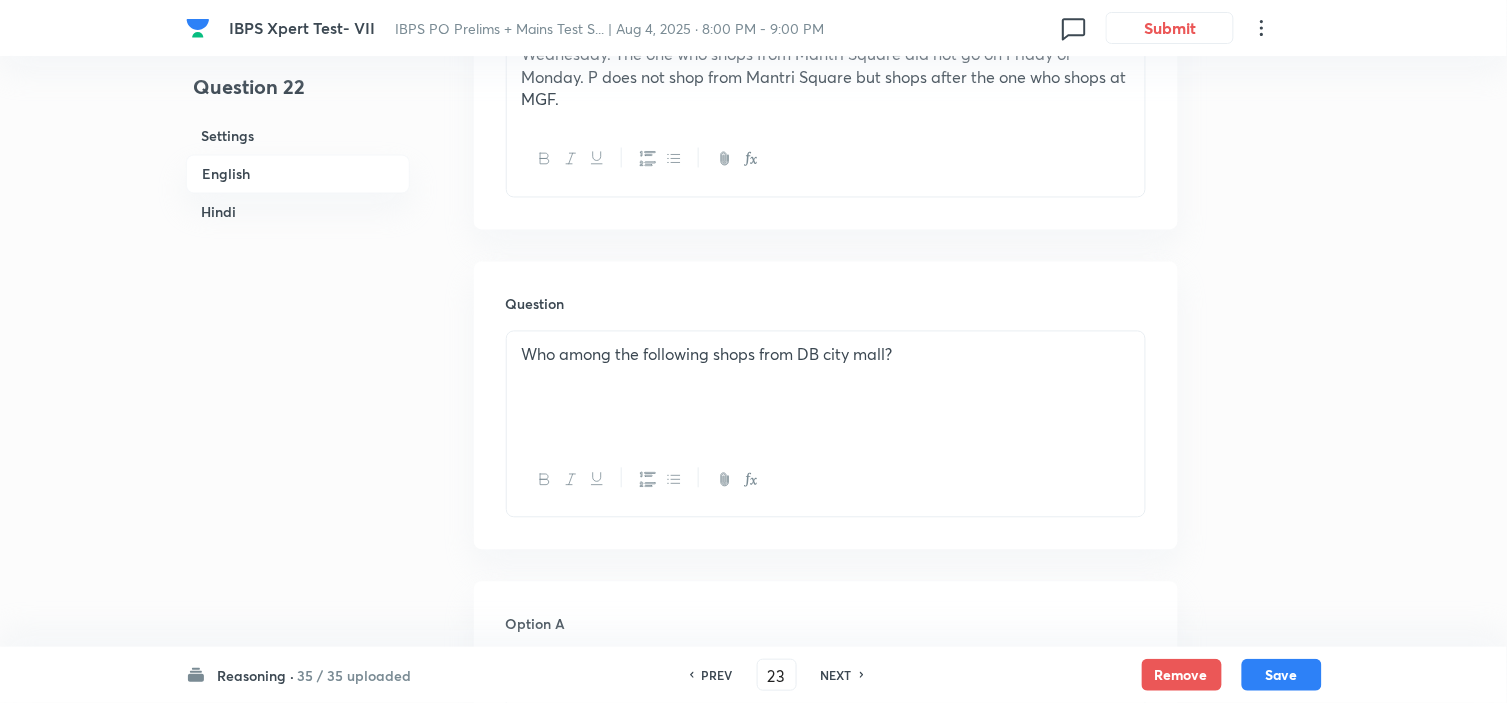 checkbox on "false" 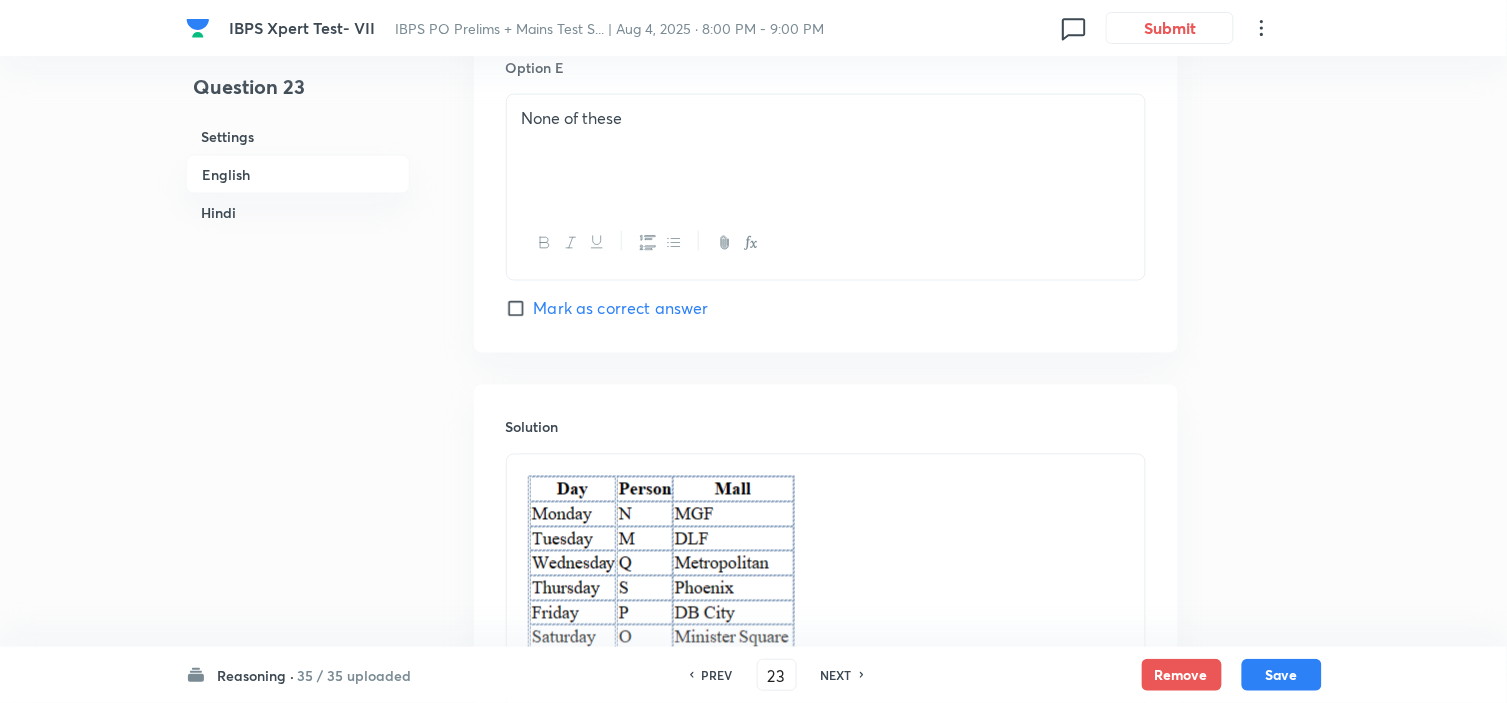 scroll, scrollTop: 2626, scrollLeft: 0, axis: vertical 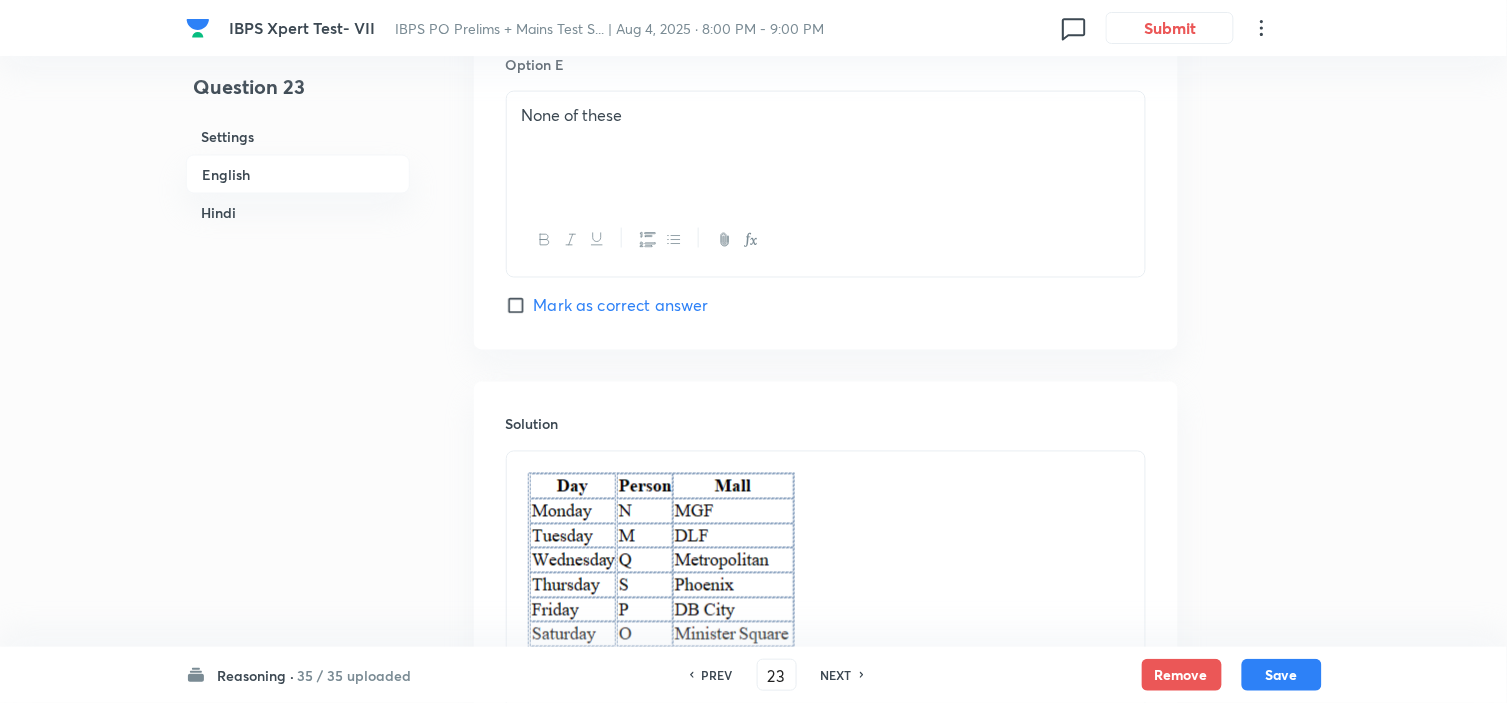 drag, startPoint x: 635, startPoint y: 561, endPoint x: 686, endPoint y: 525, distance: 62.425957 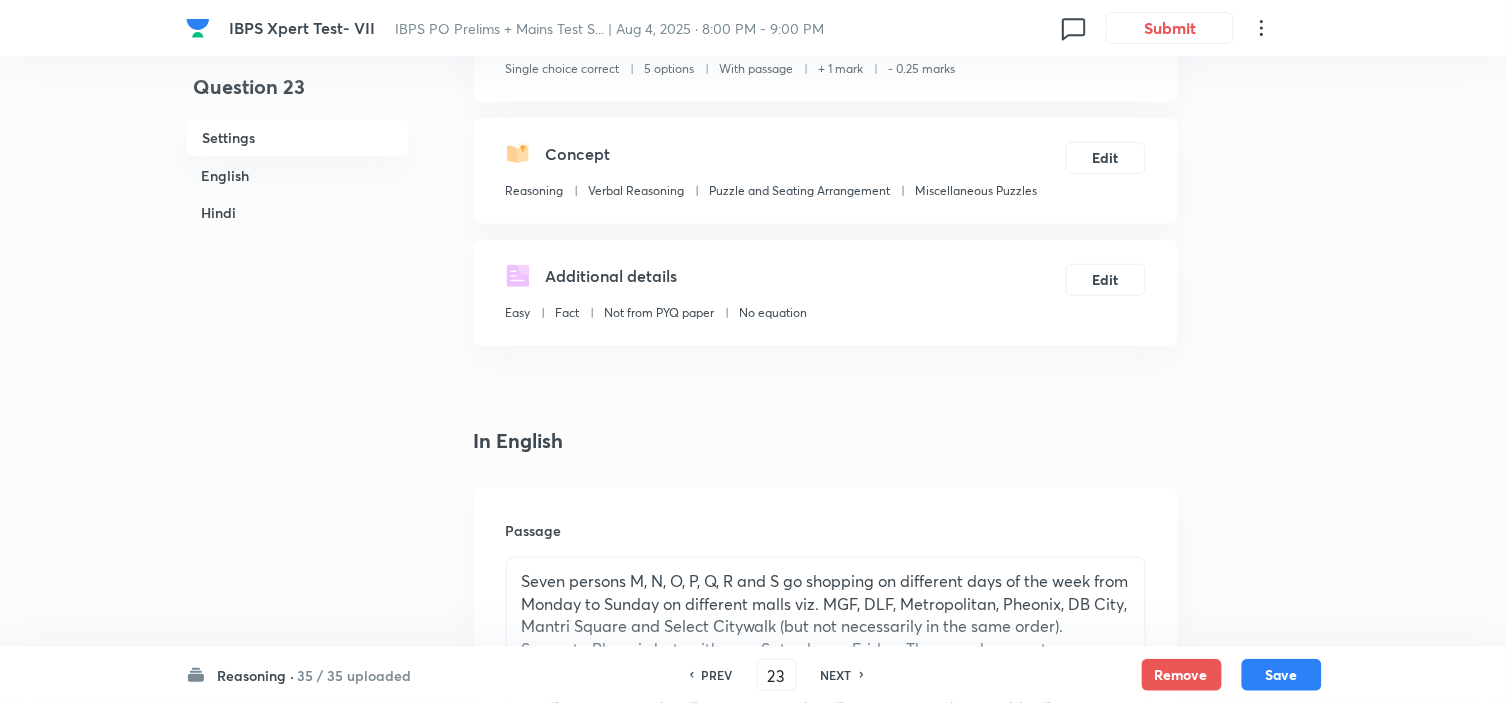 scroll, scrollTop: 333, scrollLeft: 0, axis: vertical 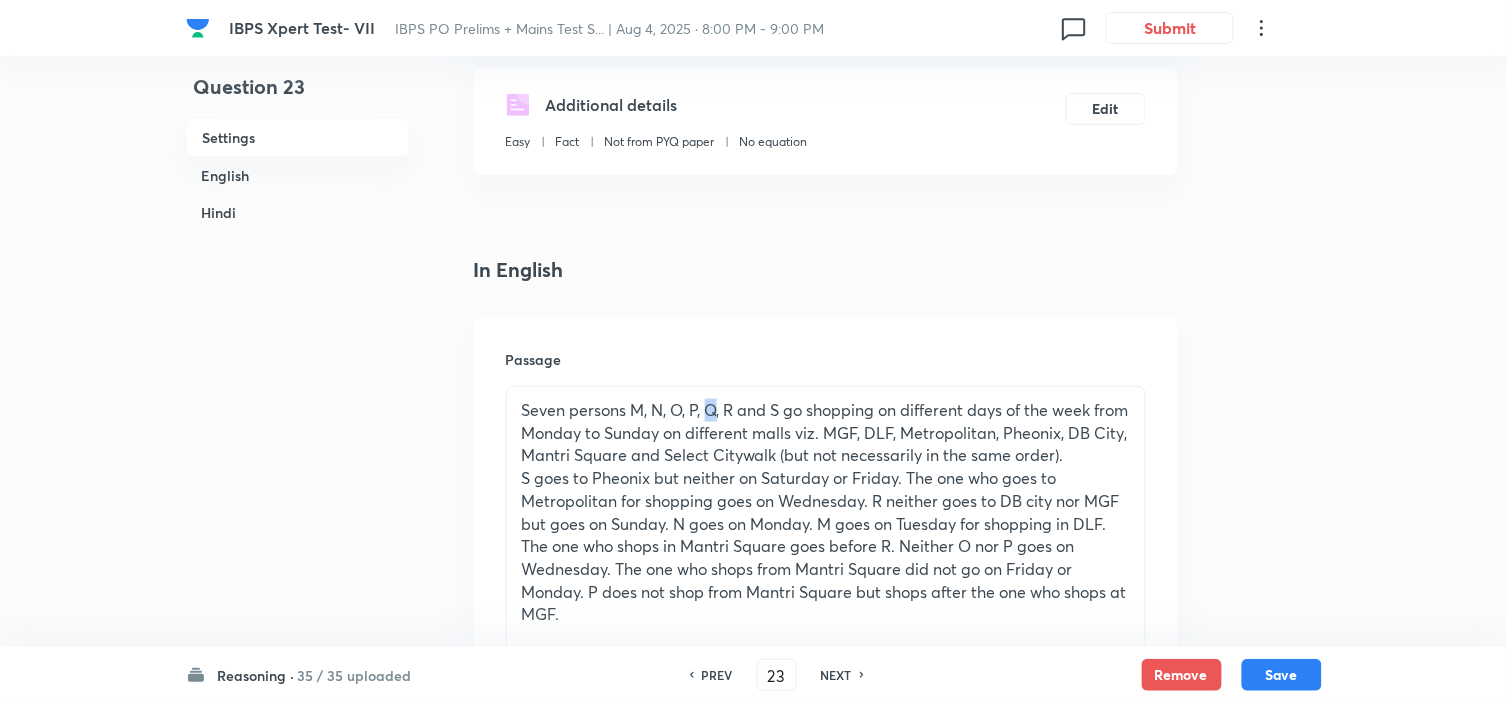 click on "Seven persons M, N, O, P, Q, R and S go shopping on different days of the week from Monday to Sunday on different malls viz. MGF, DLF, Metropolitan, Pheonix, DB City, Mantri Square and Select Citywalk (but not necessarily in the same order)." at bounding box center (826, 433) 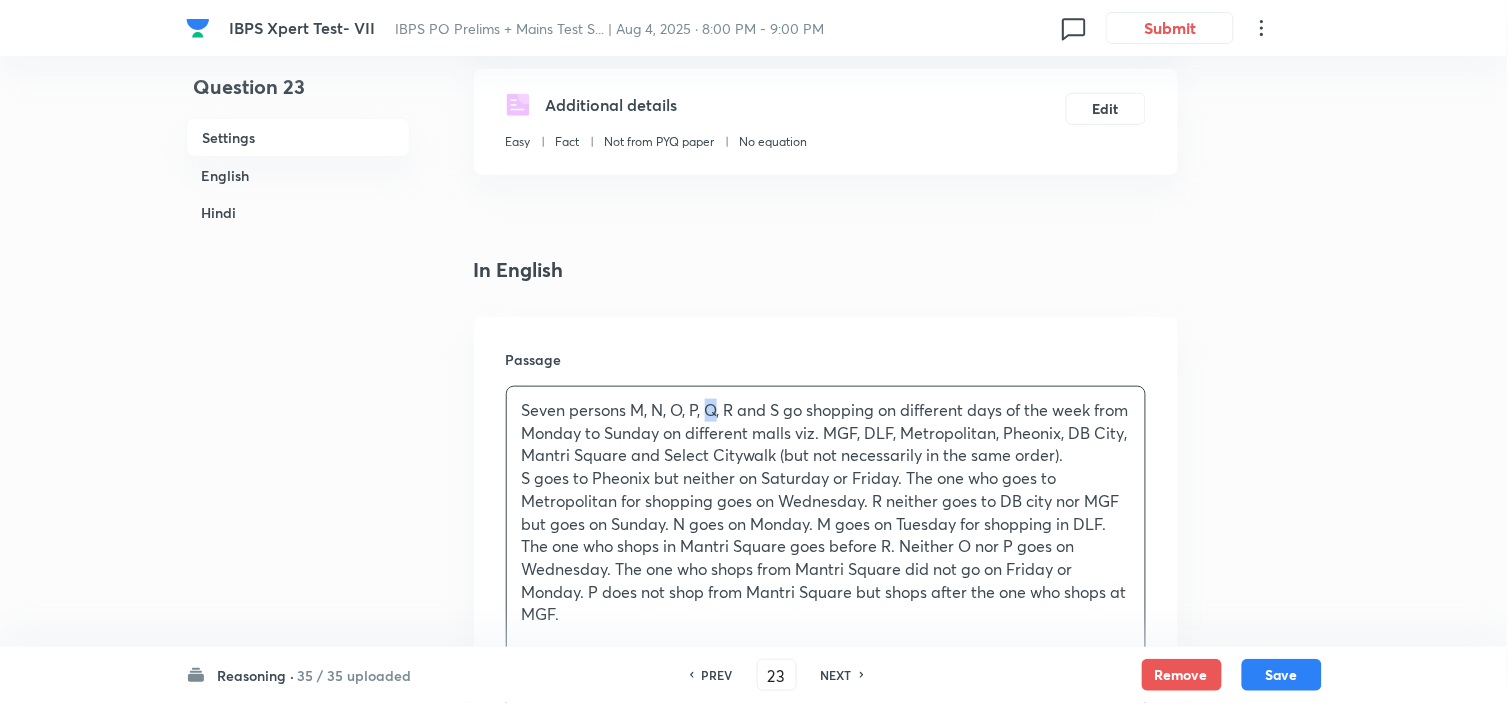 copy on "Q" 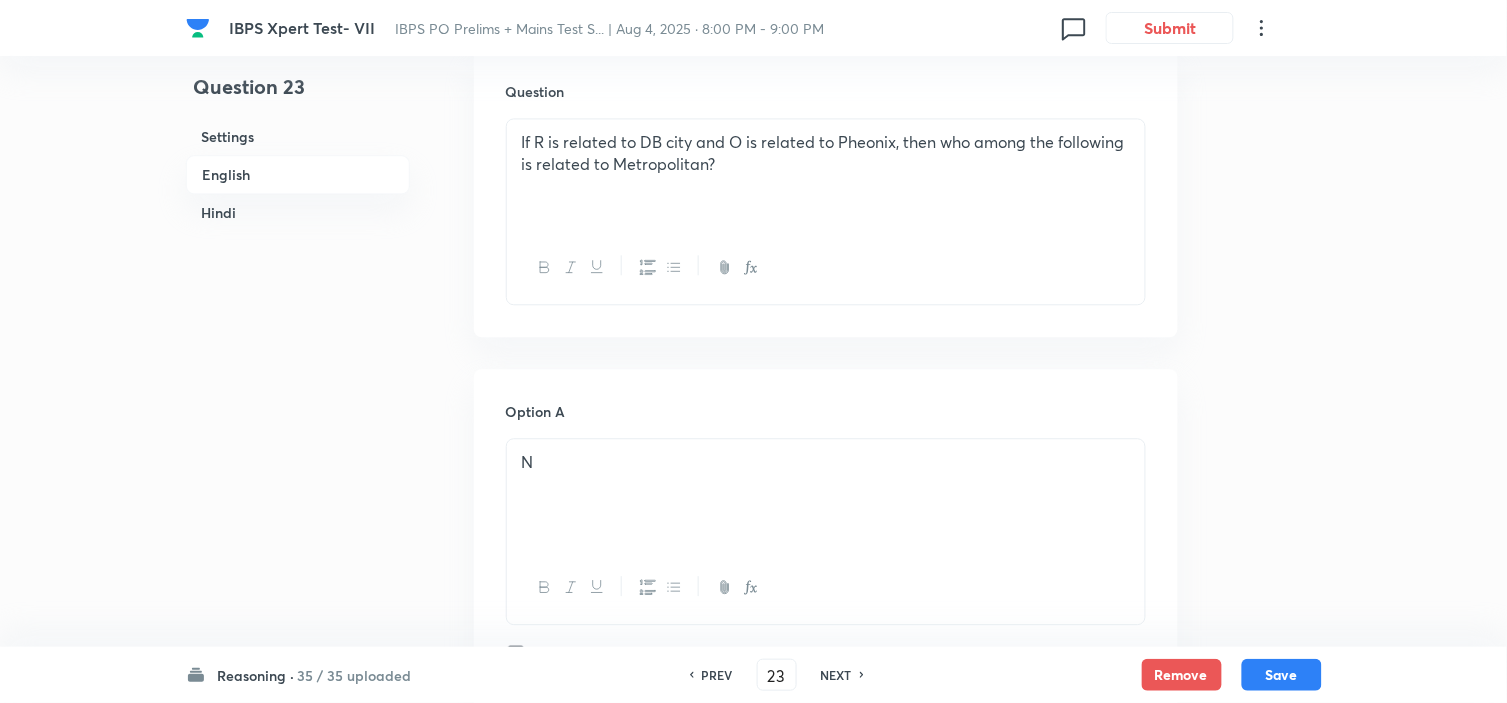 scroll, scrollTop: 1222, scrollLeft: 0, axis: vertical 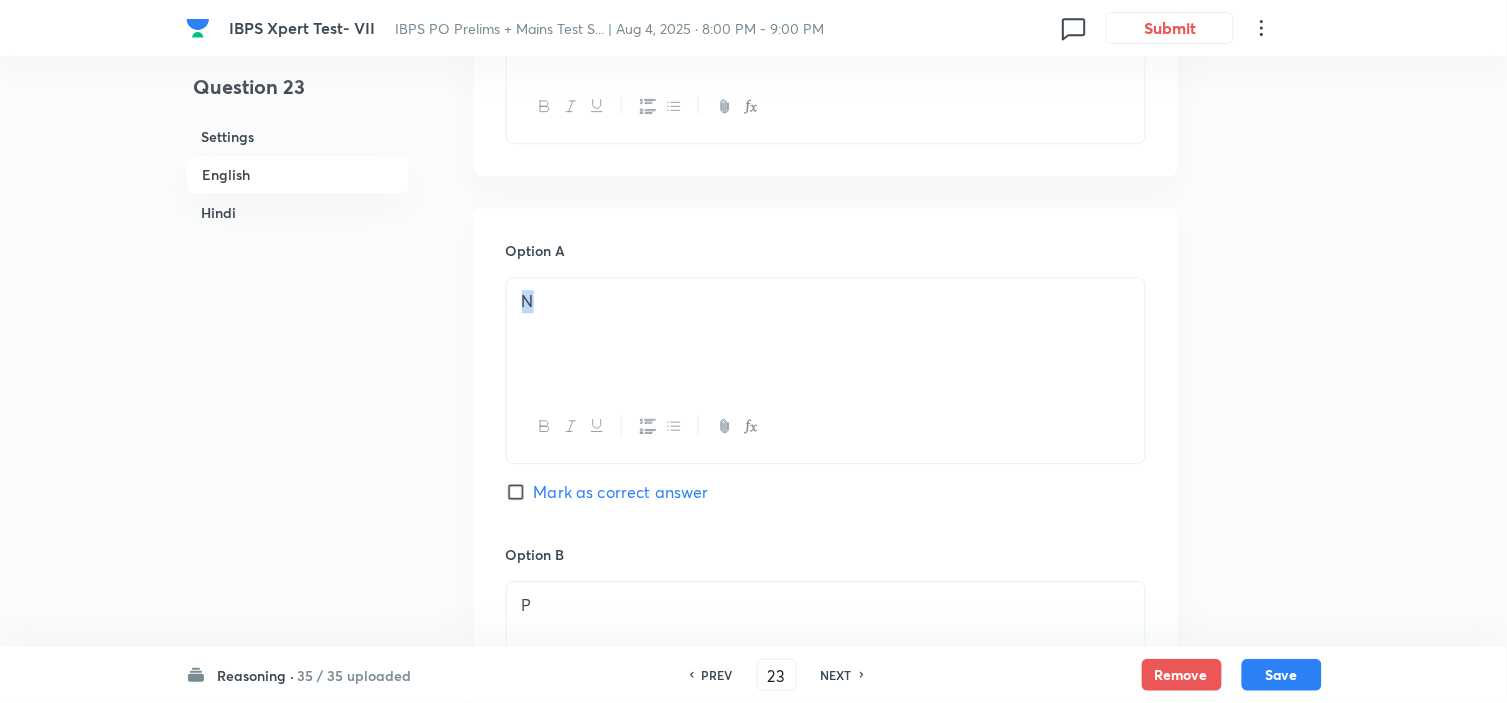 drag, startPoint x: 607, startPoint y: 318, endPoint x: 314, endPoint y: 310, distance: 293.1092 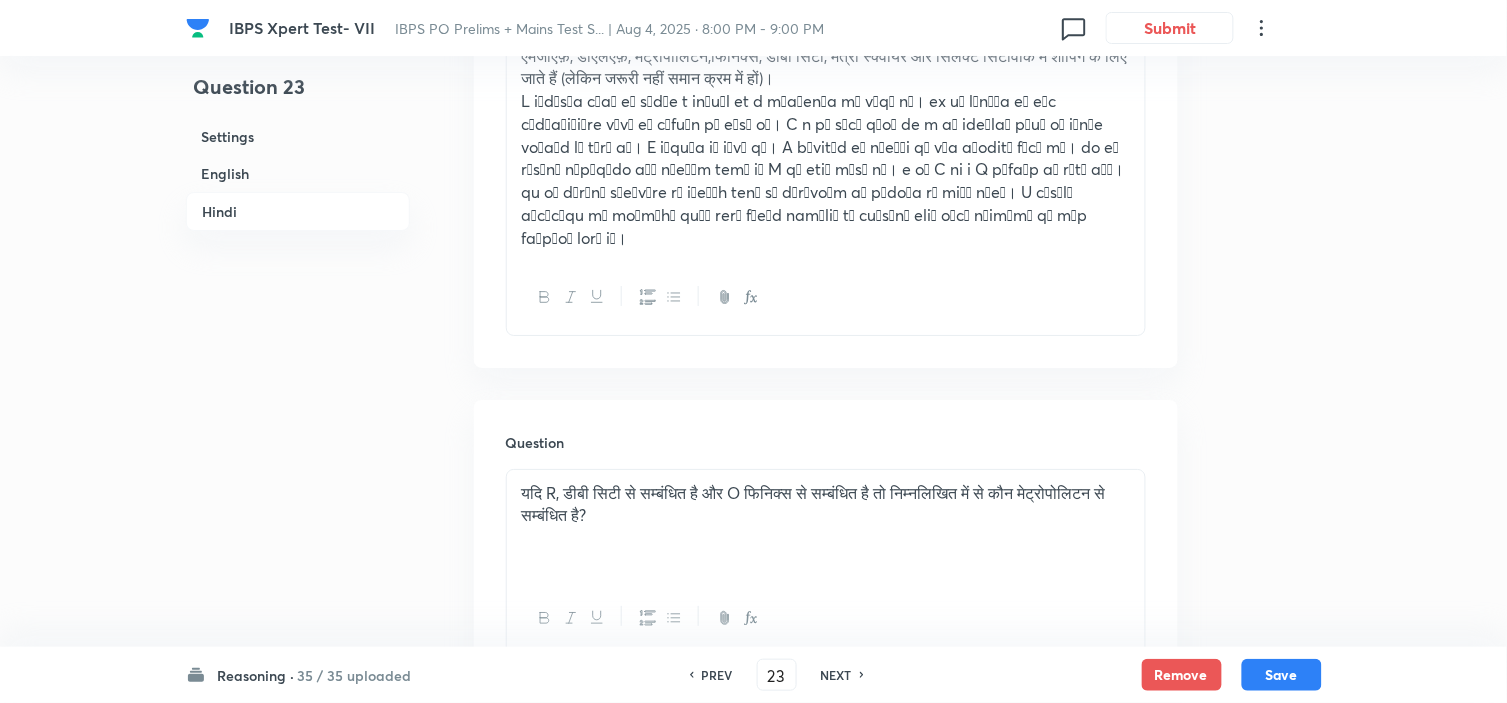 scroll, scrollTop: 4000, scrollLeft: 0, axis: vertical 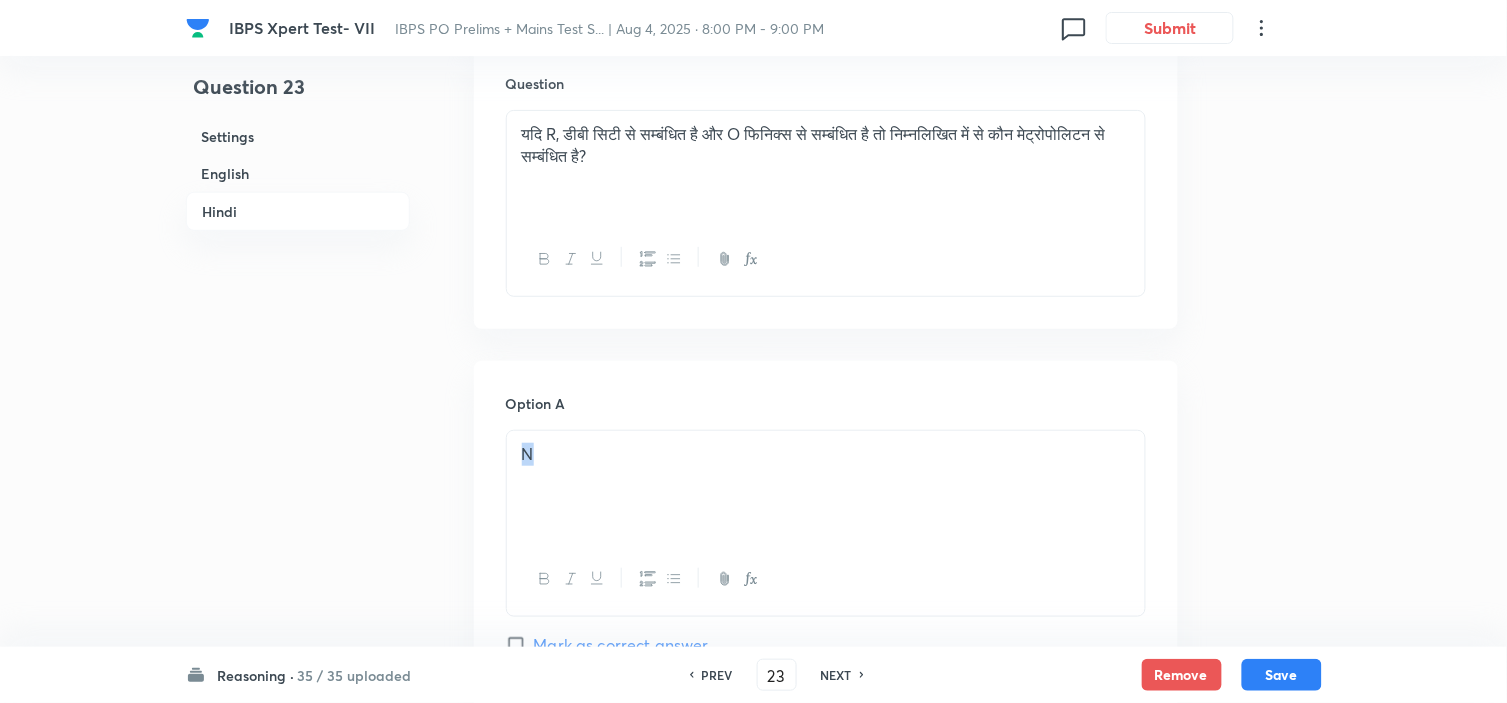 drag, startPoint x: 523, startPoint y: 461, endPoint x: 448, endPoint y: 452, distance: 75.53807 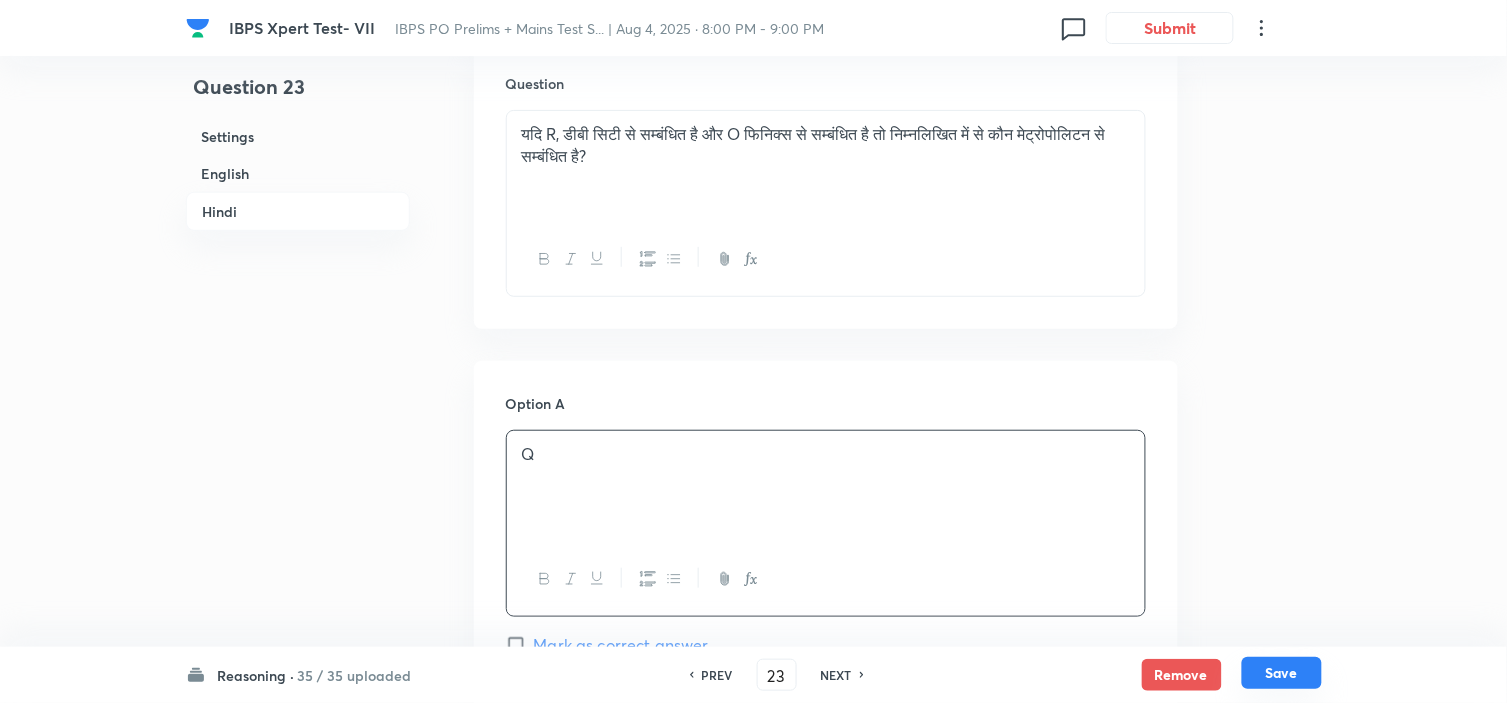click on "Save" at bounding box center [1282, 673] 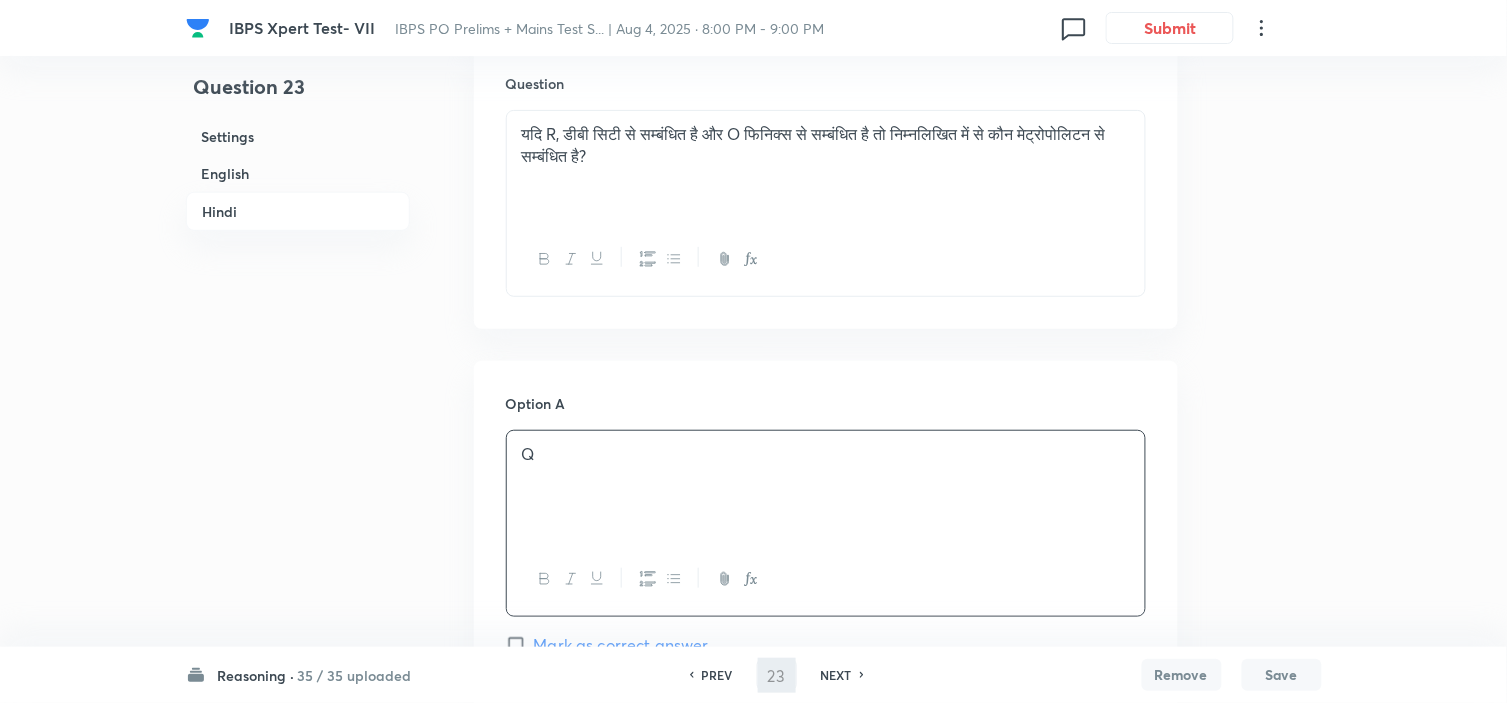 type on "24" 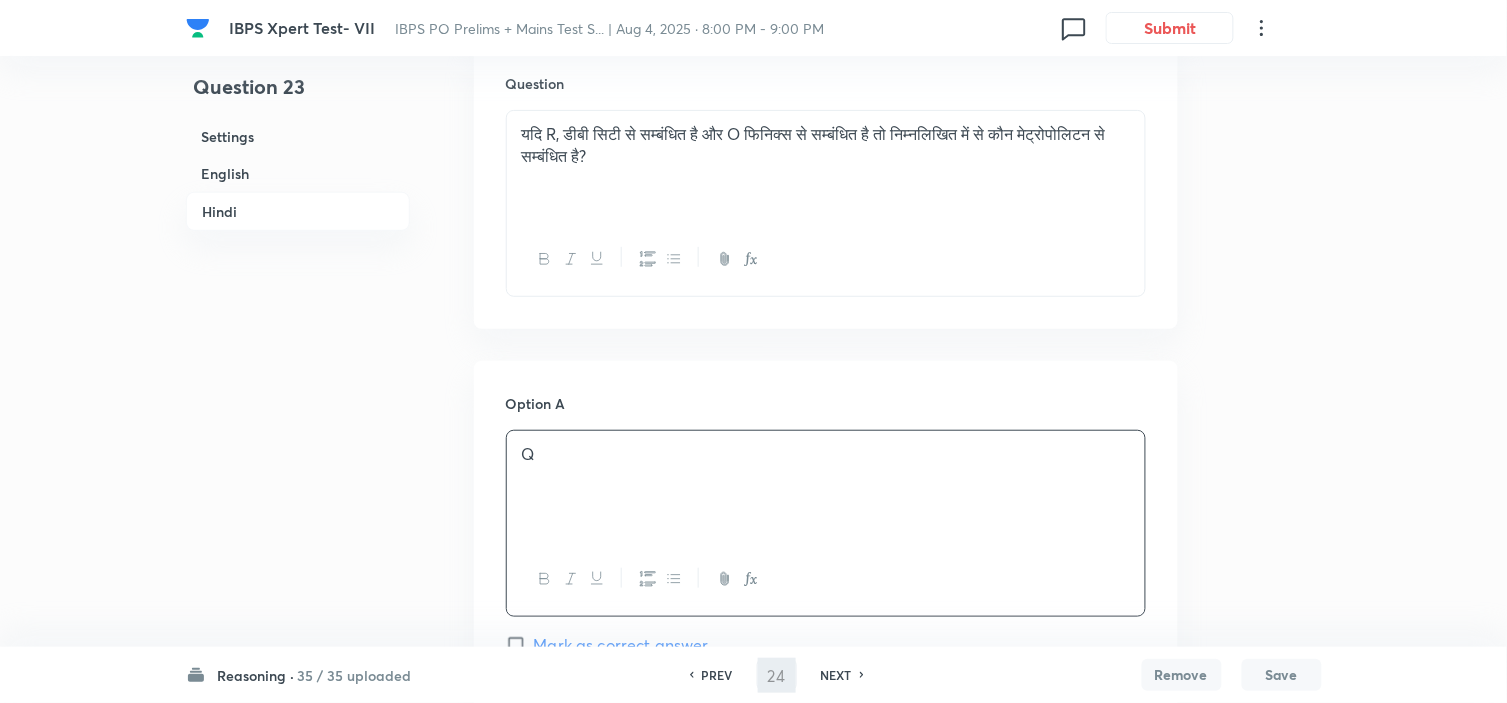 checkbox on "false" 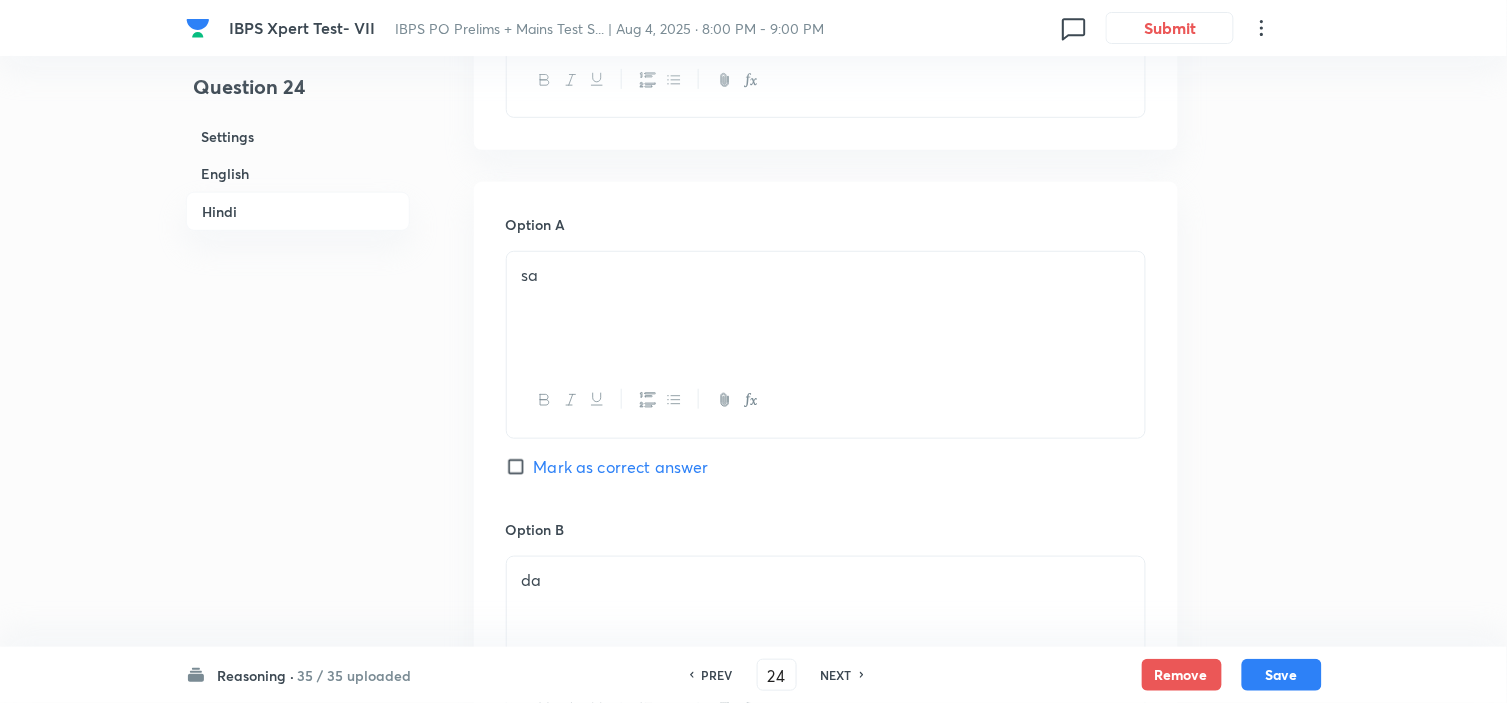 scroll, scrollTop: 4337, scrollLeft: 0, axis: vertical 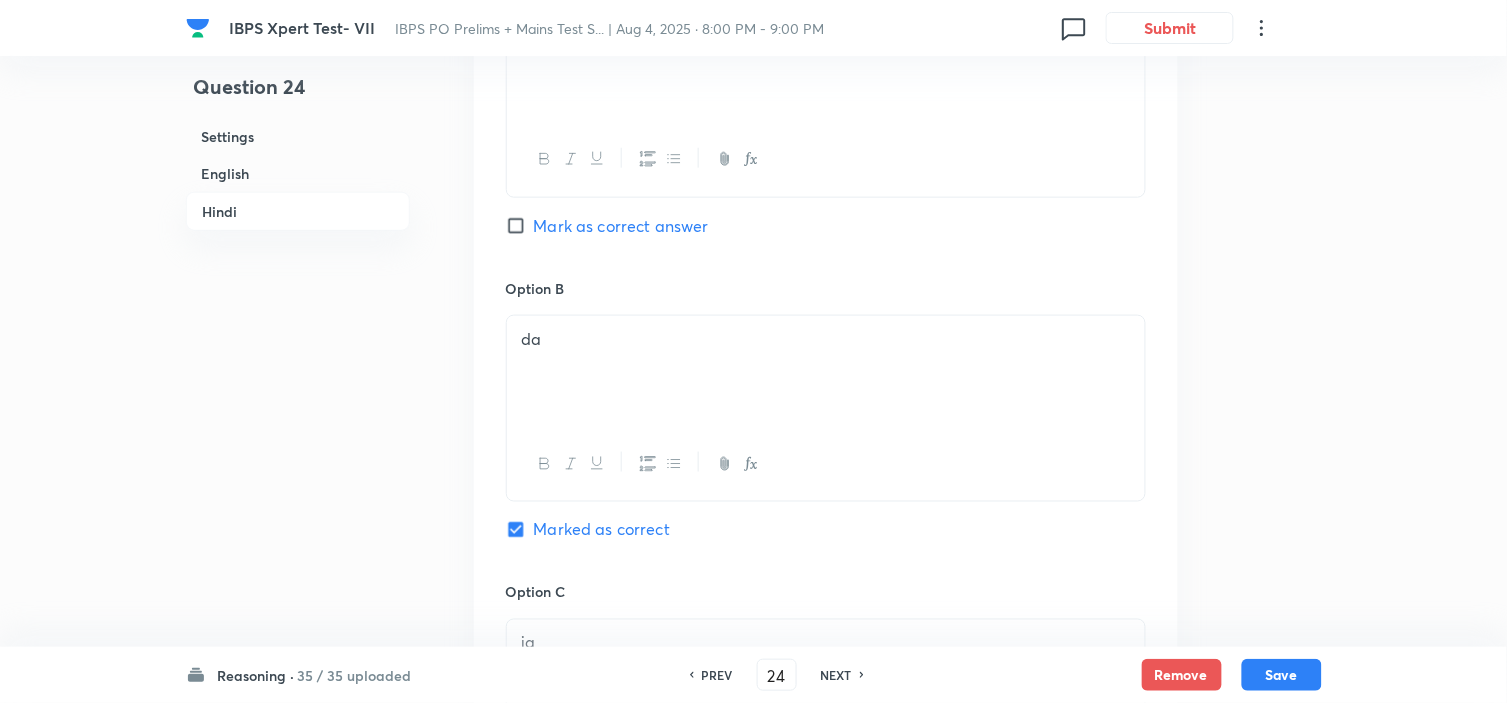 click on "PREV" at bounding box center (717, 675) 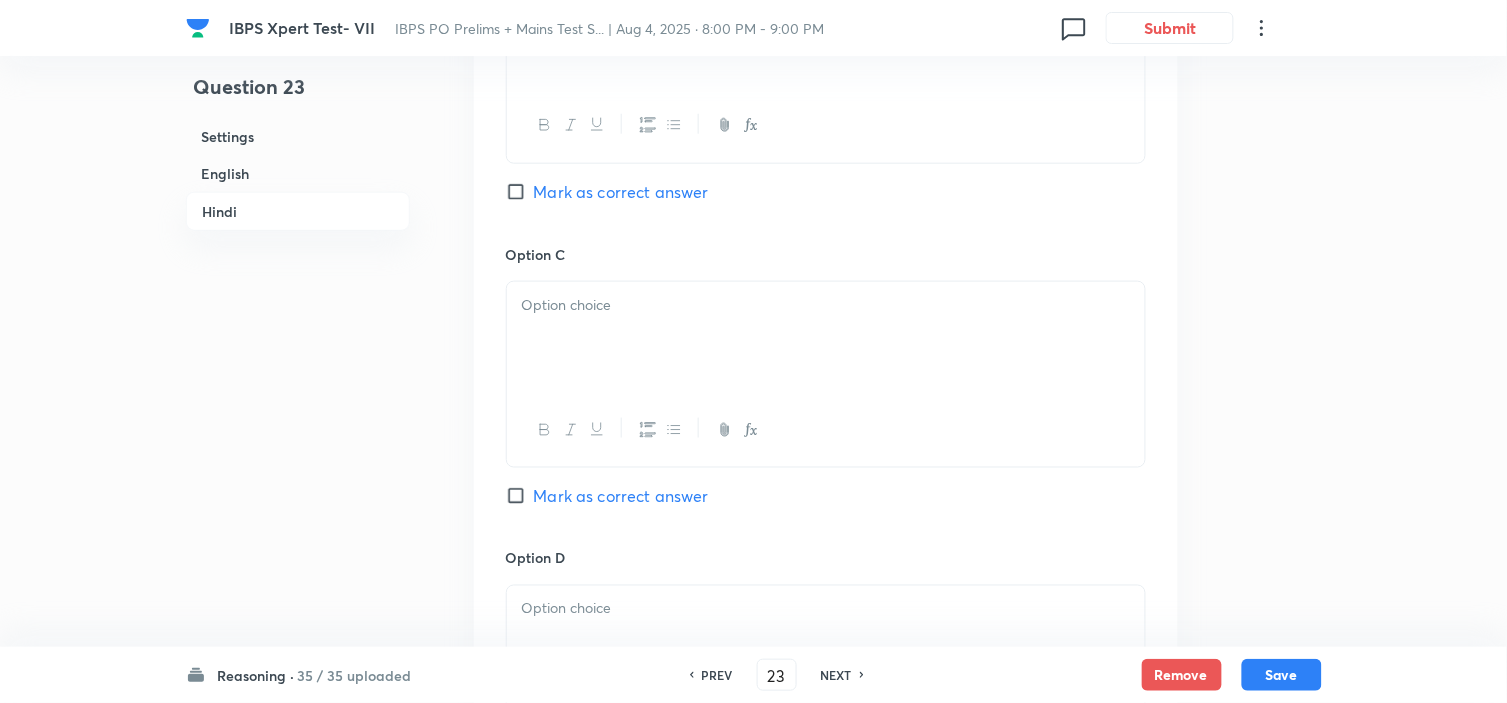 checkbox on "false" 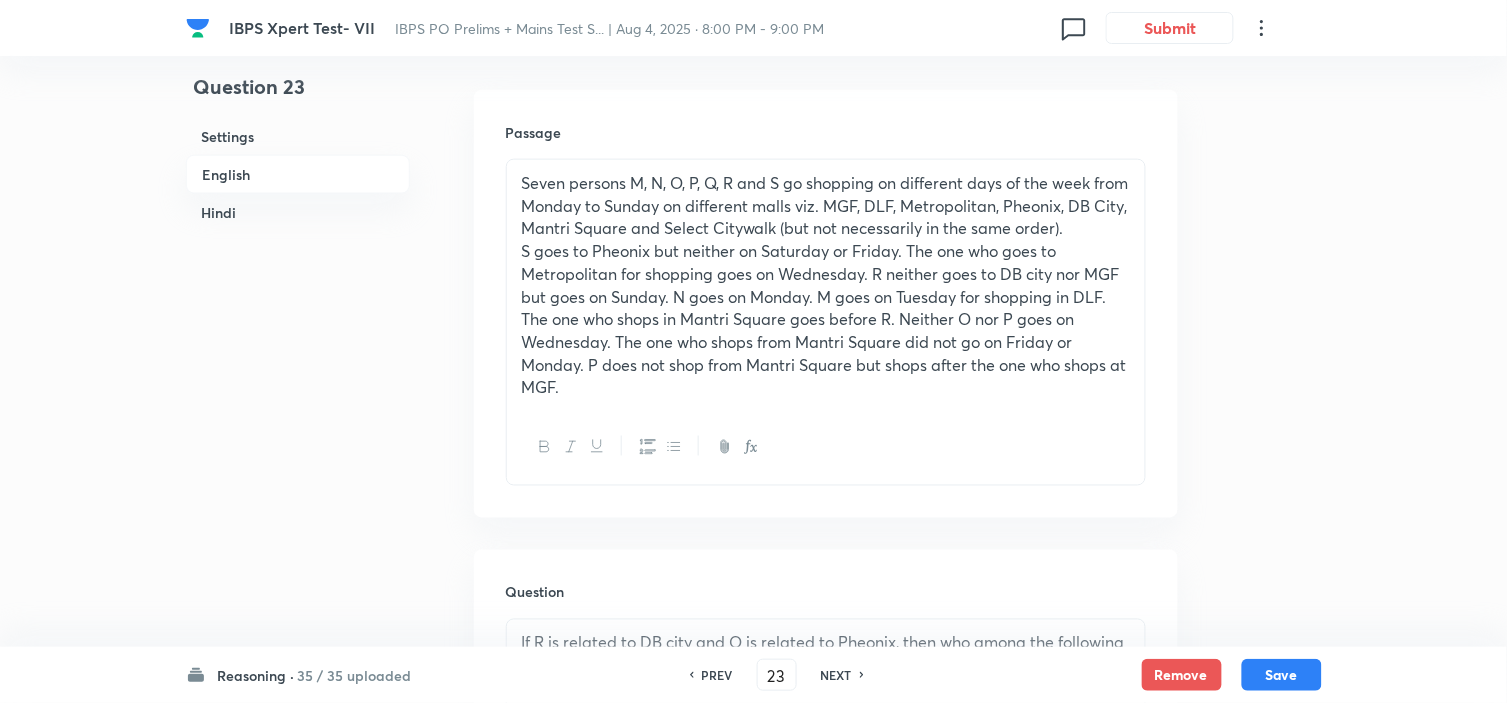 scroll, scrollTop: 893, scrollLeft: 0, axis: vertical 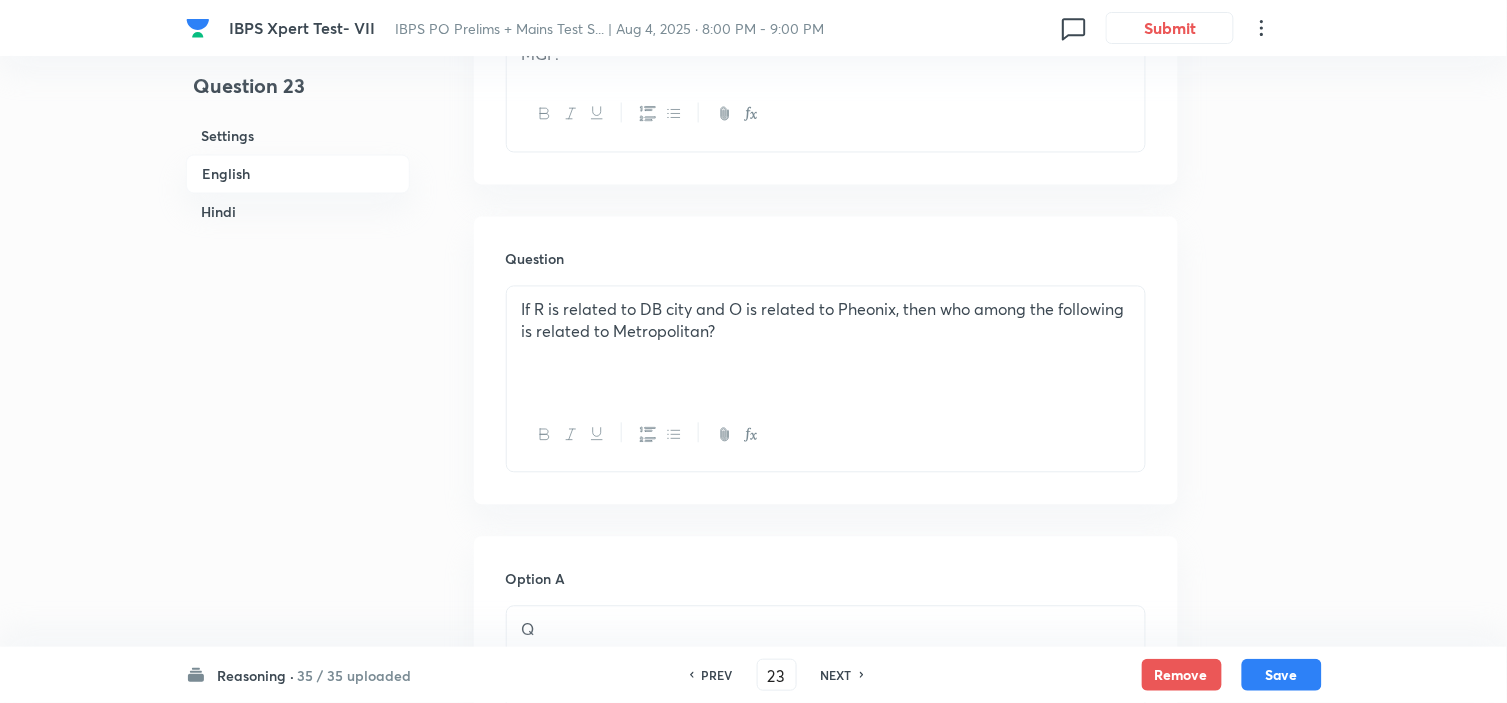 click on "NEXT" at bounding box center [836, 675] 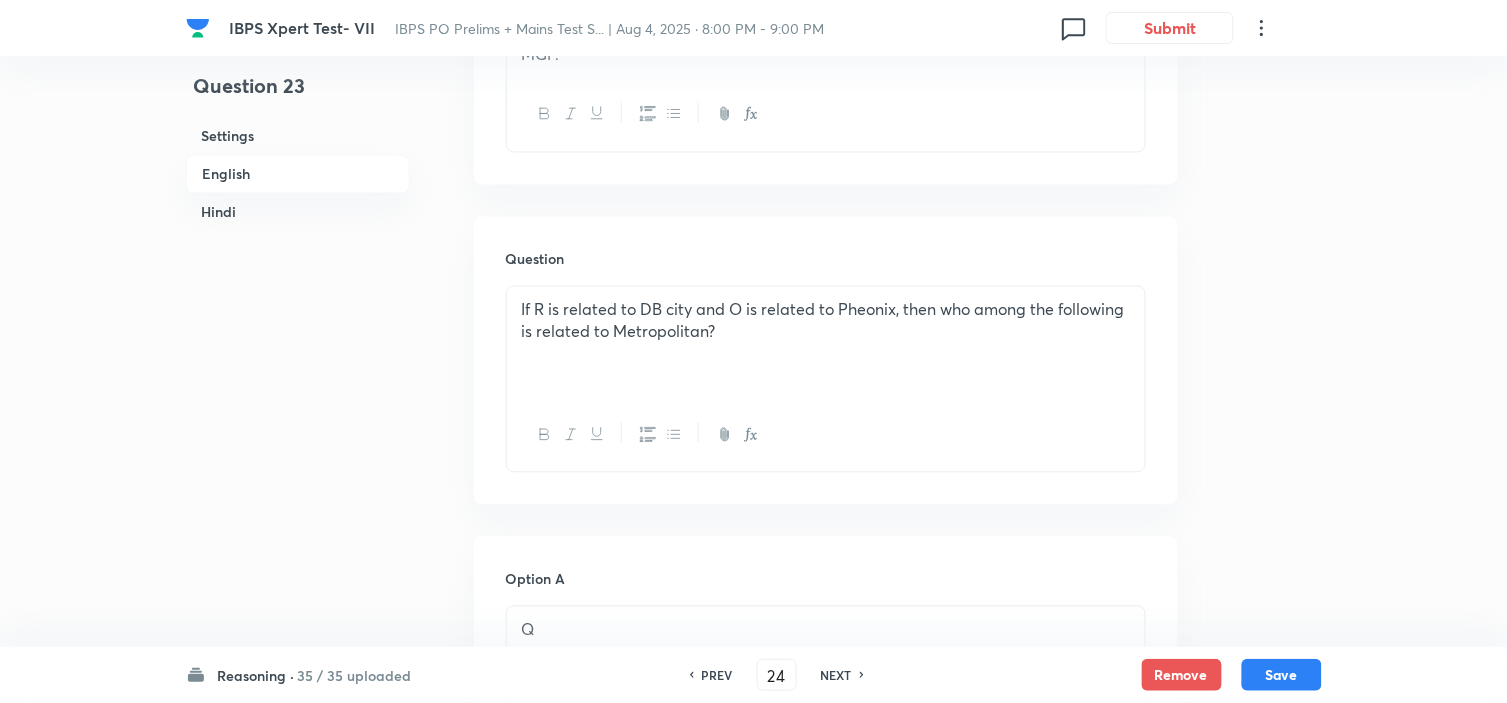 checkbox on "false" 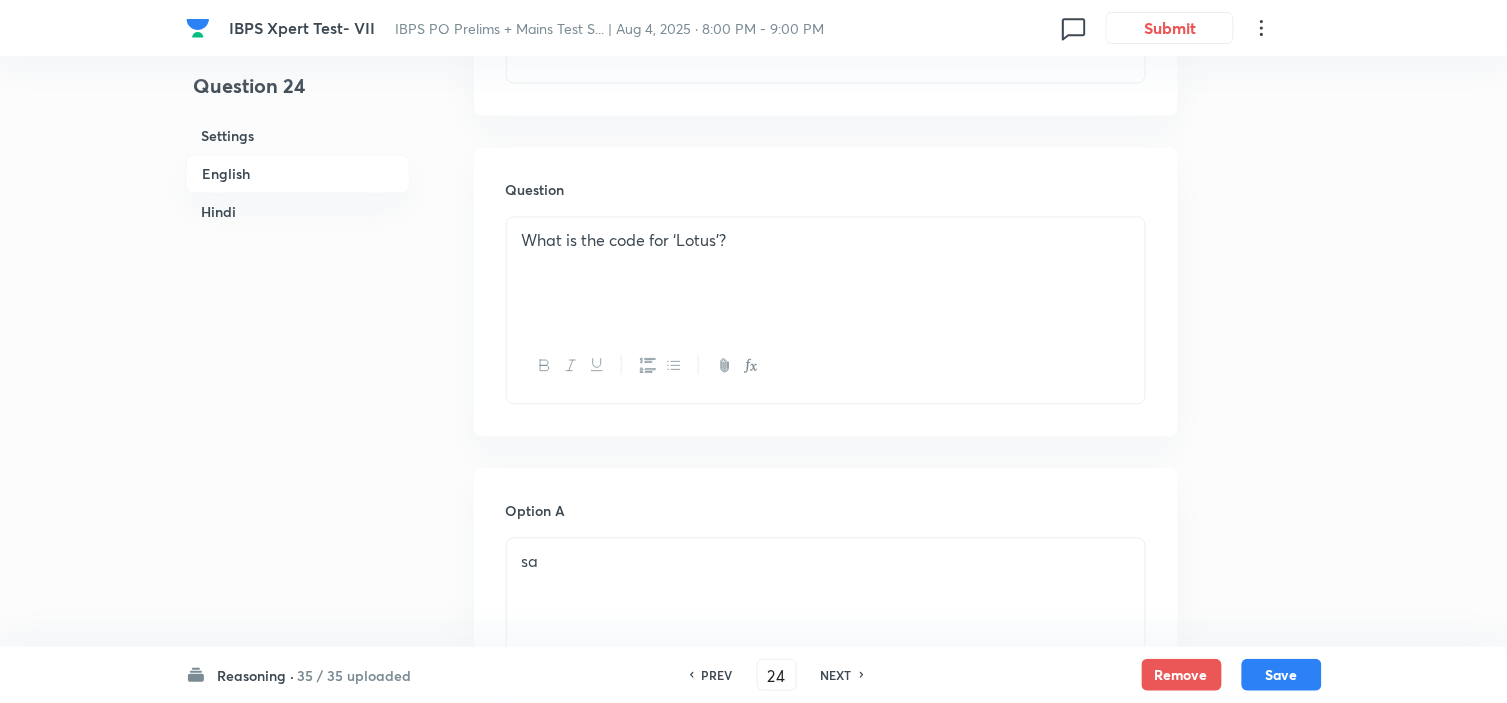 checkbox on "true" 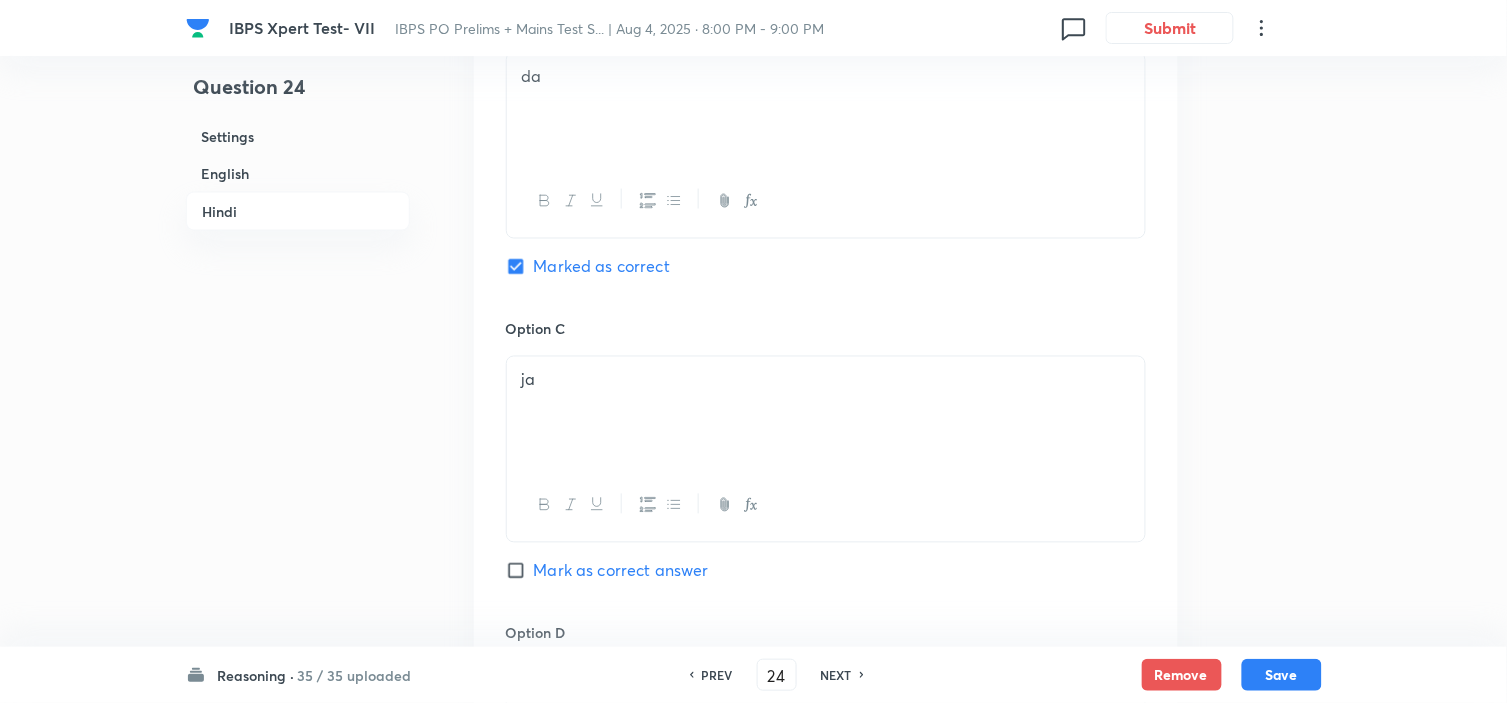 scroll, scrollTop: 4560, scrollLeft: 0, axis: vertical 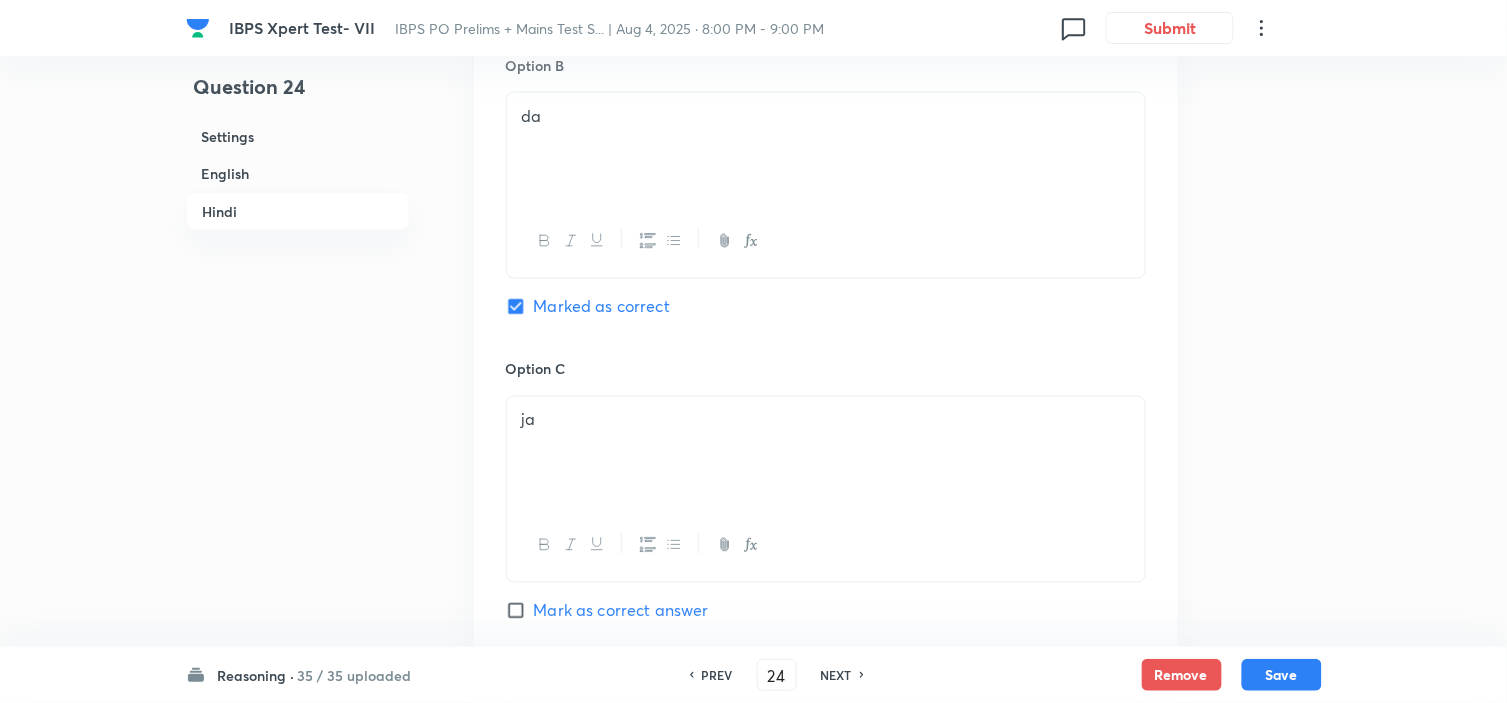 click on "NEXT" at bounding box center (836, 675) 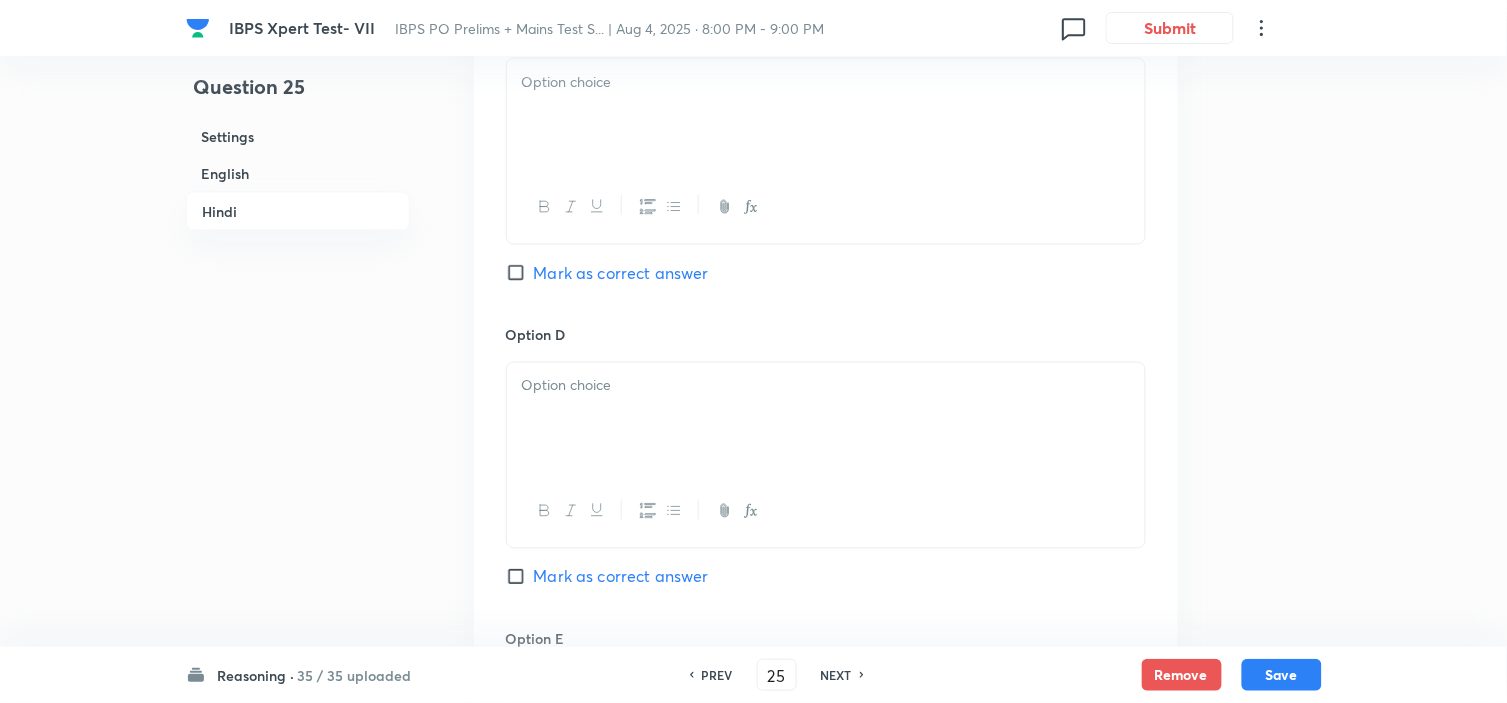 checkbox on "false" 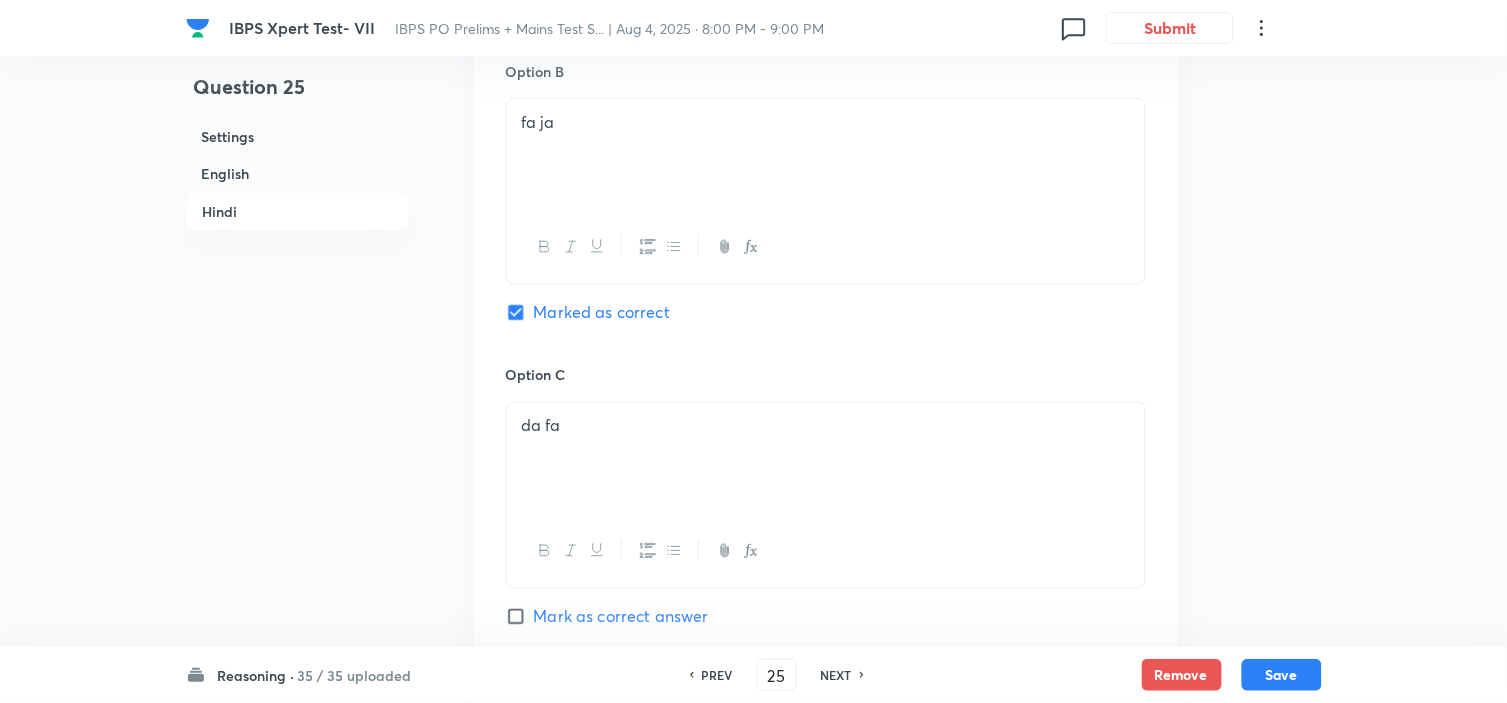 scroll, scrollTop: 4560, scrollLeft: 0, axis: vertical 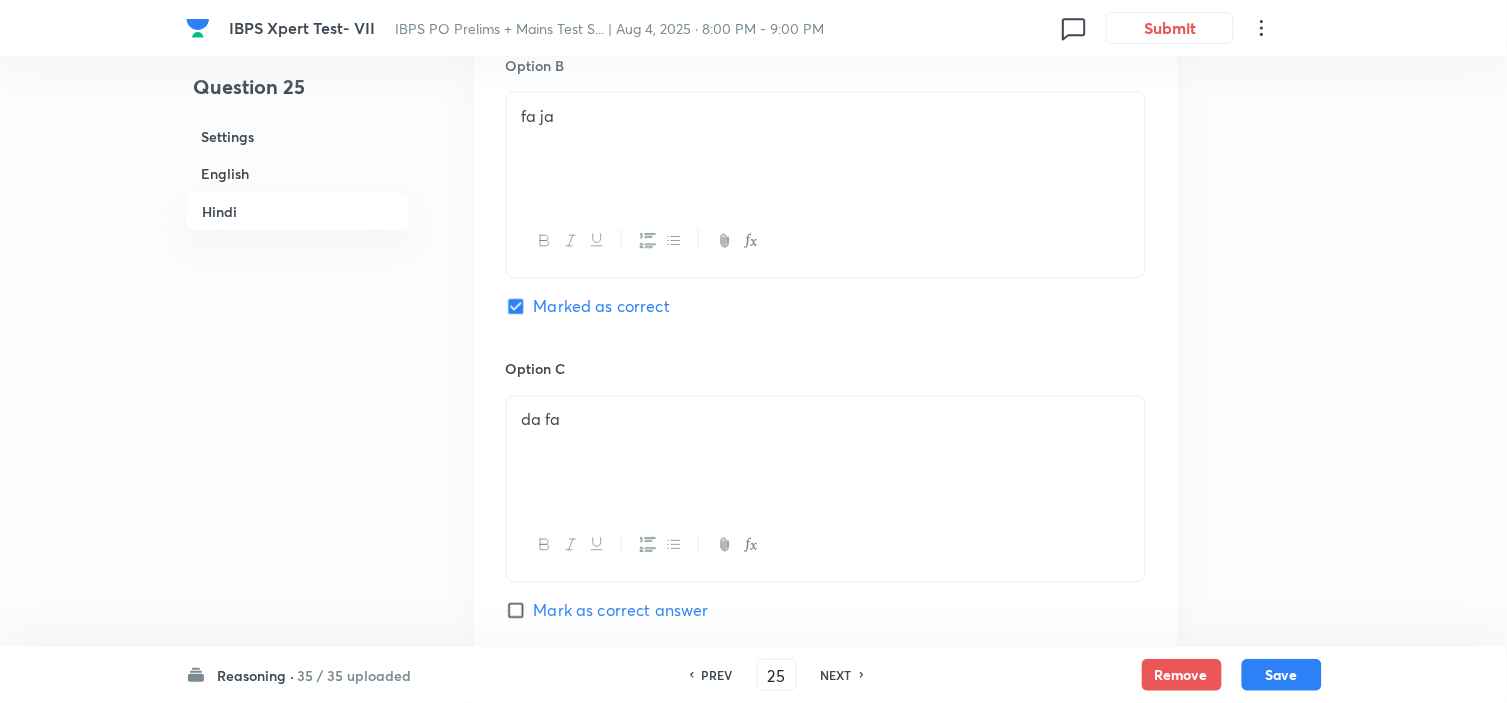 click on "NEXT" at bounding box center [836, 675] 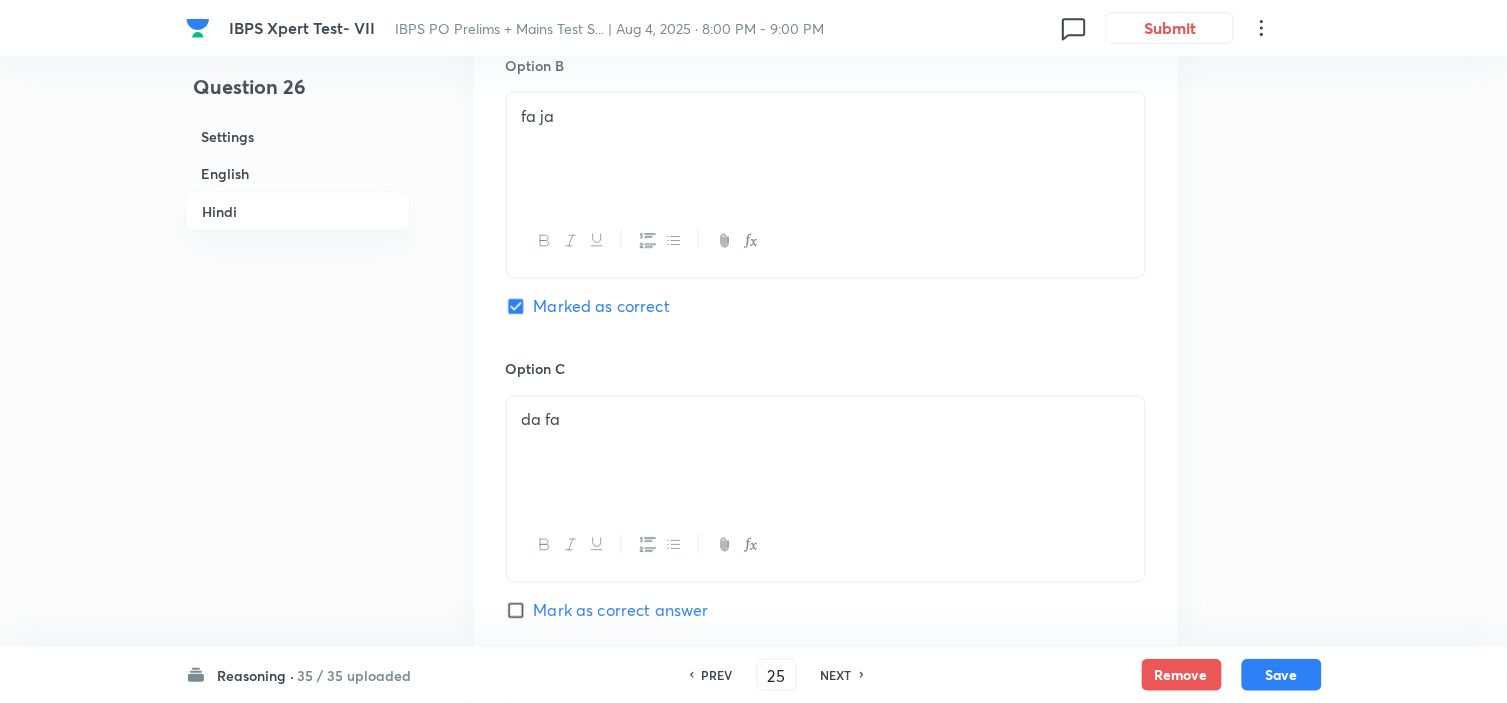 type on "26" 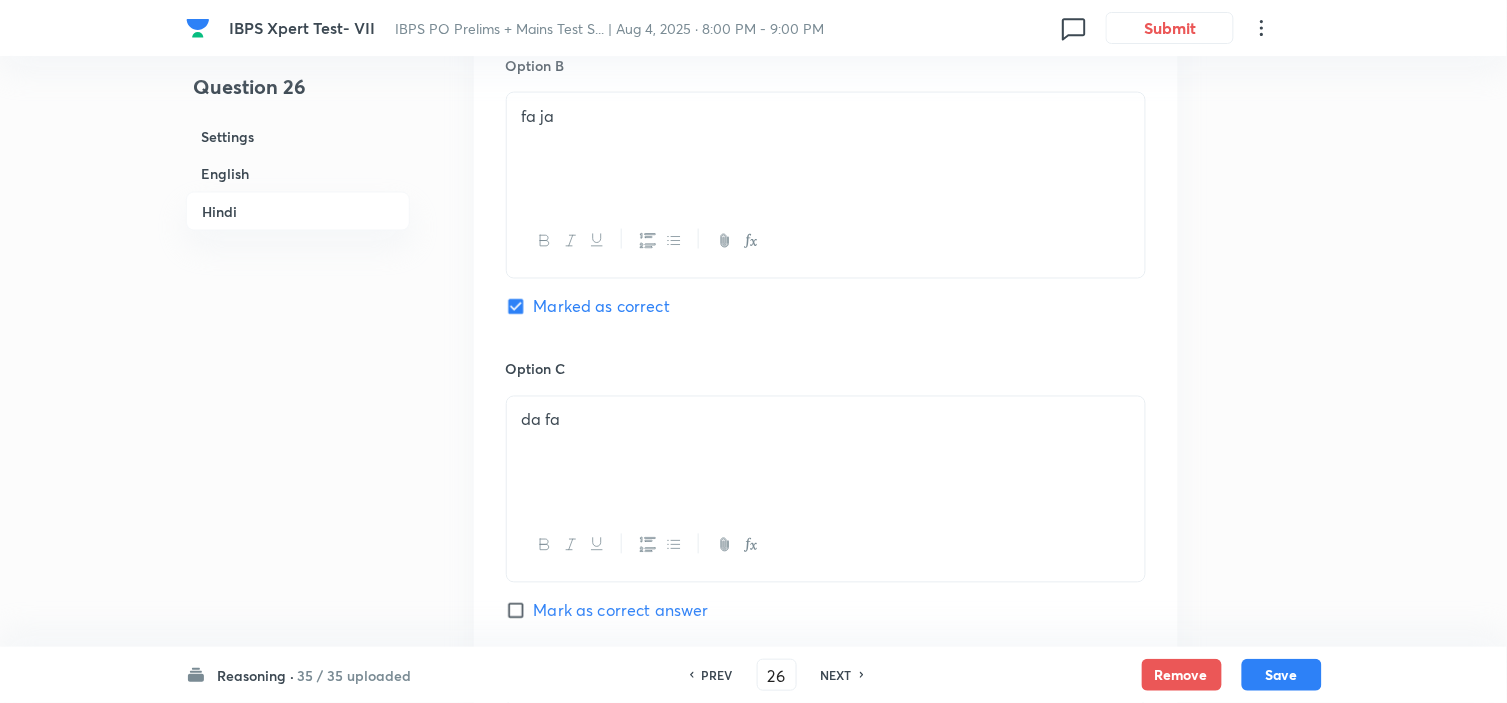 checkbox on "false" 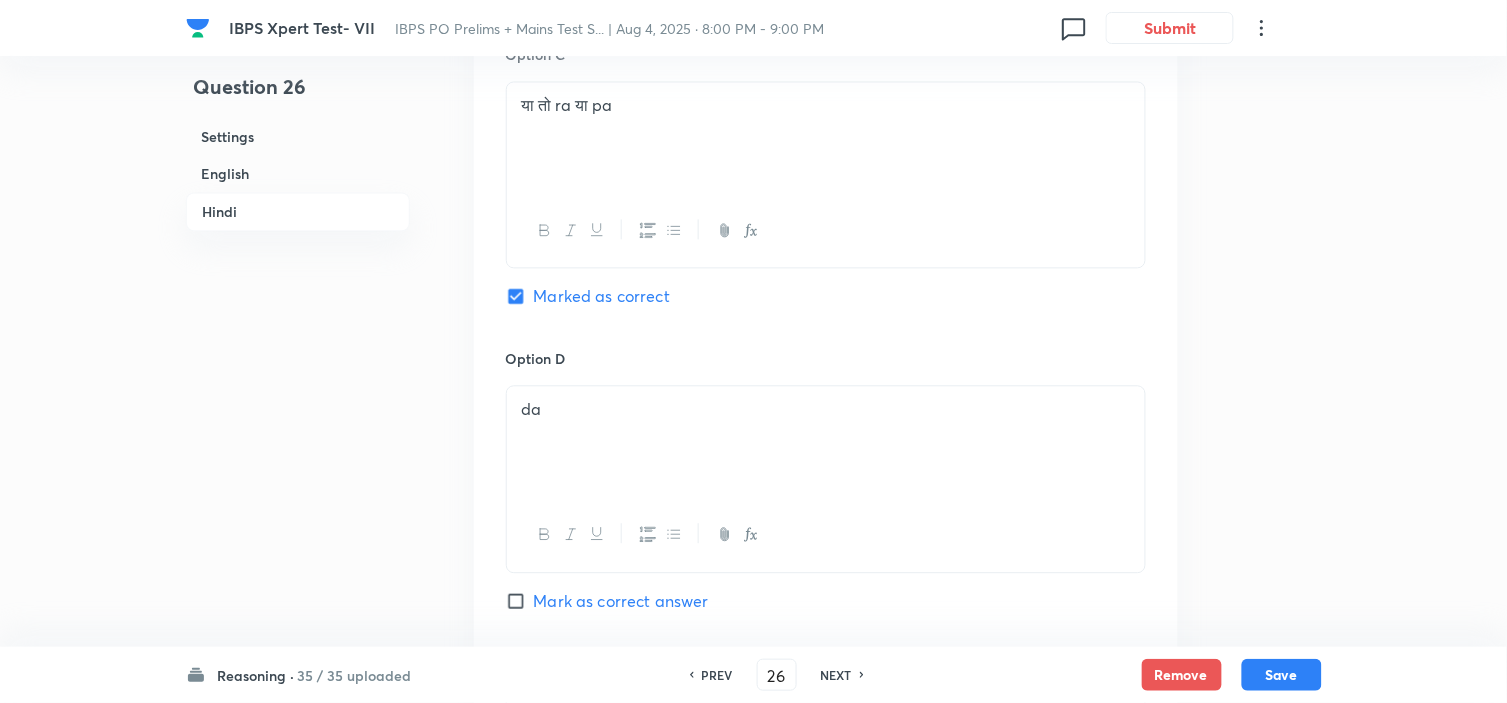 scroll, scrollTop: 4893, scrollLeft: 0, axis: vertical 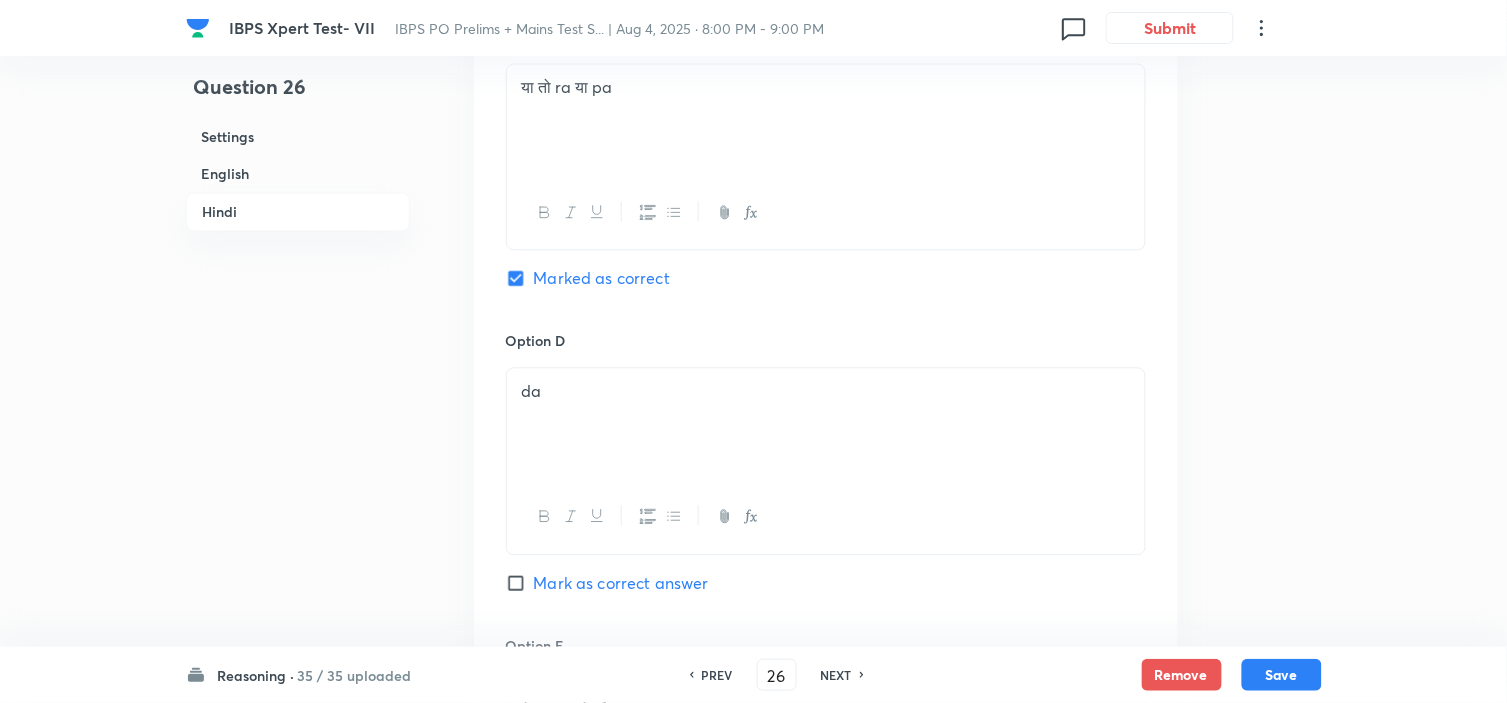 click on "NEXT" at bounding box center [836, 675] 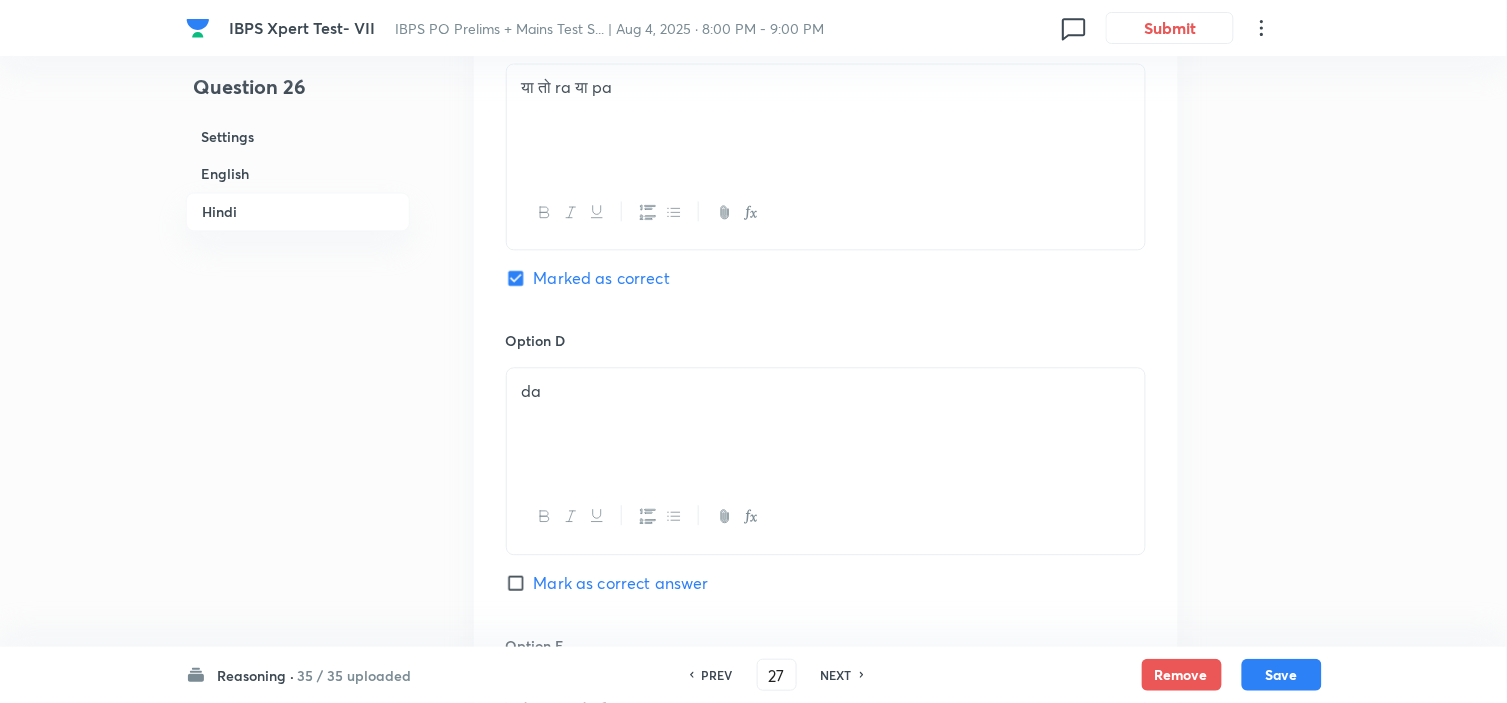checkbox on "false" 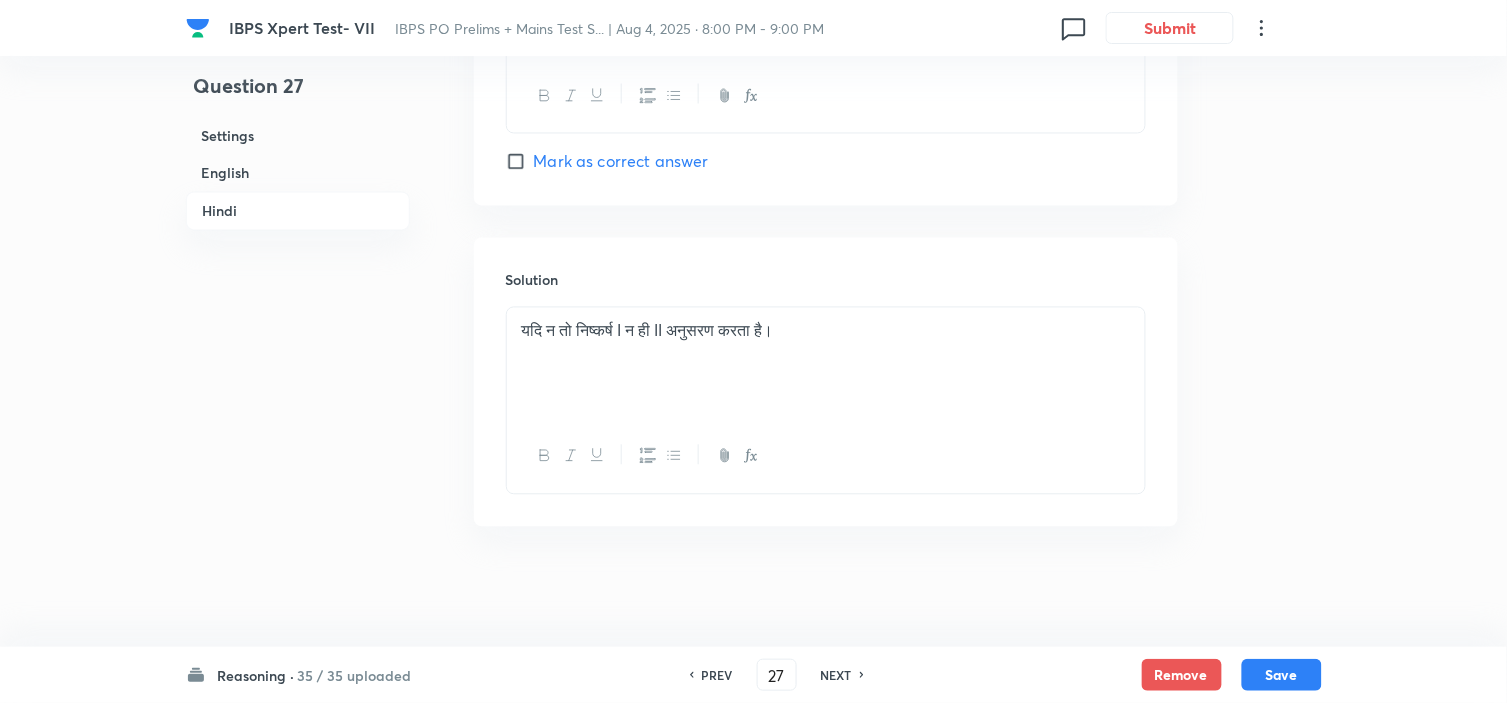 checkbox on "true" 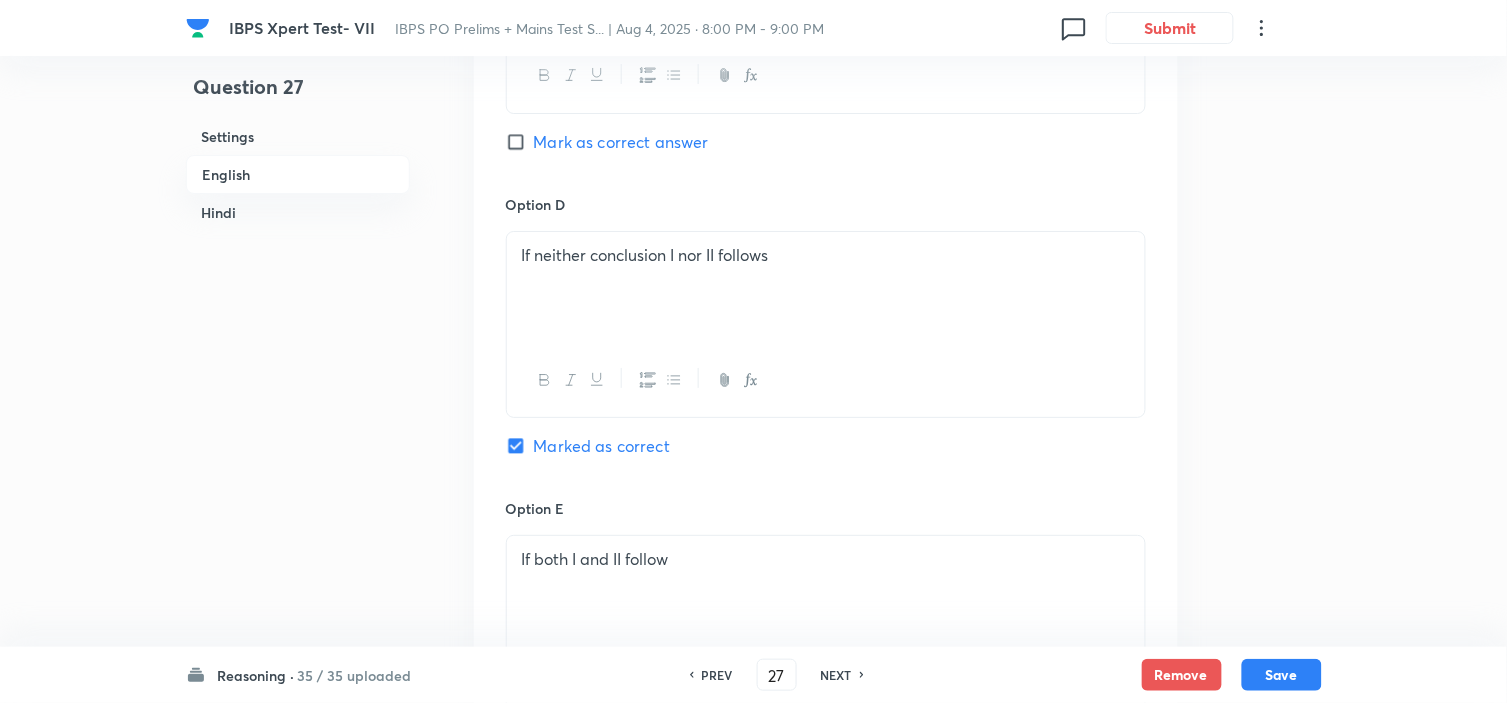 scroll, scrollTop: 1678, scrollLeft: 0, axis: vertical 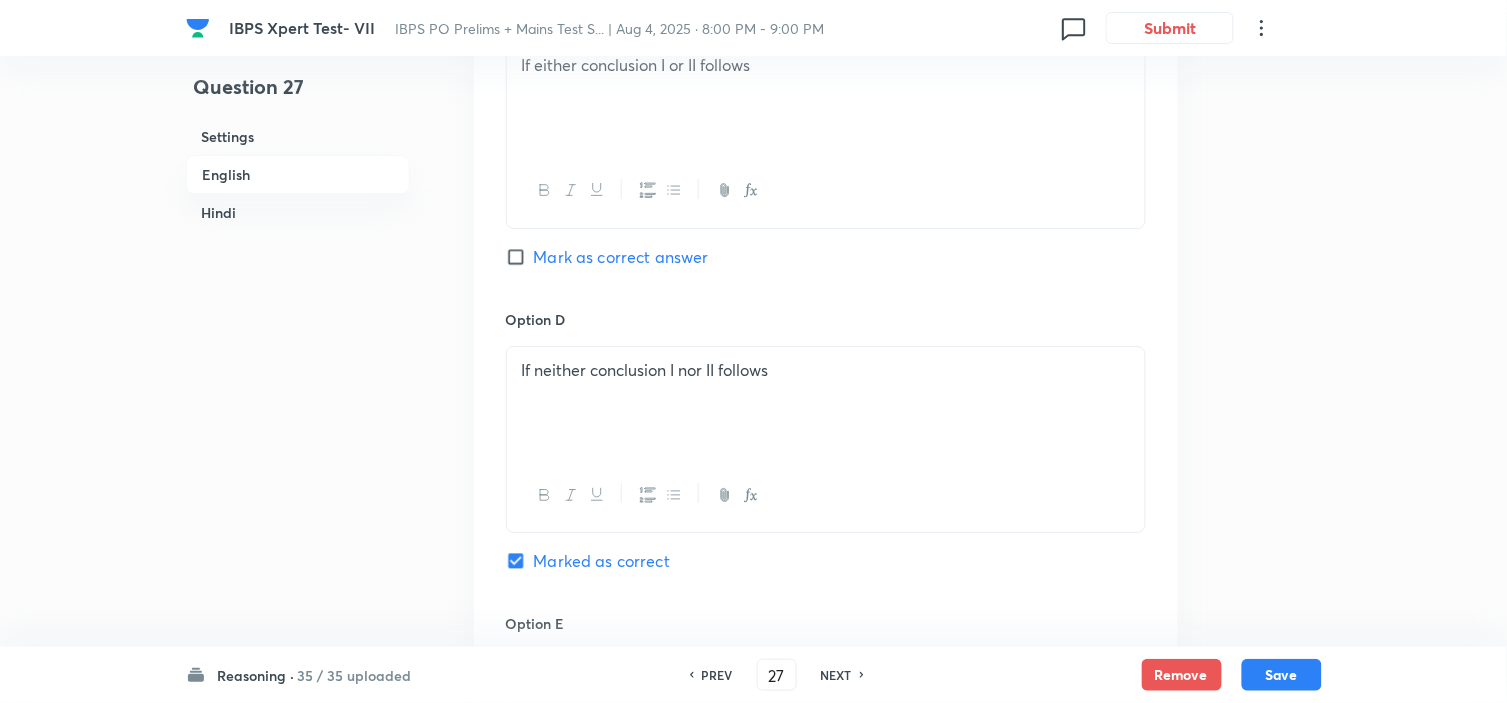 click on "NEXT" at bounding box center (836, 675) 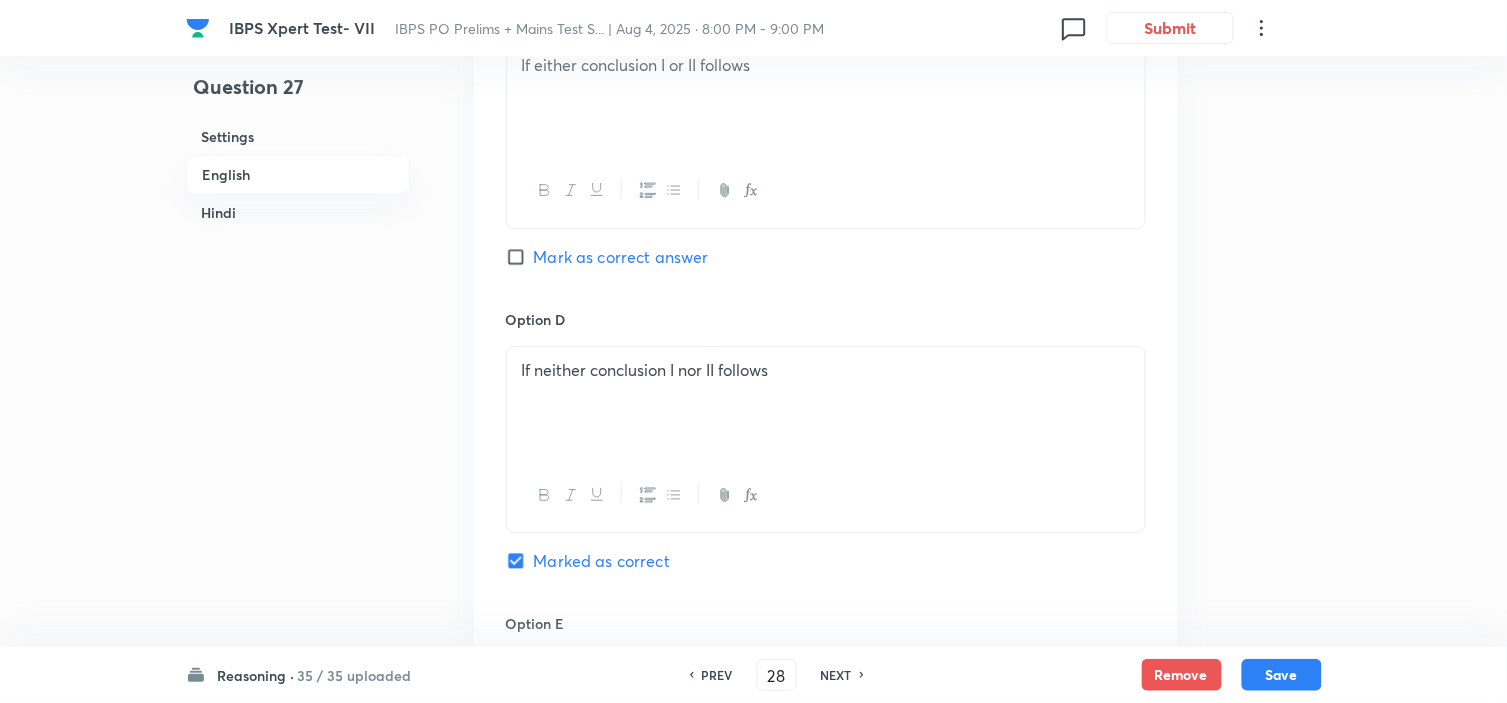checkbox on "false" 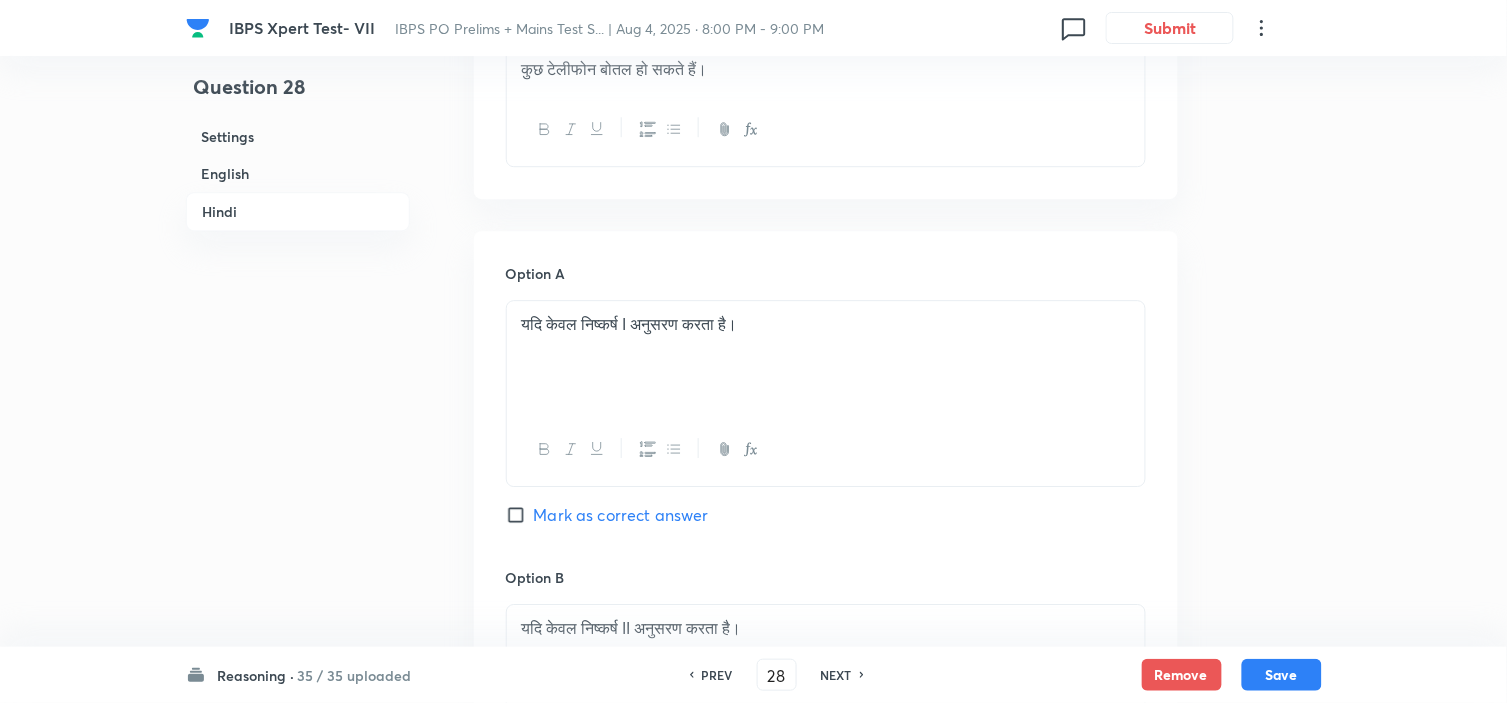 scroll, scrollTop: 3567, scrollLeft: 0, axis: vertical 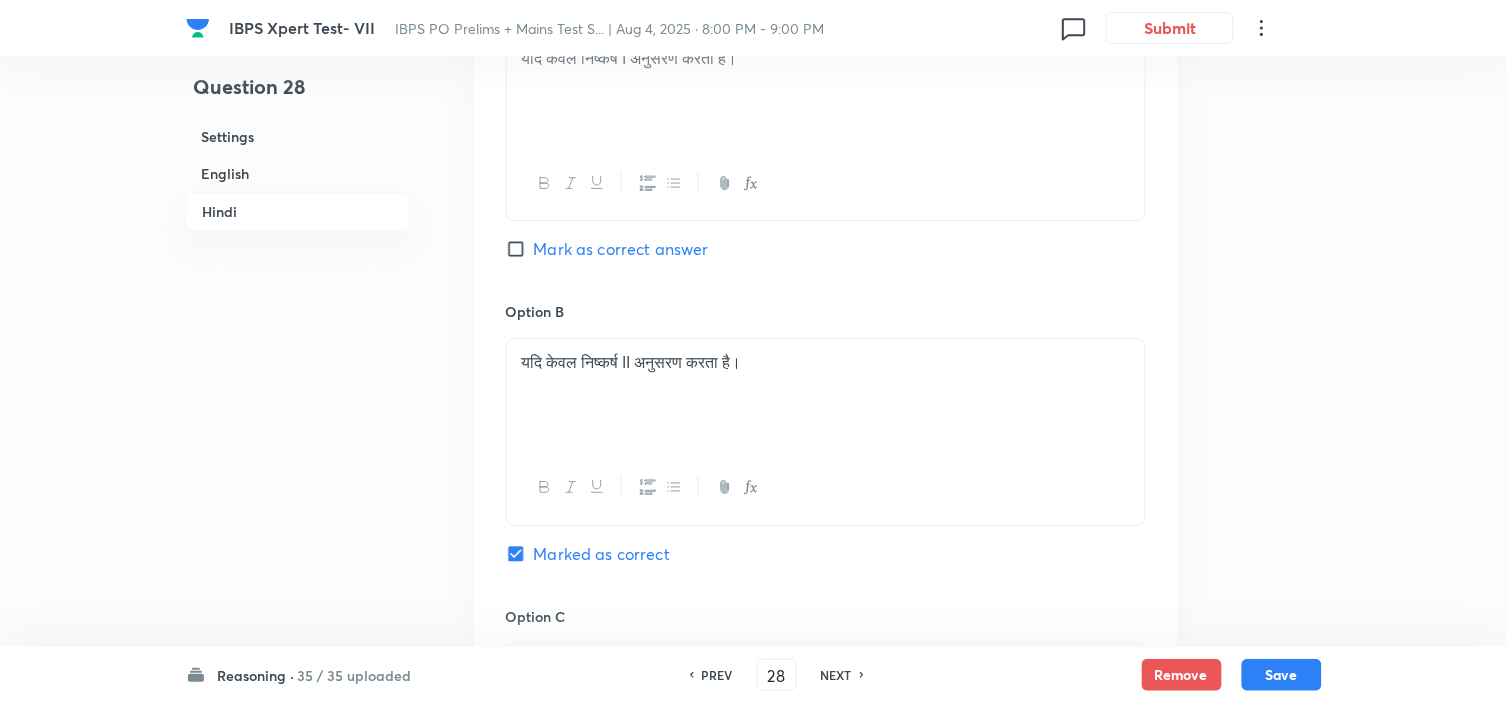 click on "NEXT" at bounding box center [836, 675] 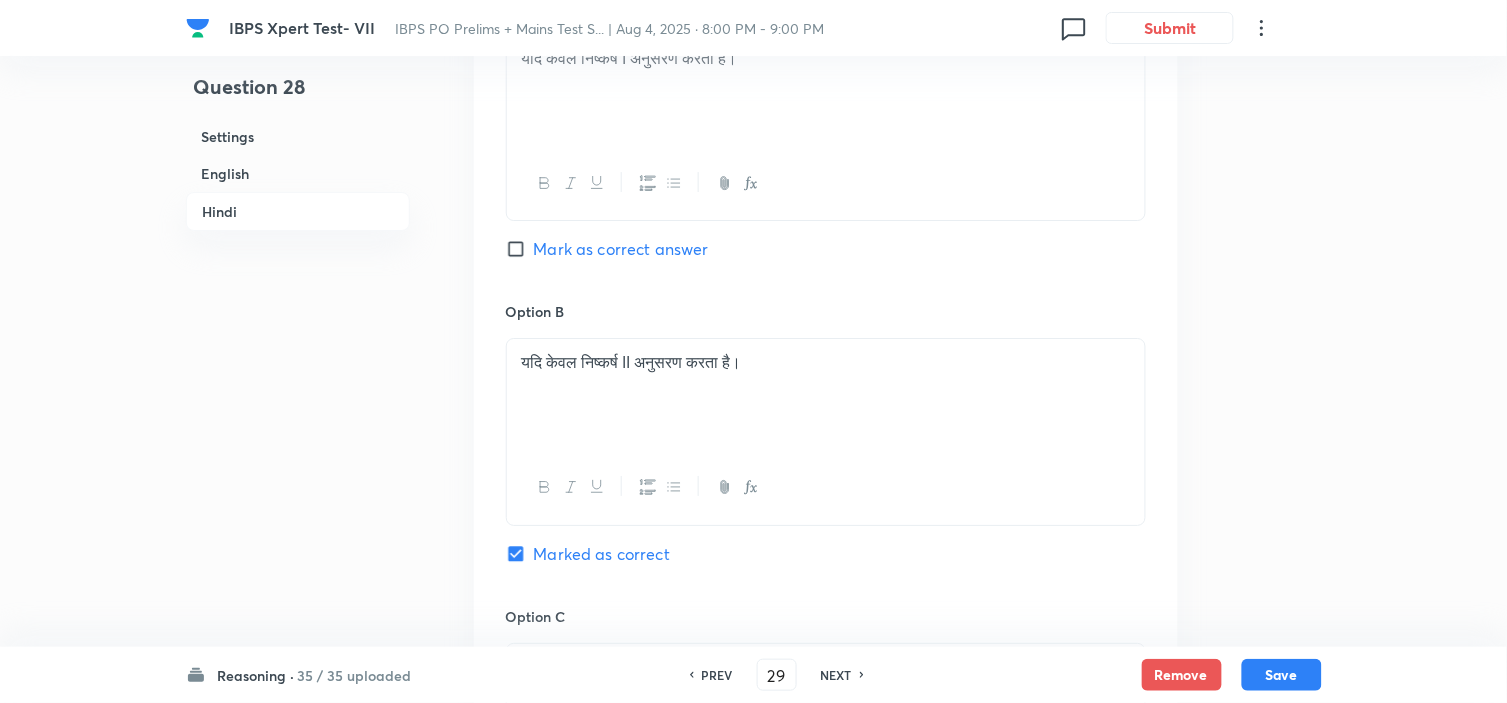 type 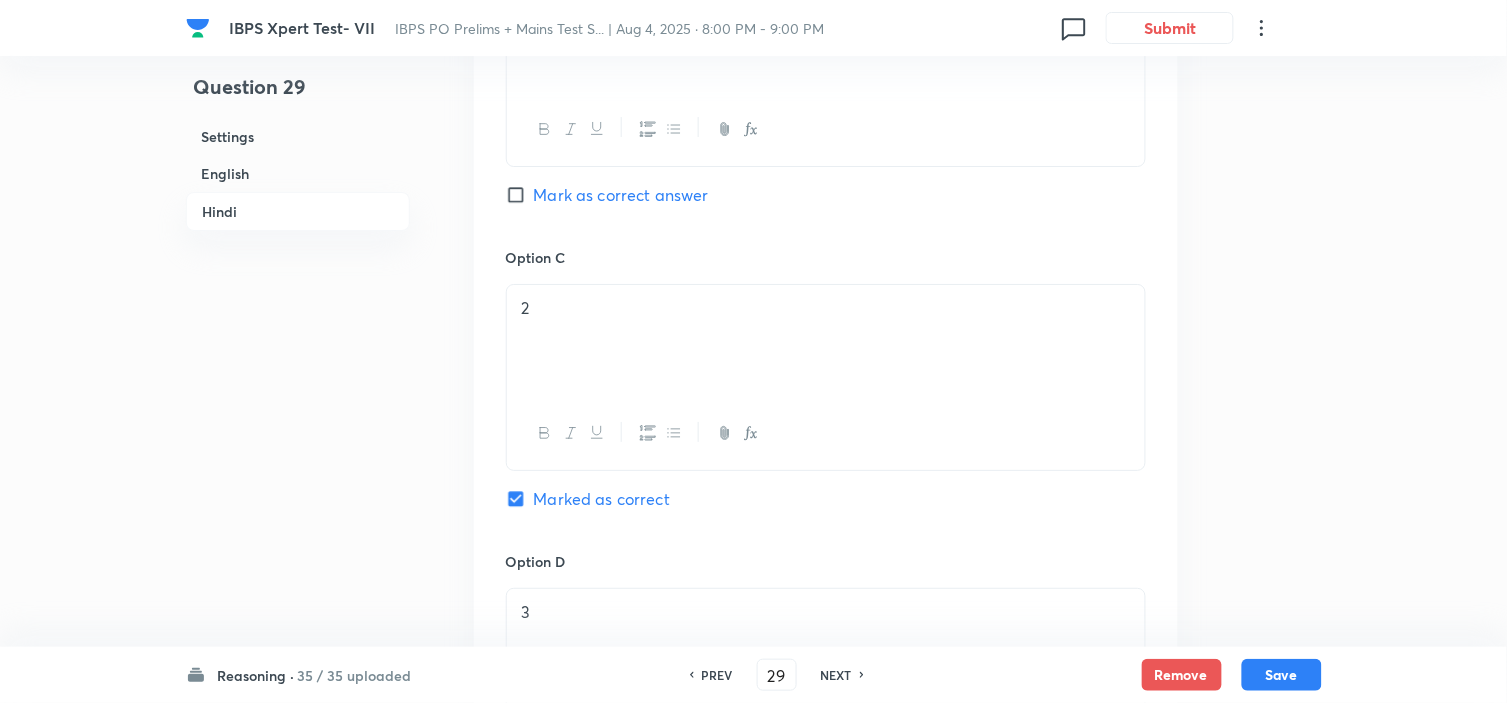 scroll, scrollTop: 3777, scrollLeft: 0, axis: vertical 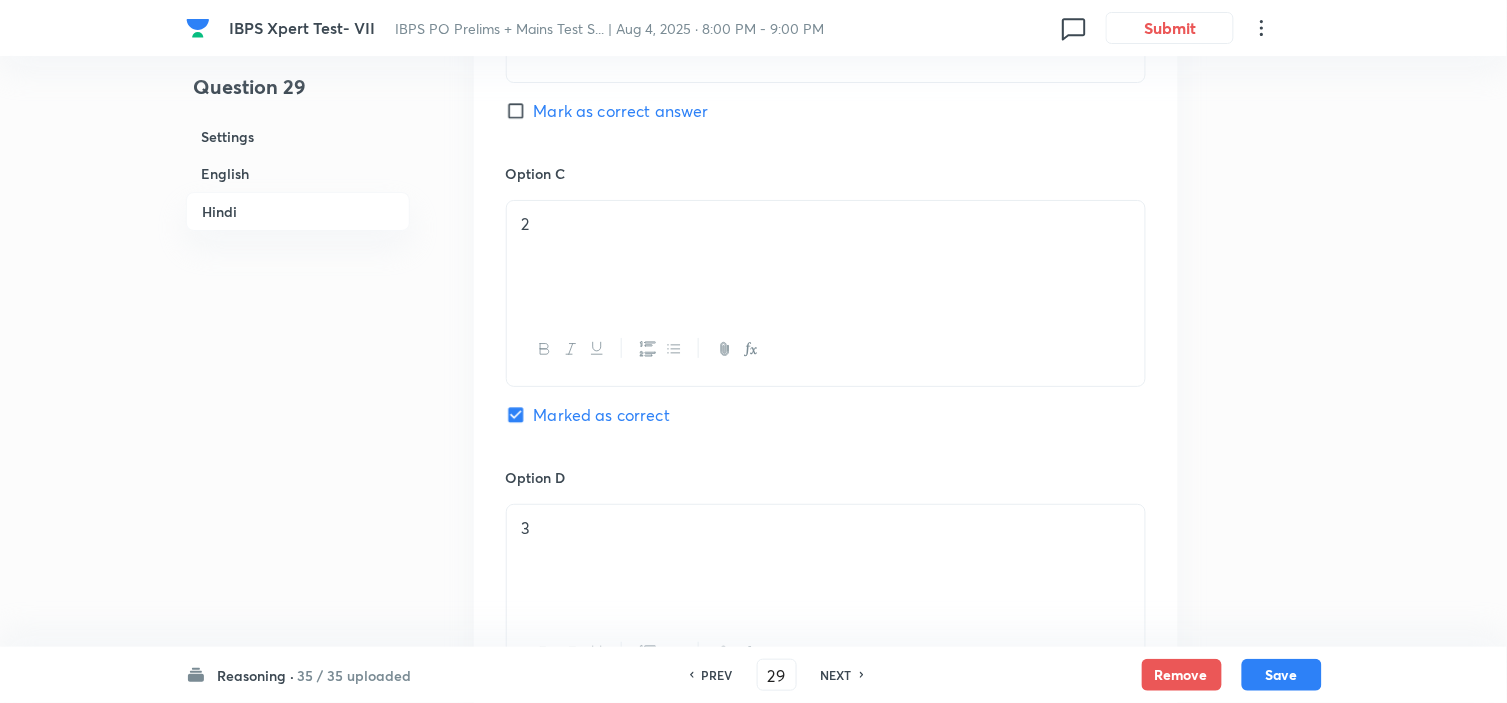 click on "NEXT" at bounding box center [836, 675] 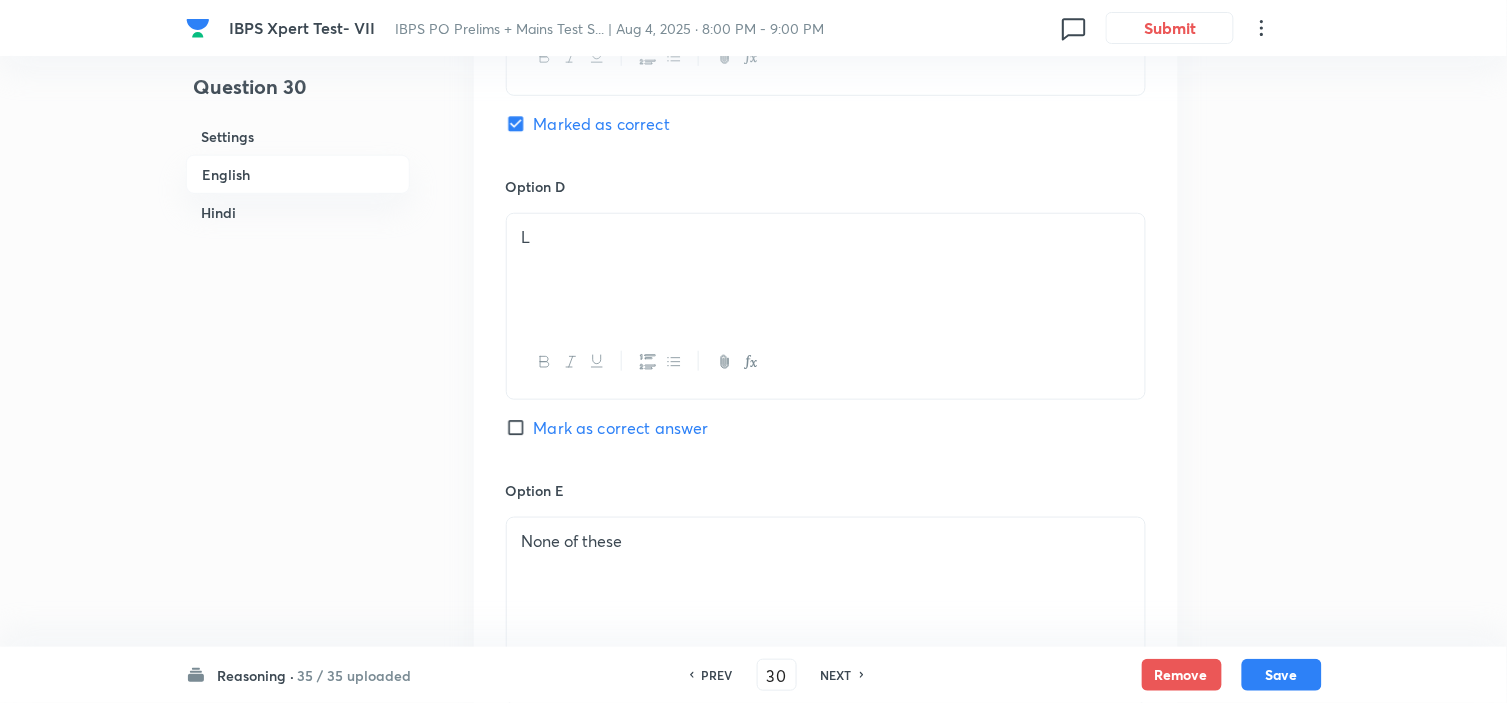 scroll, scrollTop: 2666, scrollLeft: 0, axis: vertical 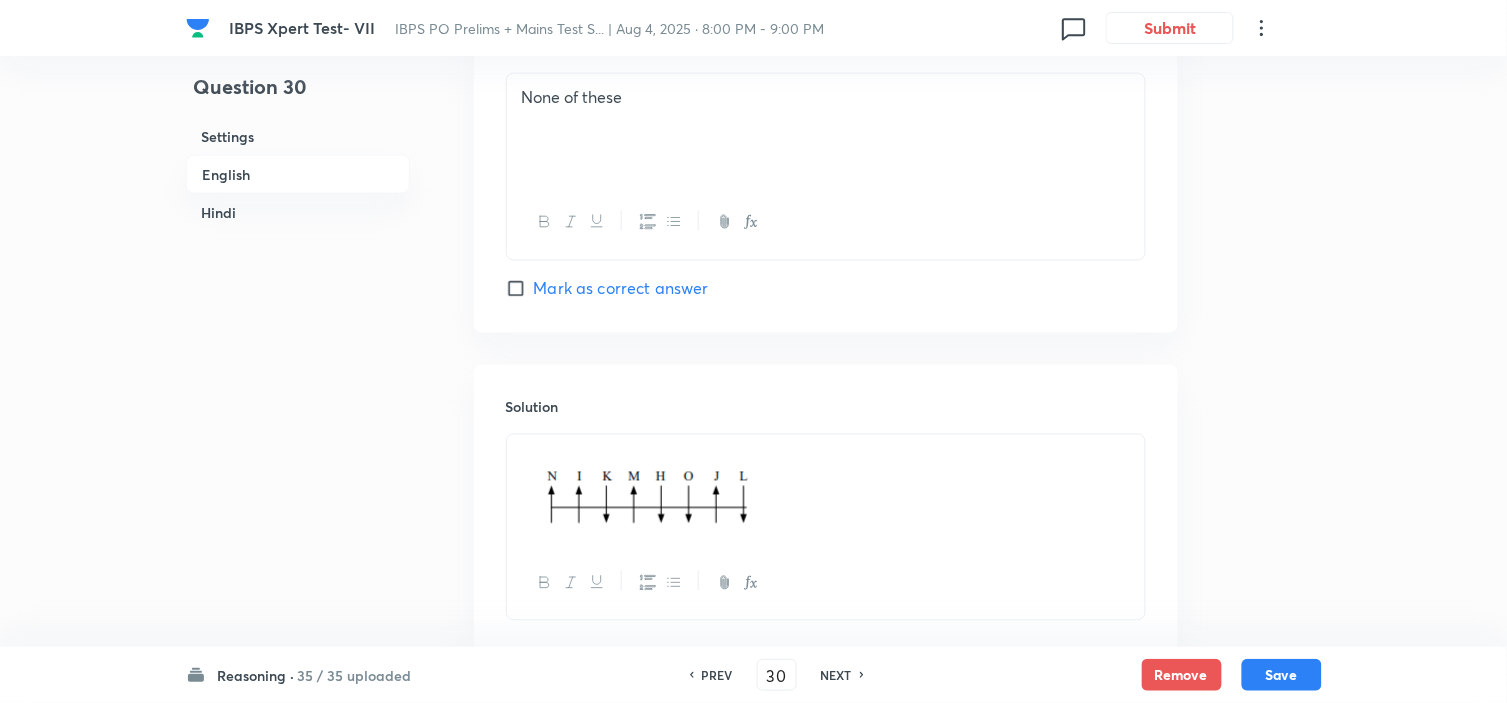 click on "NEXT" at bounding box center [836, 675] 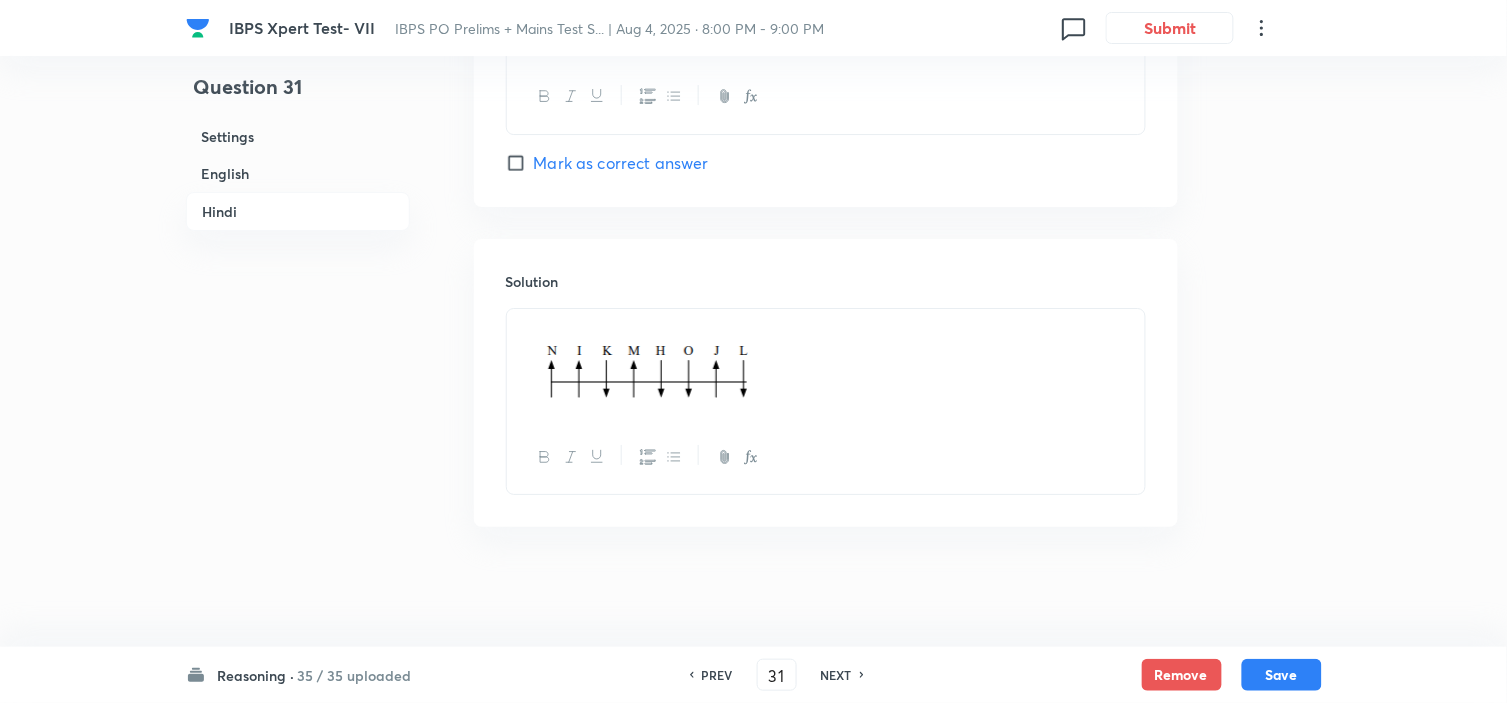 scroll, scrollTop: 5546, scrollLeft: 0, axis: vertical 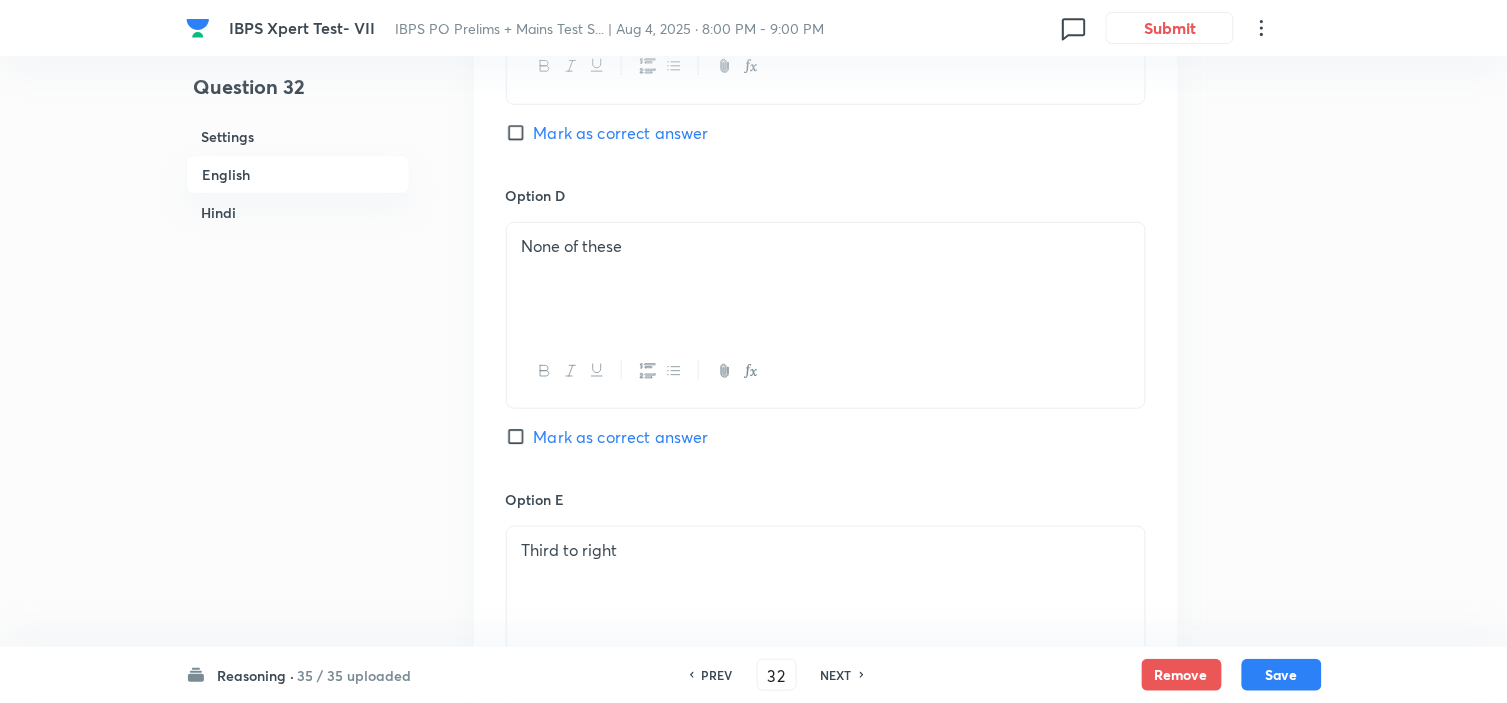 click on "NEXT" at bounding box center [839, 675] 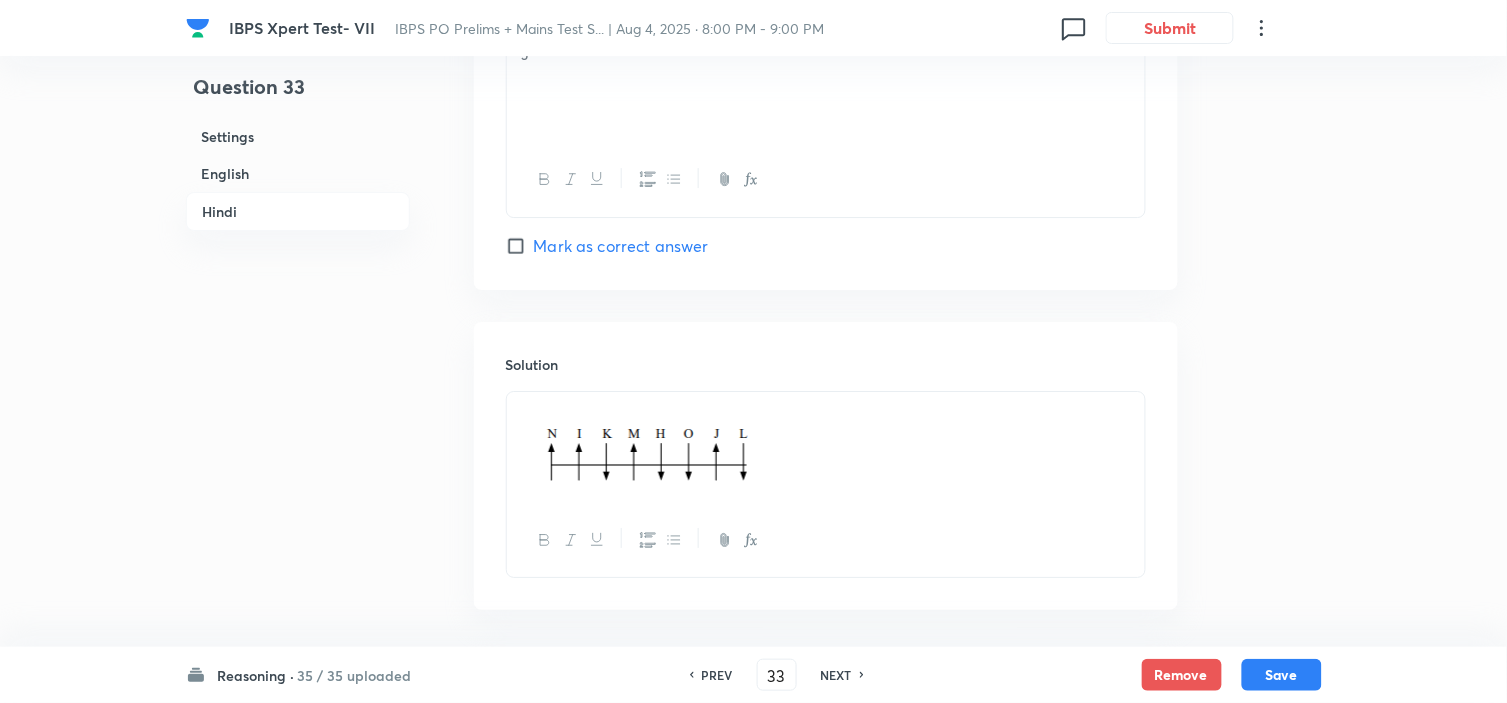 scroll, scrollTop: 5546, scrollLeft: 0, axis: vertical 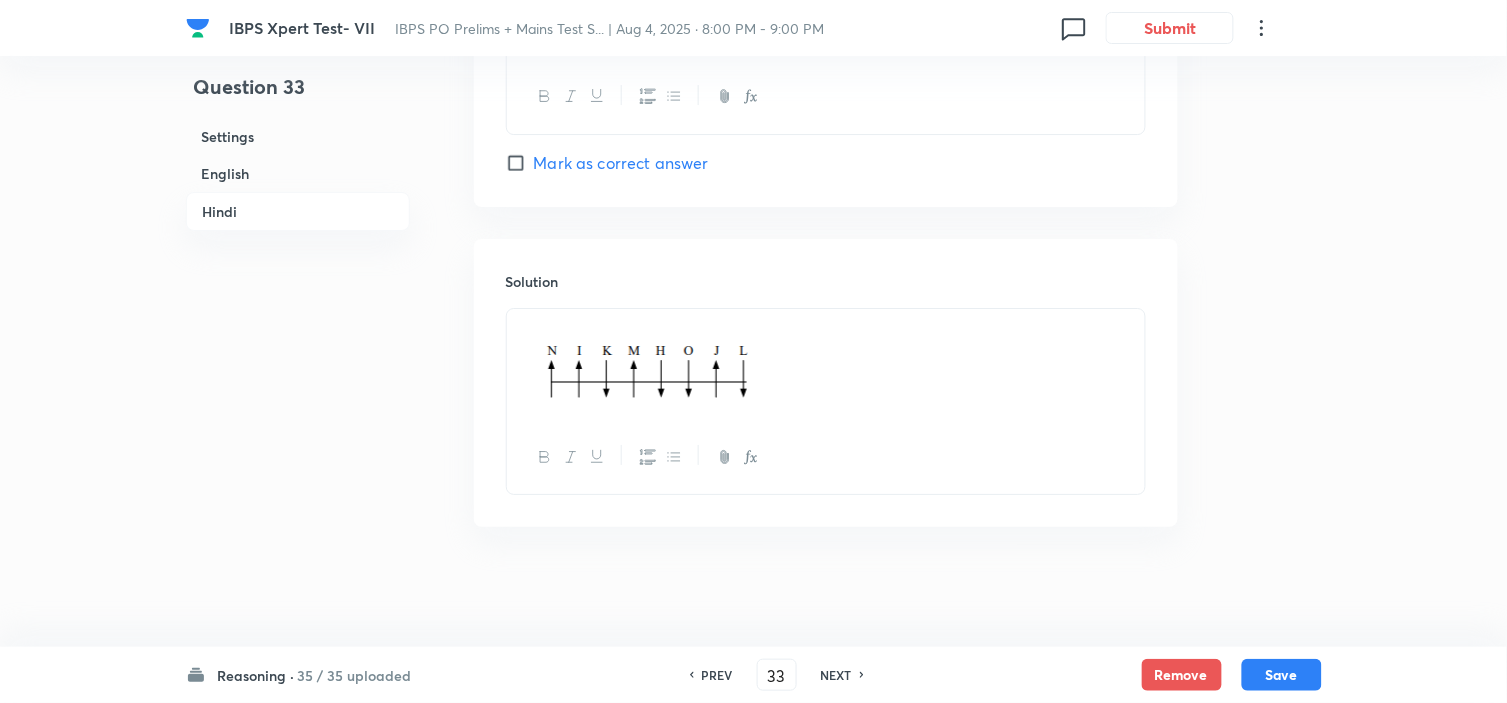 click on "NEXT" at bounding box center [836, 675] 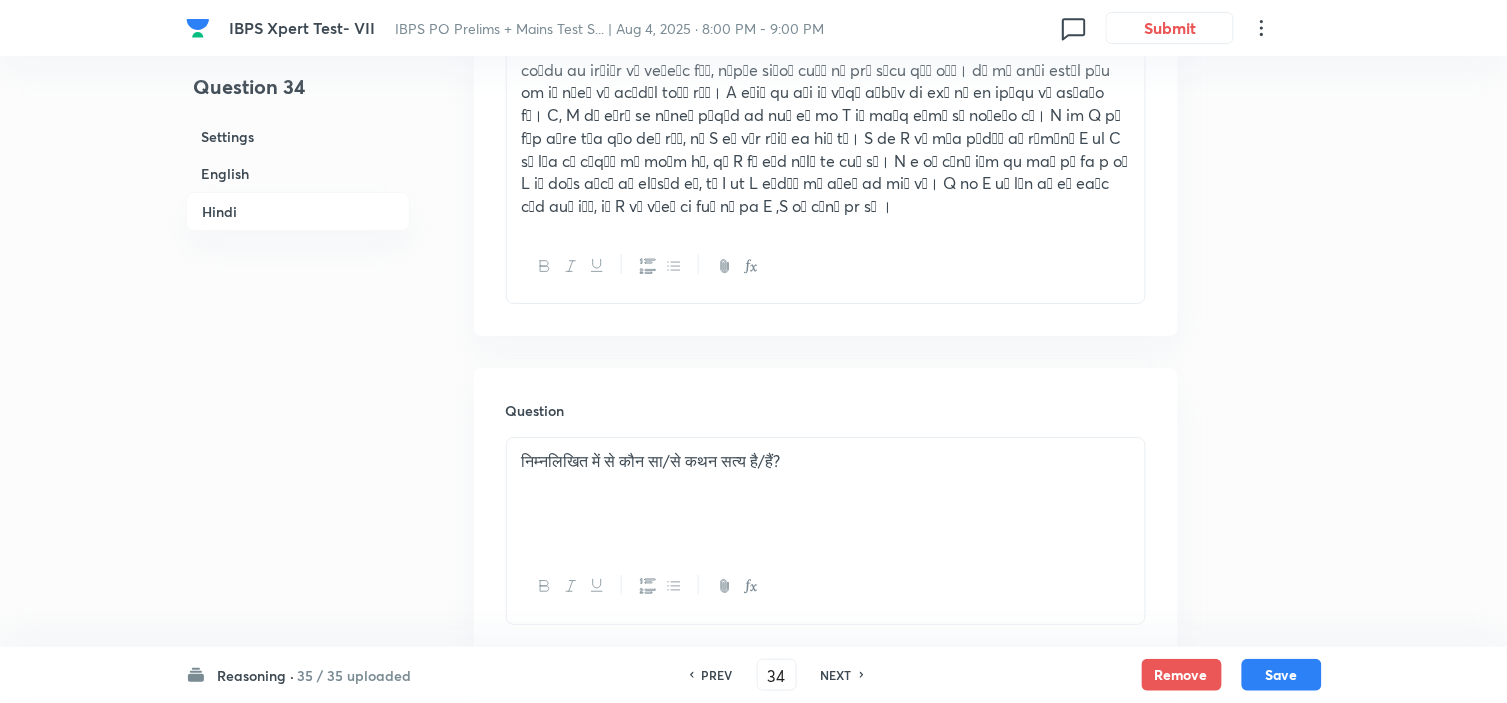 scroll, scrollTop: 3546, scrollLeft: 0, axis: vertical 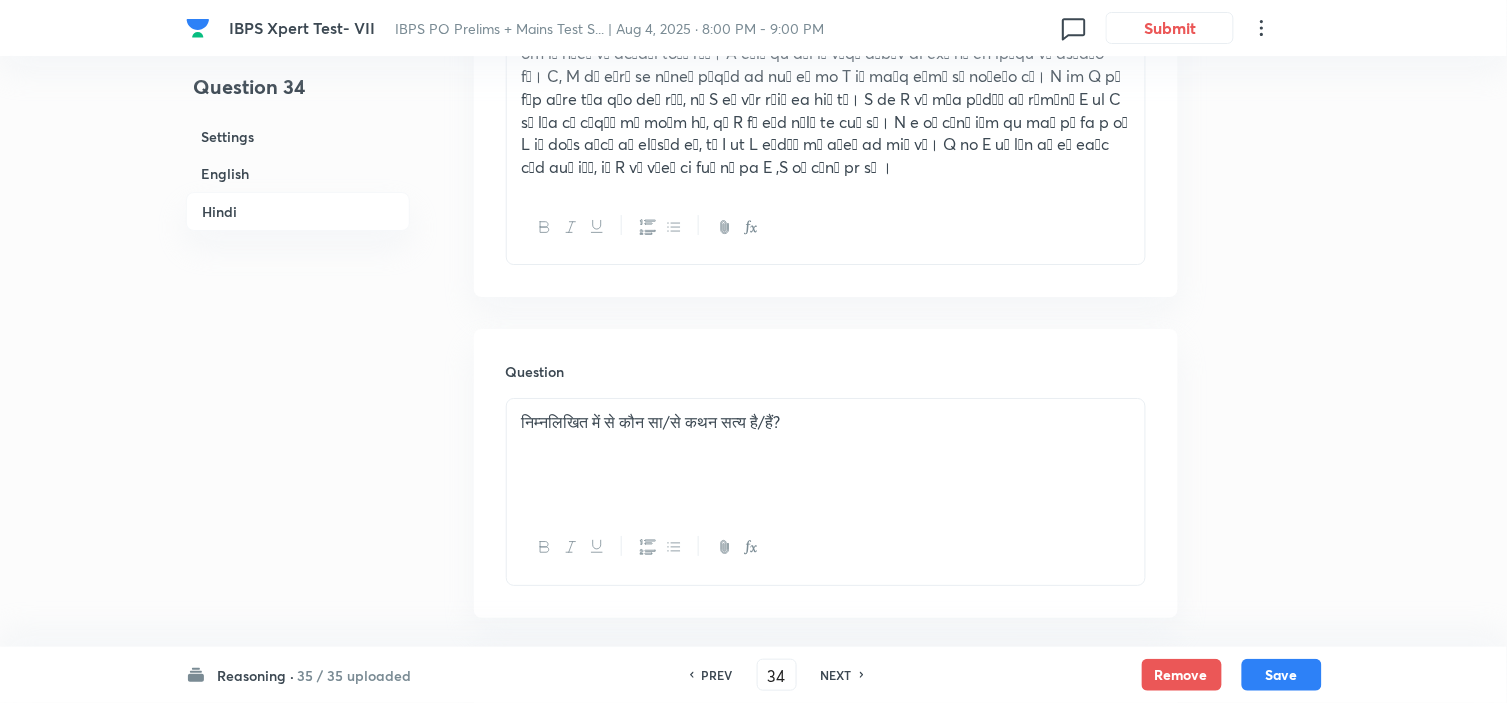 click on "PREV" at bounding box center (717, 675) 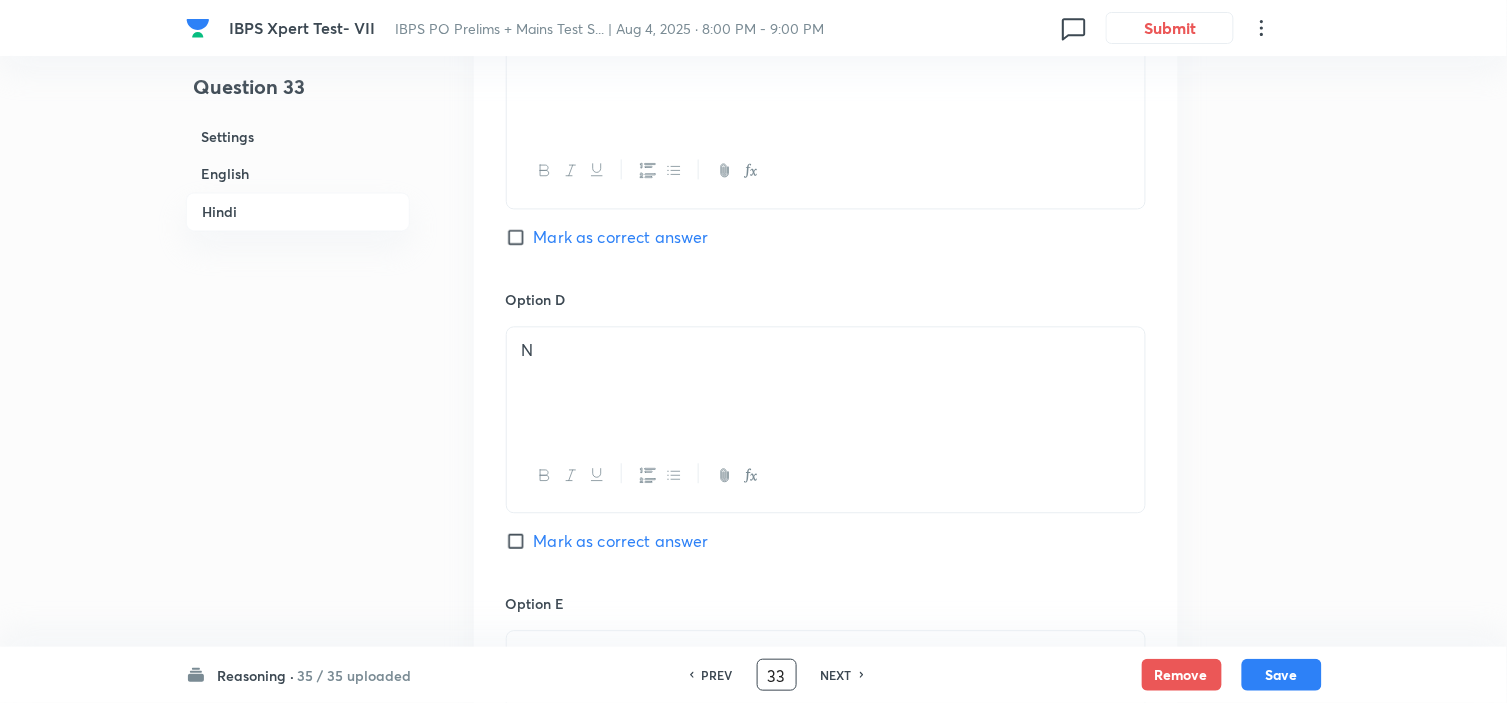 scroll, scrollTop: 5324, scrollLeft: 0, axis: vertical 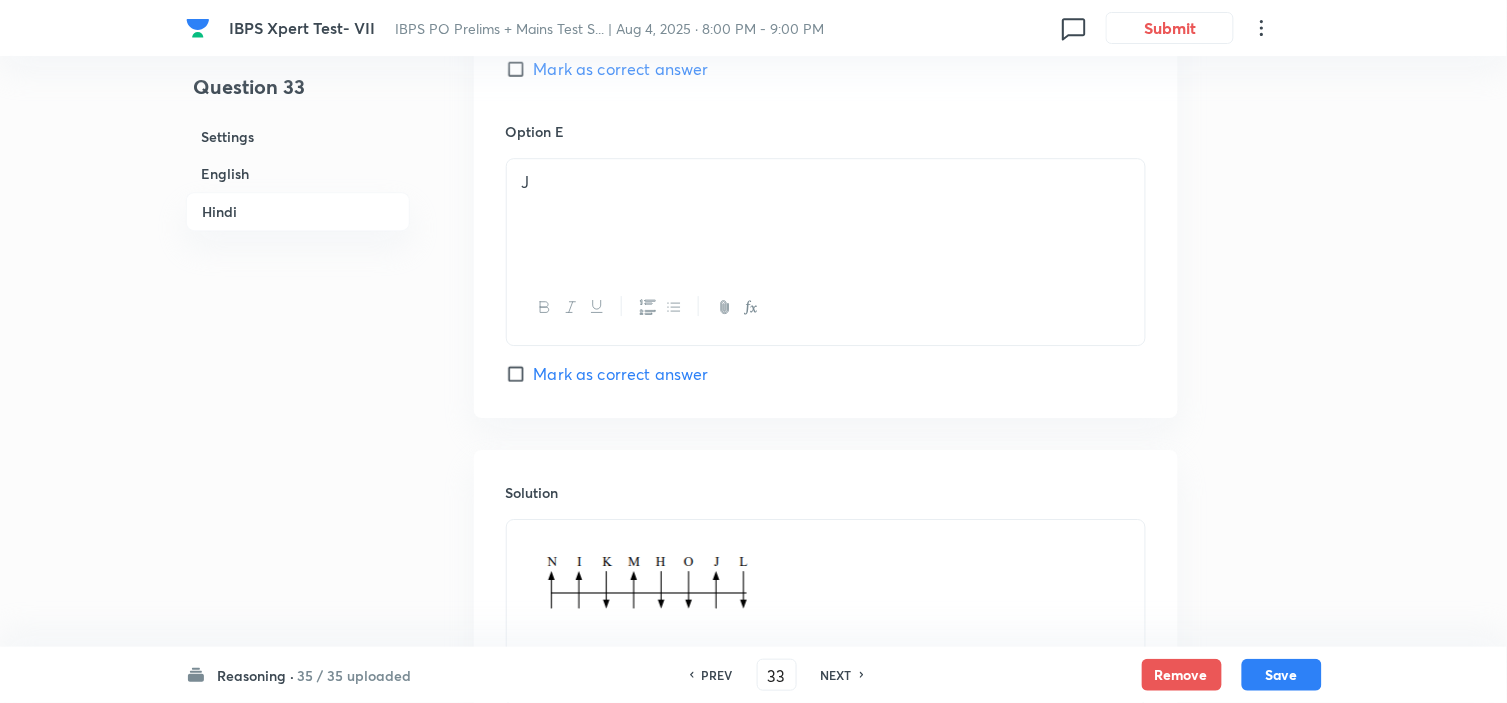 click on "NEXT" at bounding box center (836, 675) 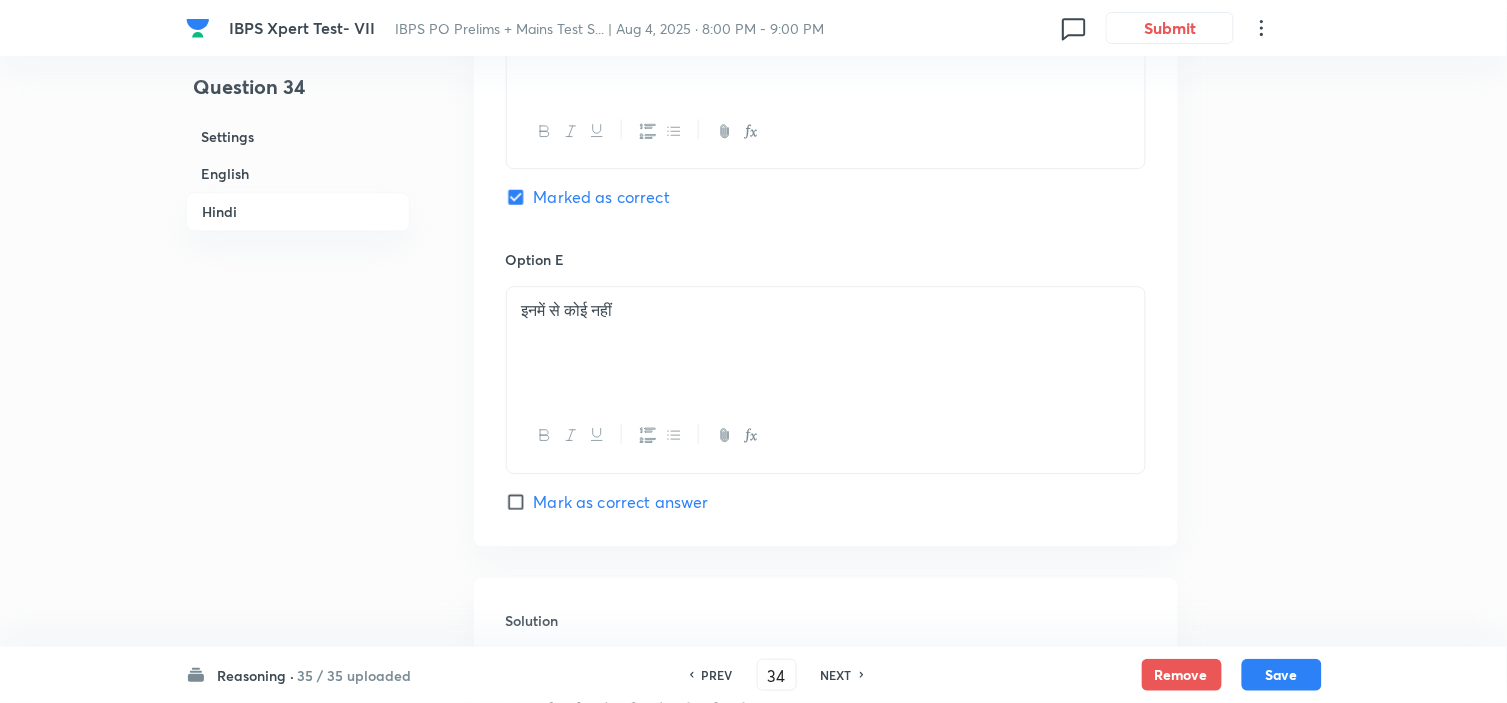 scroll, scrollTop: 5546, scrollLeft: 0, axis: vertical 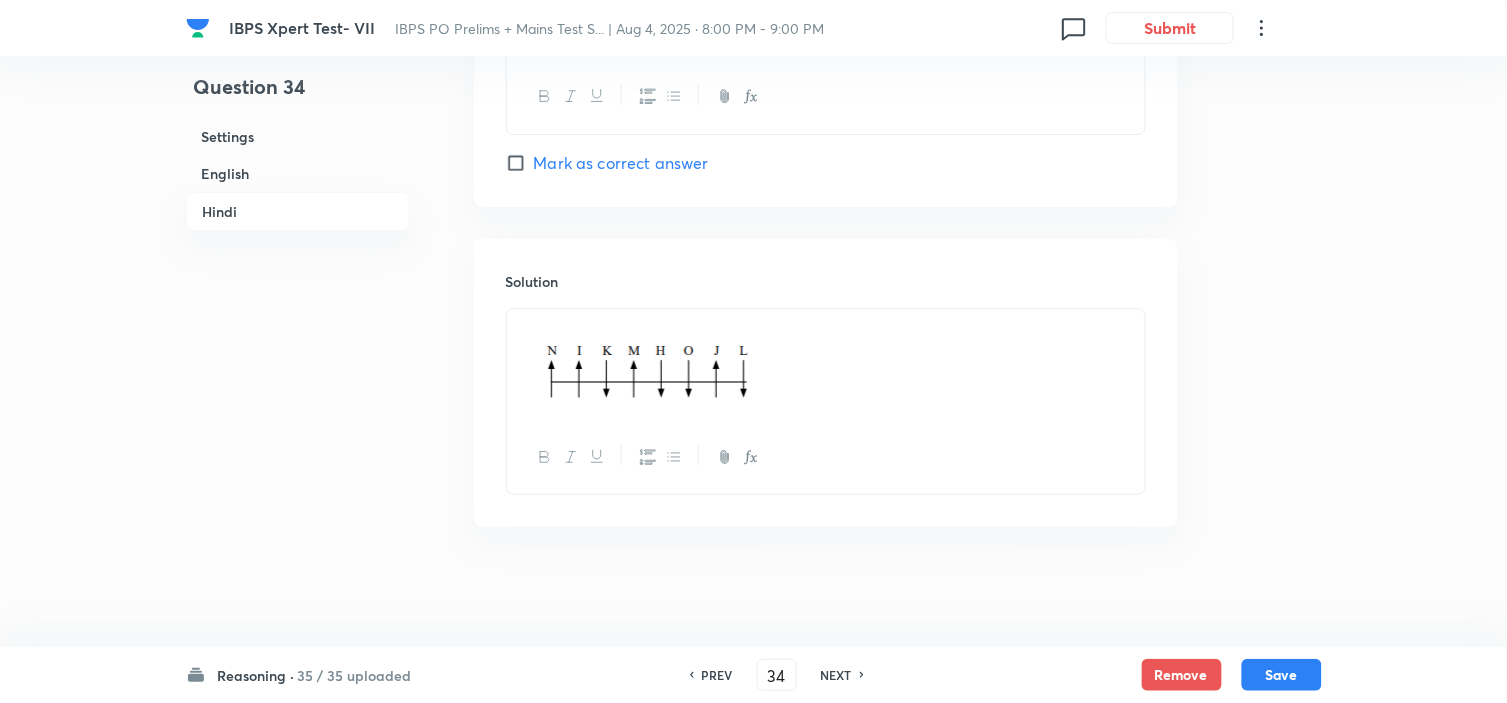 click on "NEXT" at bounding box center (836, 675) 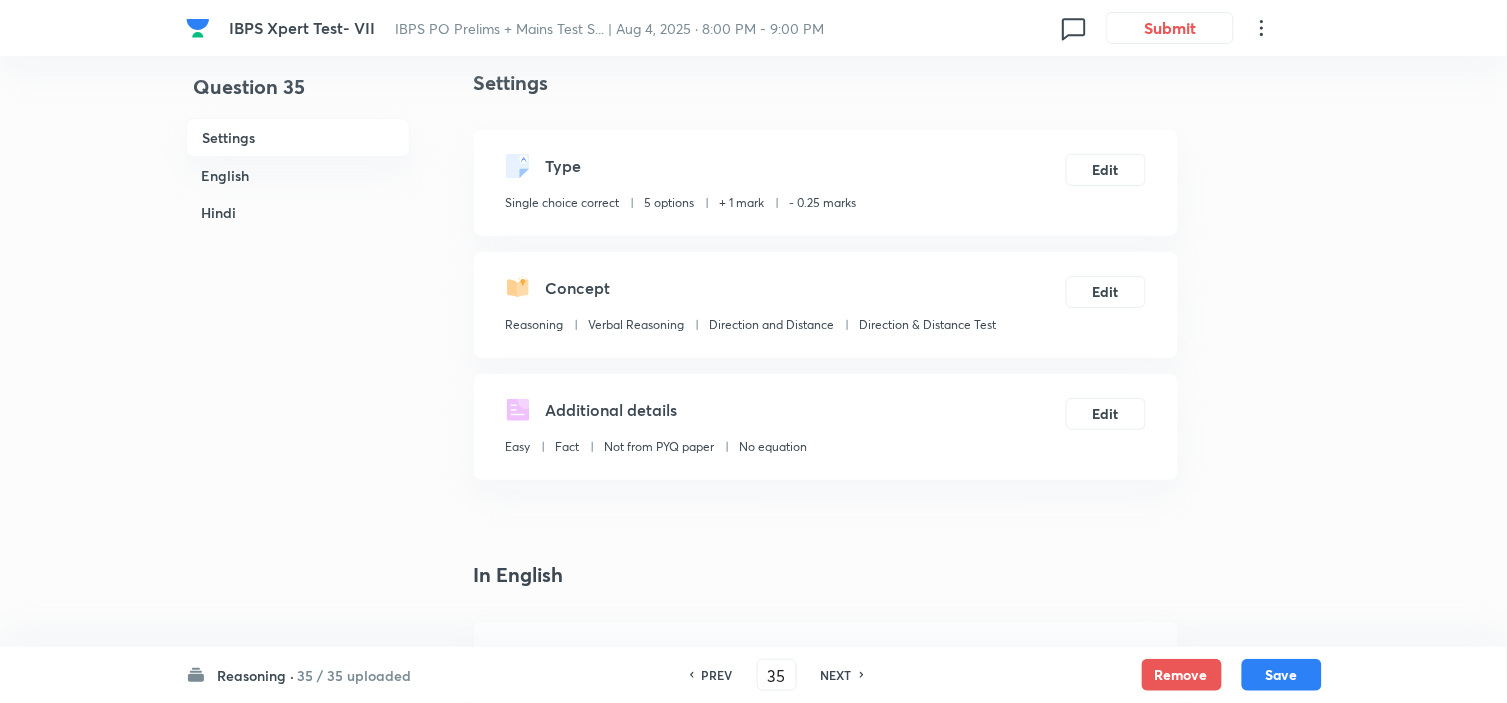 scroll, scrollTop: 0, scrollLeft: 0, axis: both 